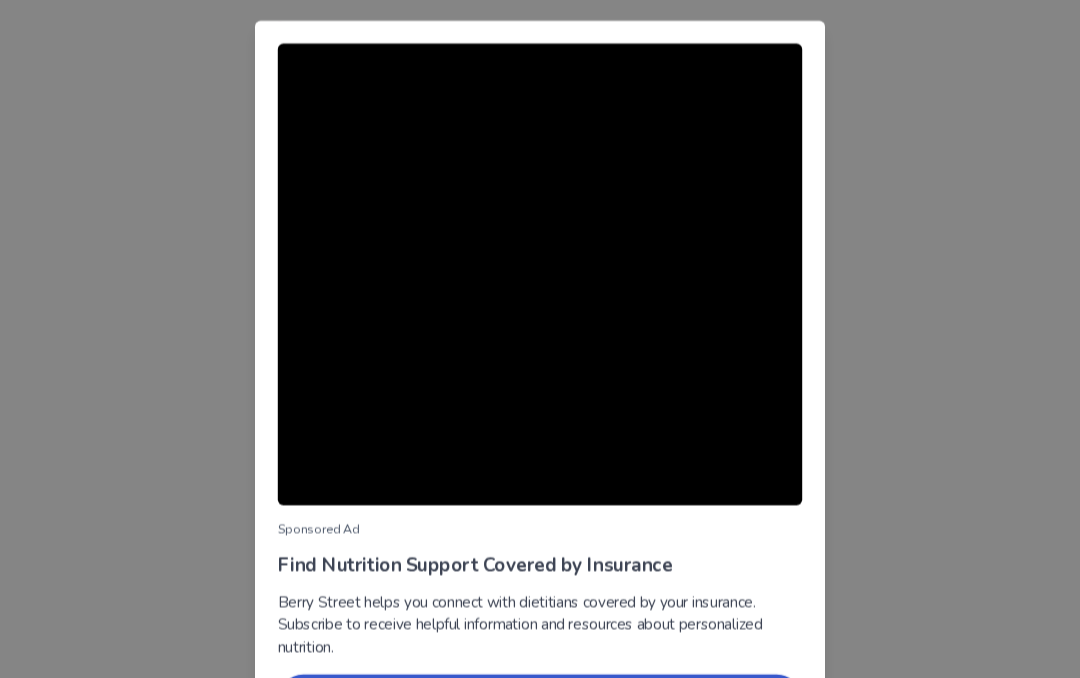 scroll, scrollTop: 0, scrollLeft: 0, axis: both 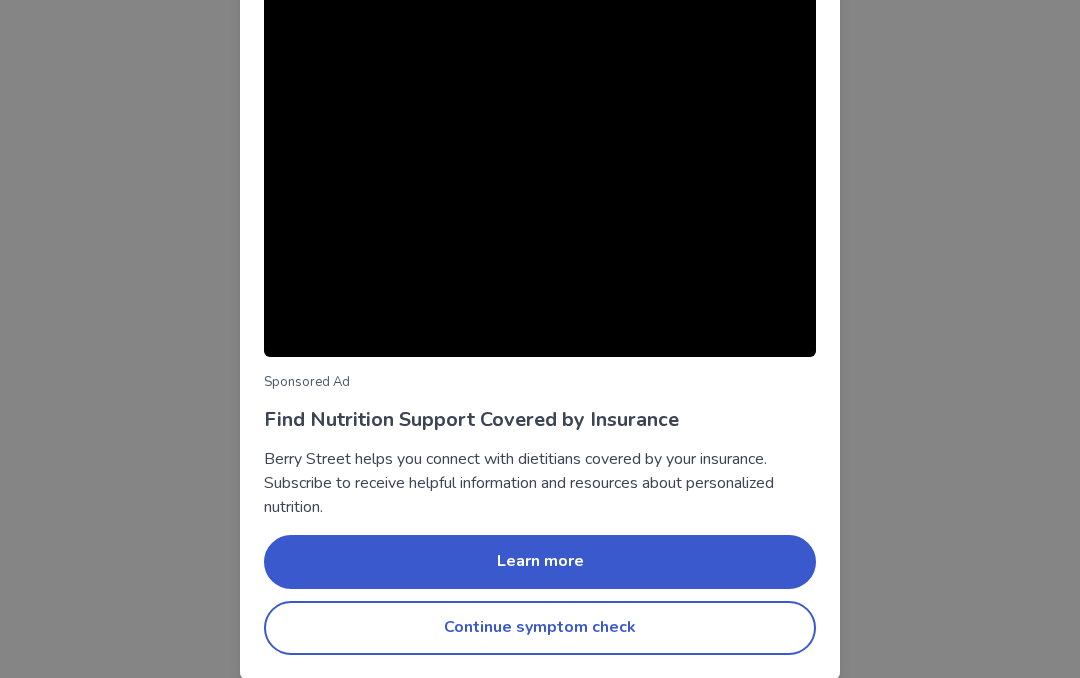 click on "Continue symptom check" at bounding box center (540, 628) 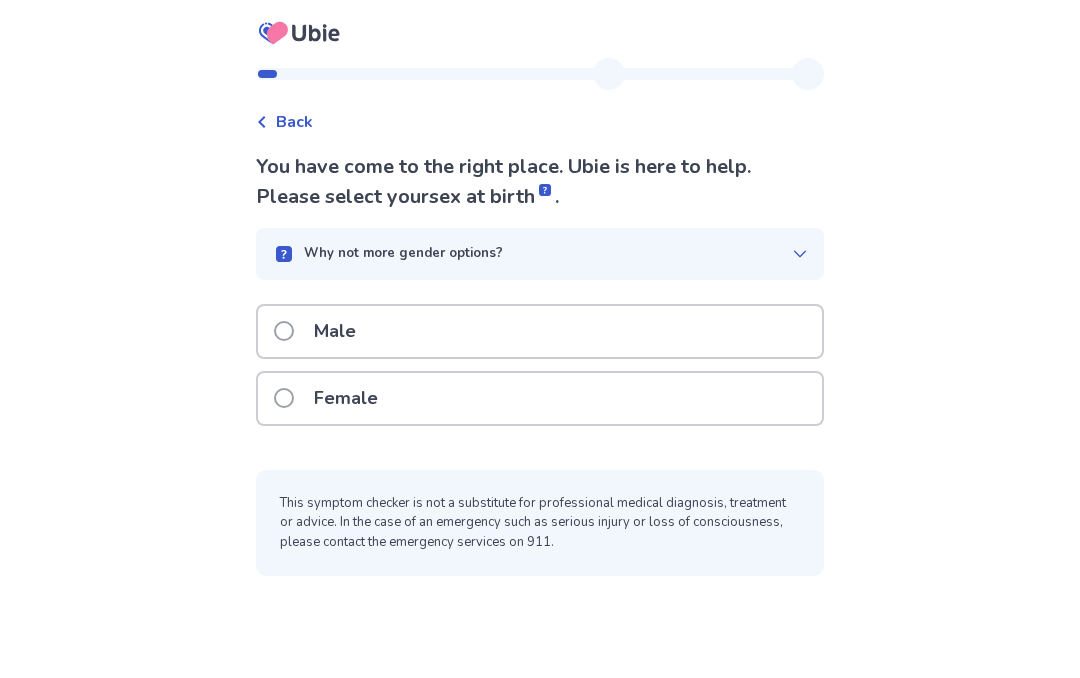 click on "Male" at bounding box center [321, 331] 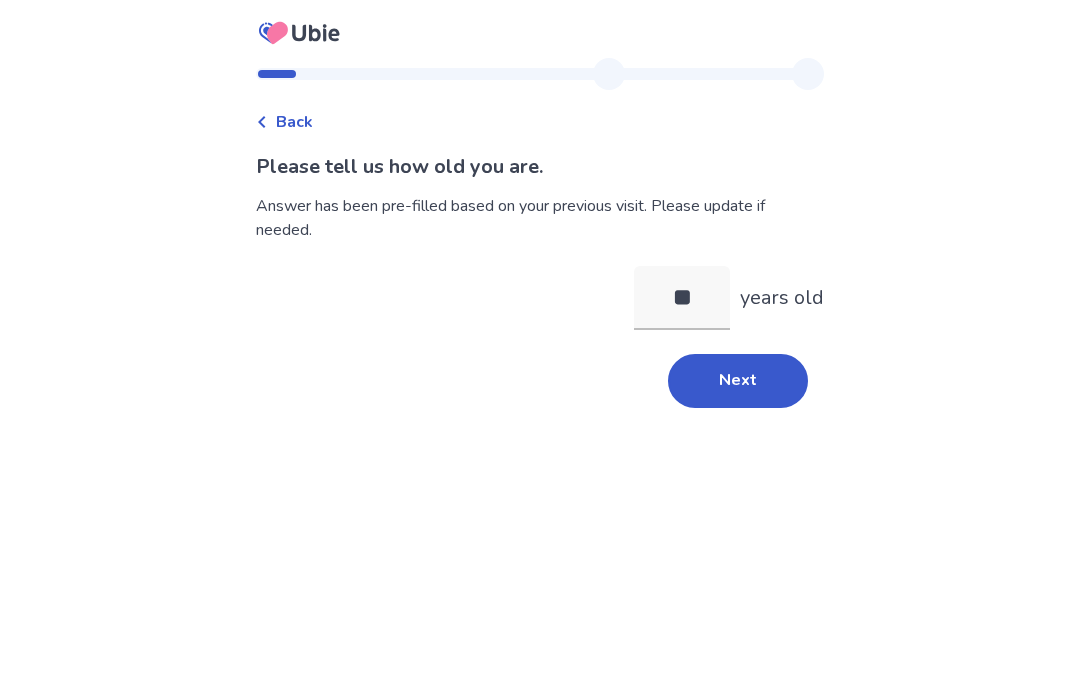 click on "Next" at bounding box center [738, 381] 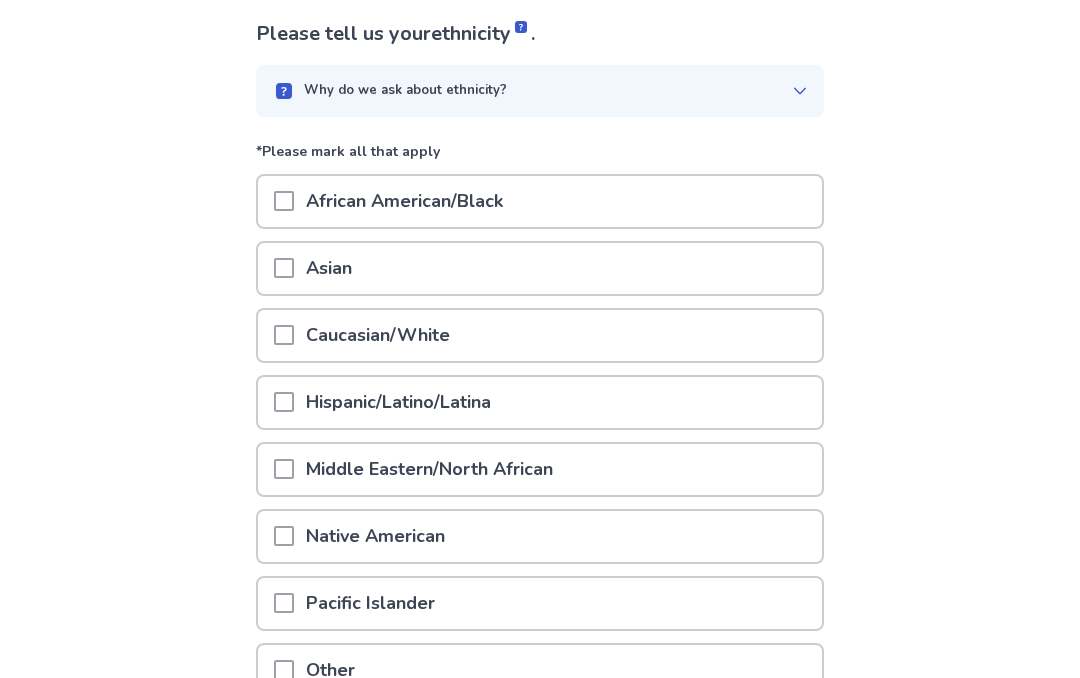 click on "Middle Eastern/North African" at bounding box center [540, 470] 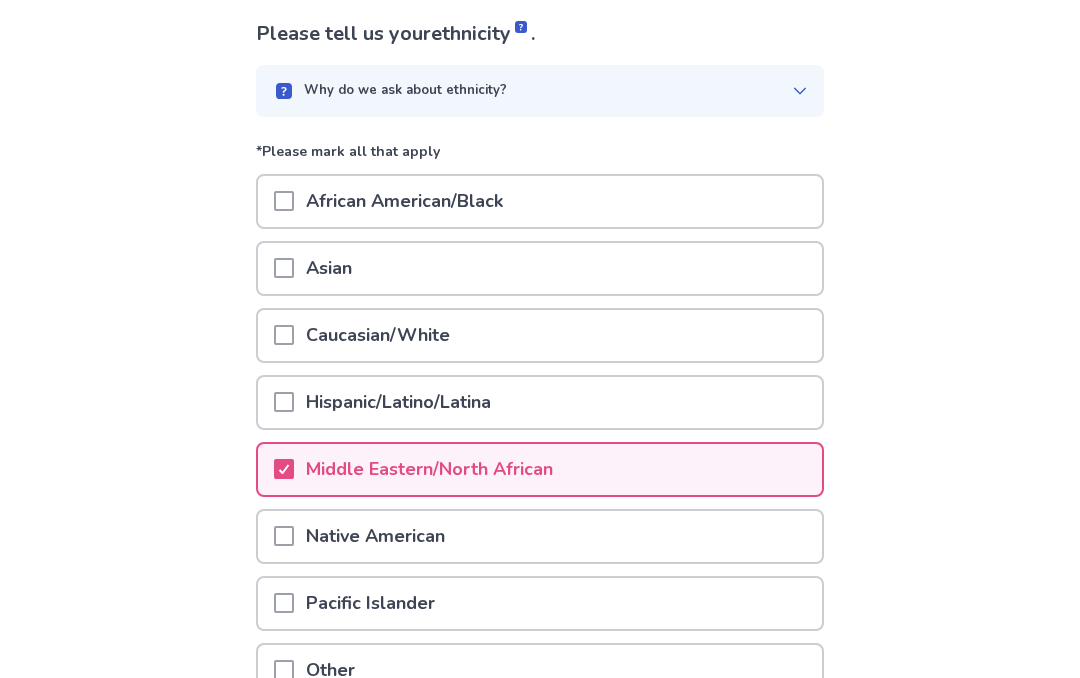 scroll, scrollTop: 133, scrollLeft: 0, axis: vertical 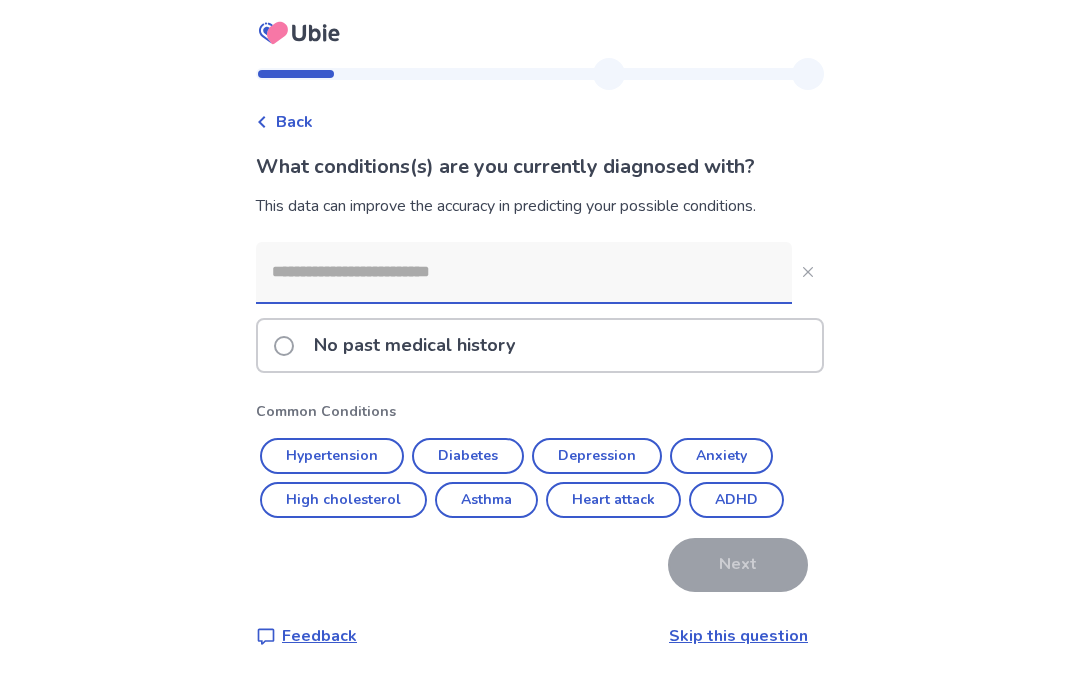 click on "Anxiety" at bounding box center [721, 456] 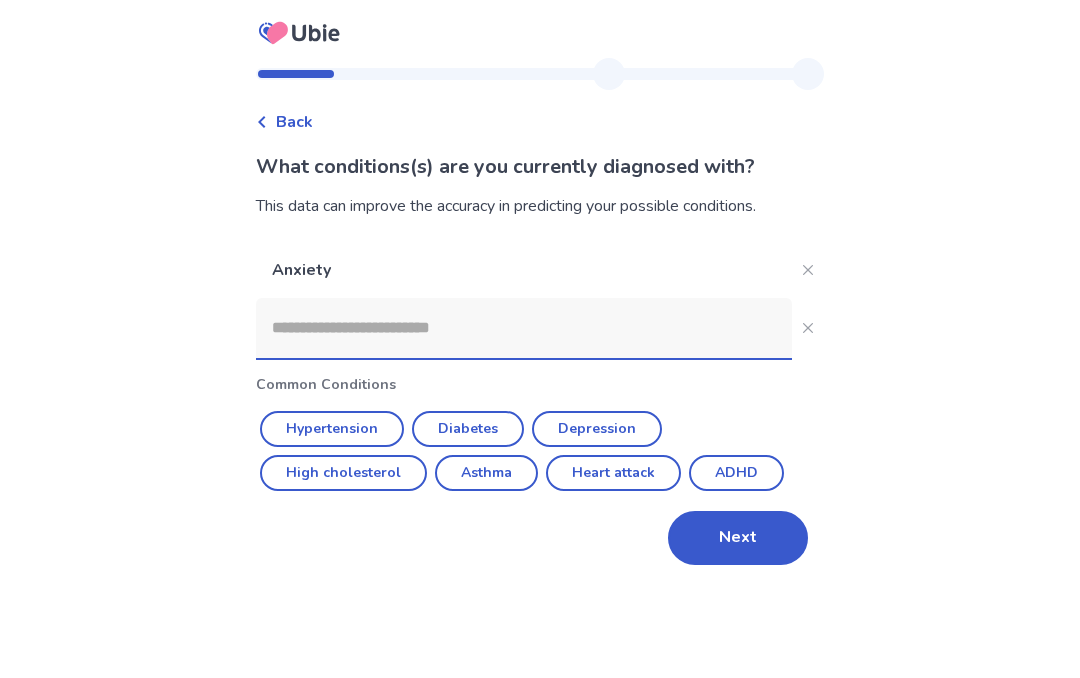 click on "Heart attack" at bounding box center (613, 473) 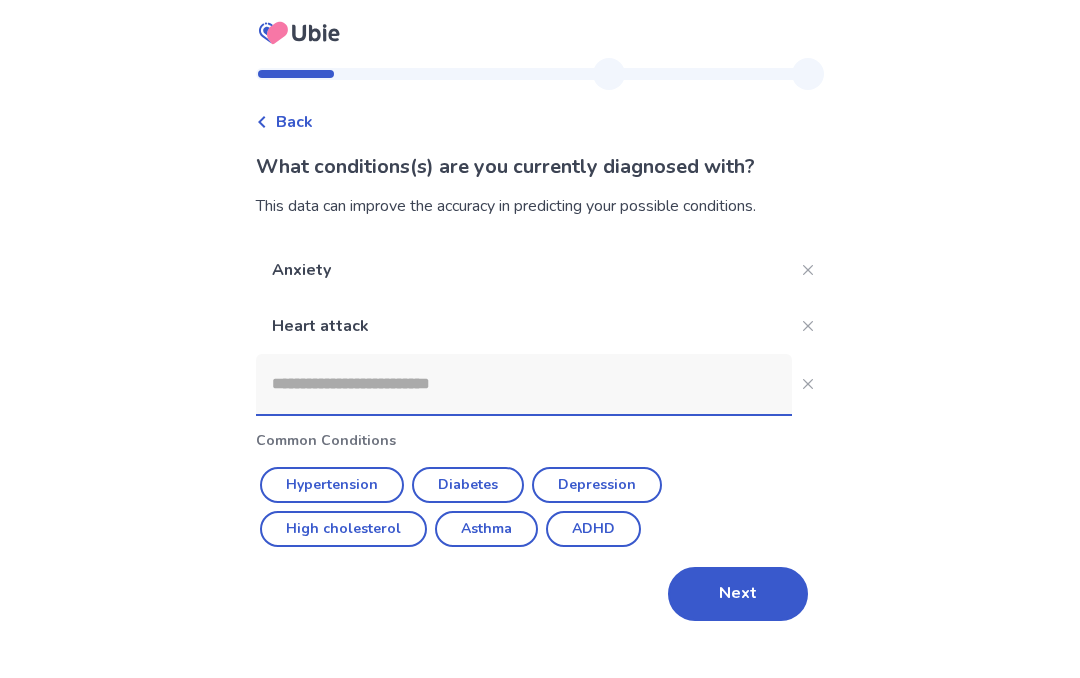 click on "Next" at bounding box center (738, 594) 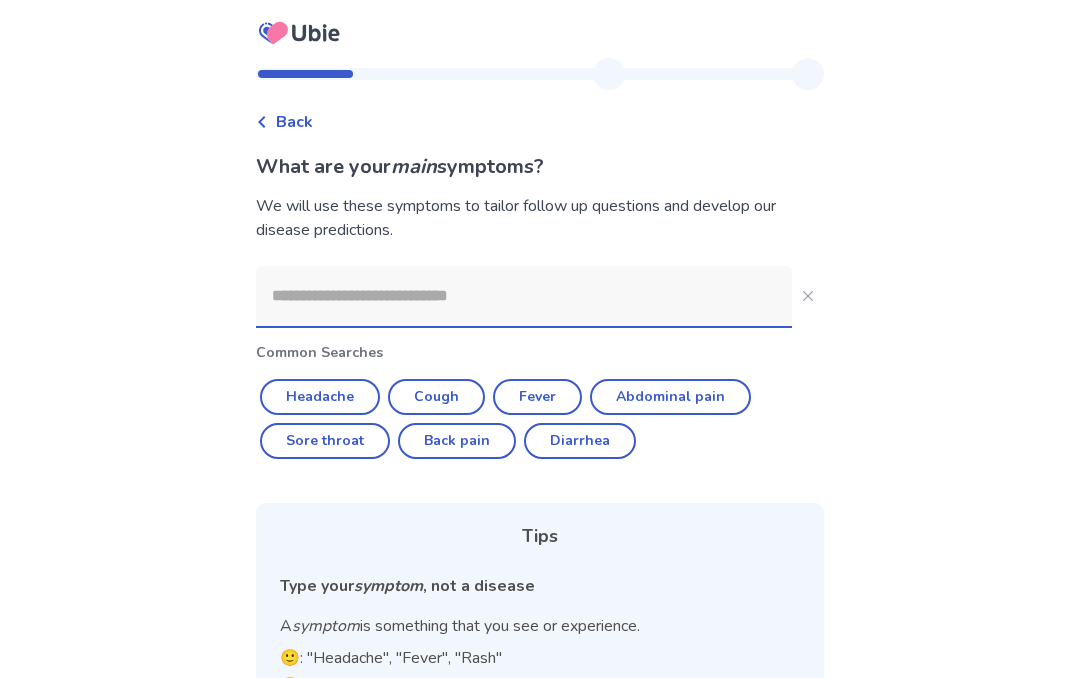 click on "Common Searches Headache Cough Fever Abdominal pain Sore throat Back pain Diarrhea Tips Type your  symptom , not a disease A  symptom  is something that you see or experience. 🙂: "Headache", "Fever", "Rash" 🙁: "Influenza", "Dengue", "Lung cancer" (Disease name) Type in a short keyword 🙂: "Headache" 🙁: "I woke up in the middle of the night because I had a Headache" (Full Sentence)" 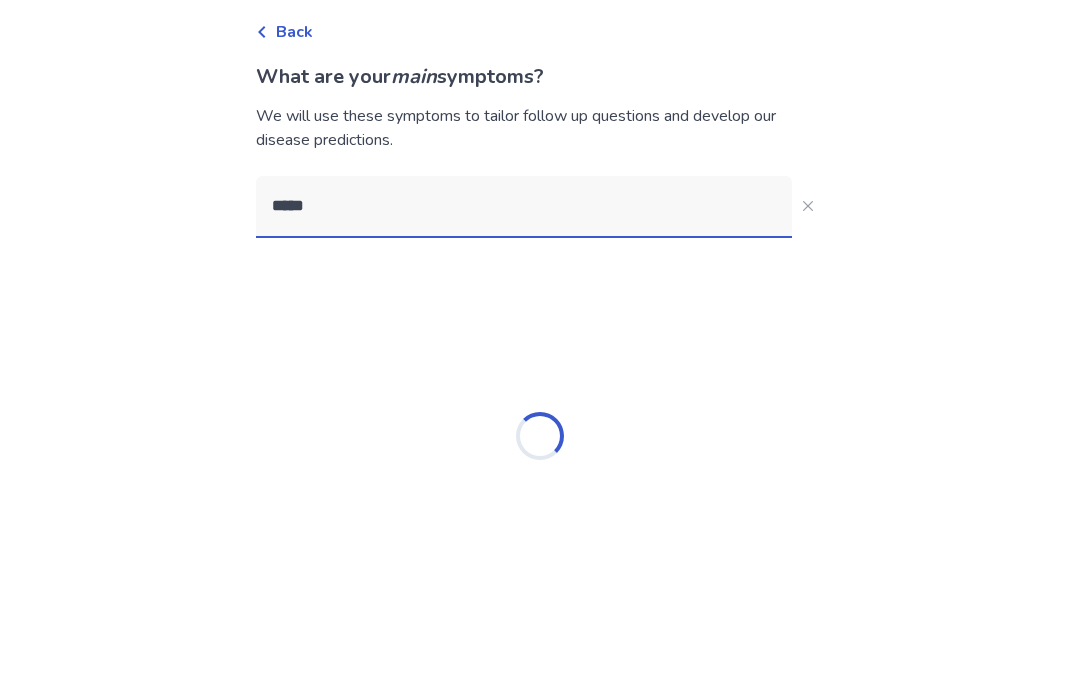 type on "******" 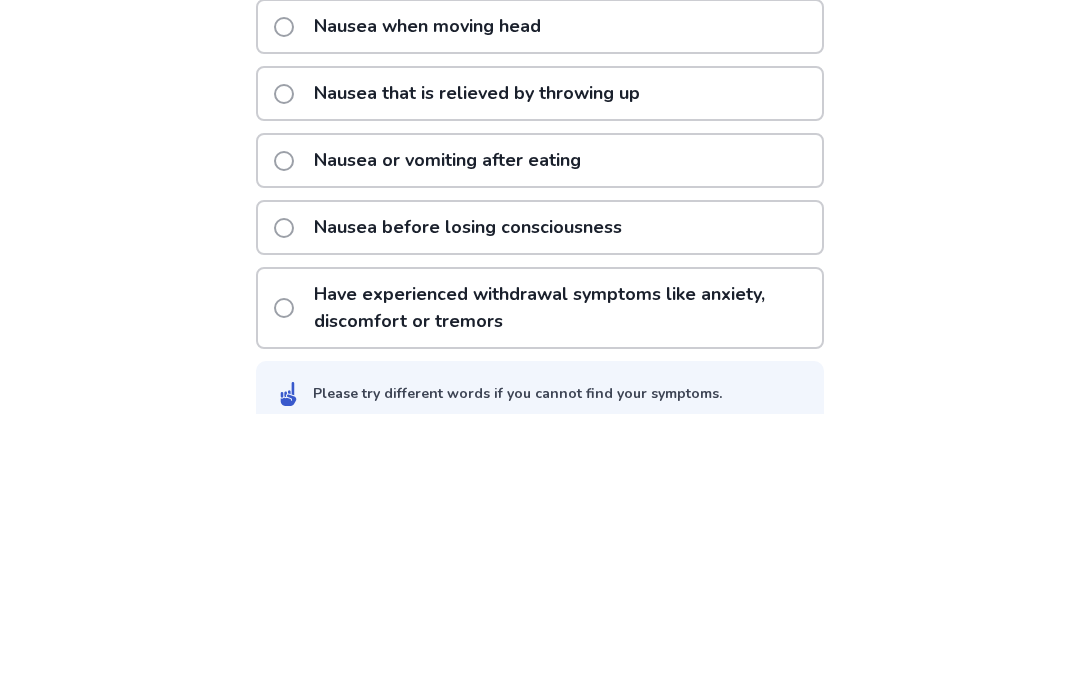 scroll, scrollTop: 215, scrollLeft: 0, axis: vertical 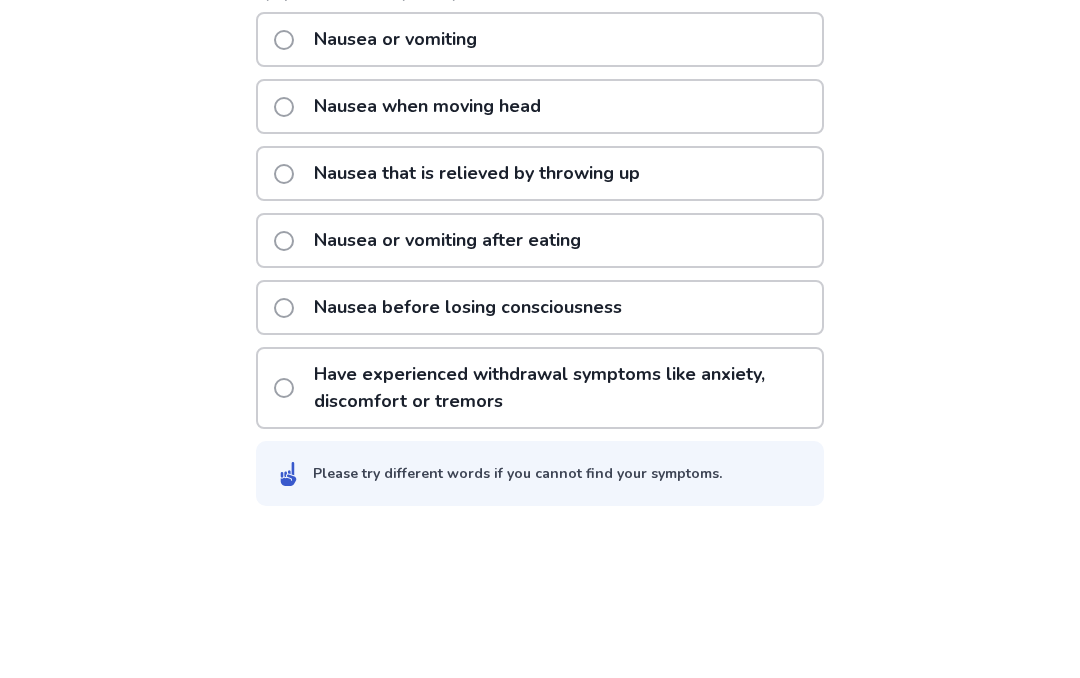 click on "Nausea or vomiting" 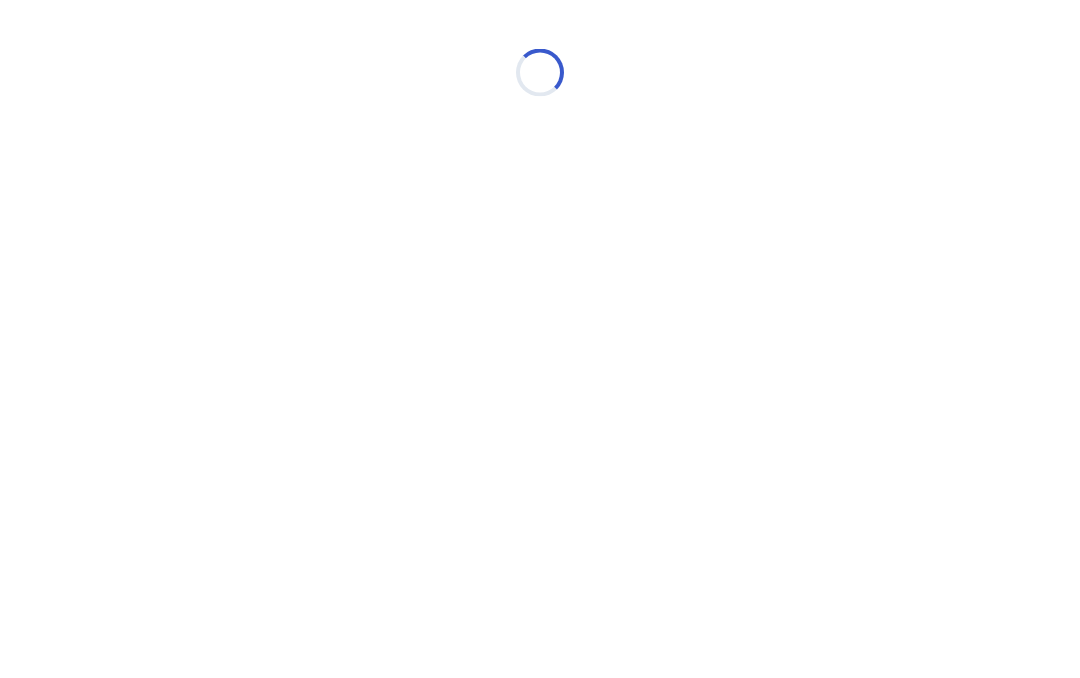 scroll, scrollTop: 0, scrollLeft: 0, axis: both 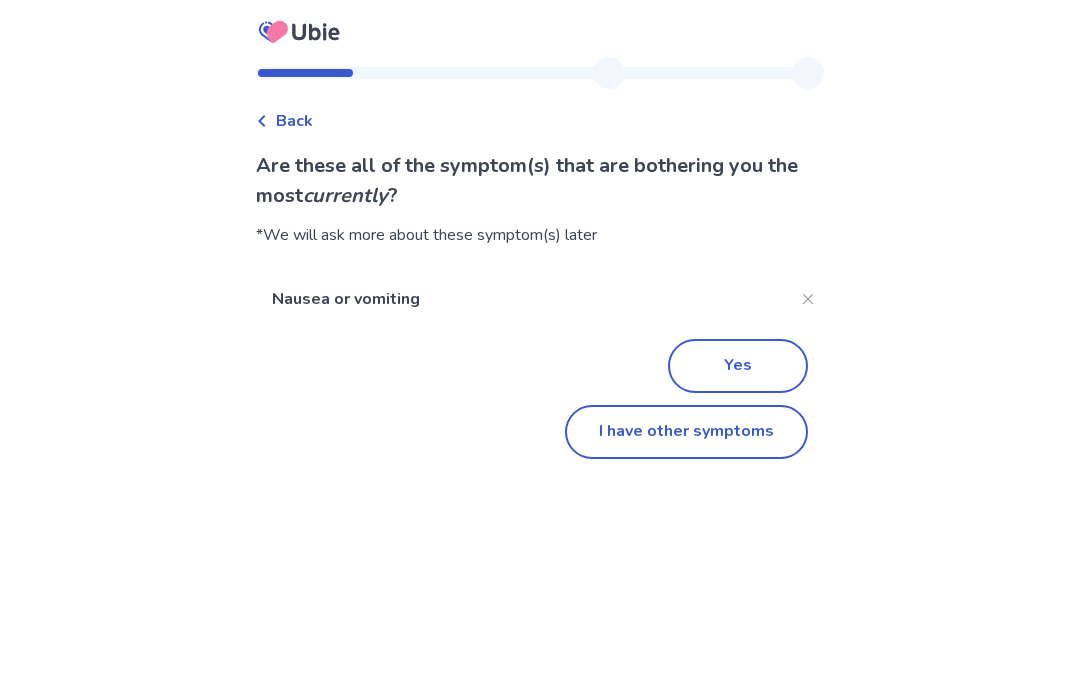 click on "I have other symptoms" 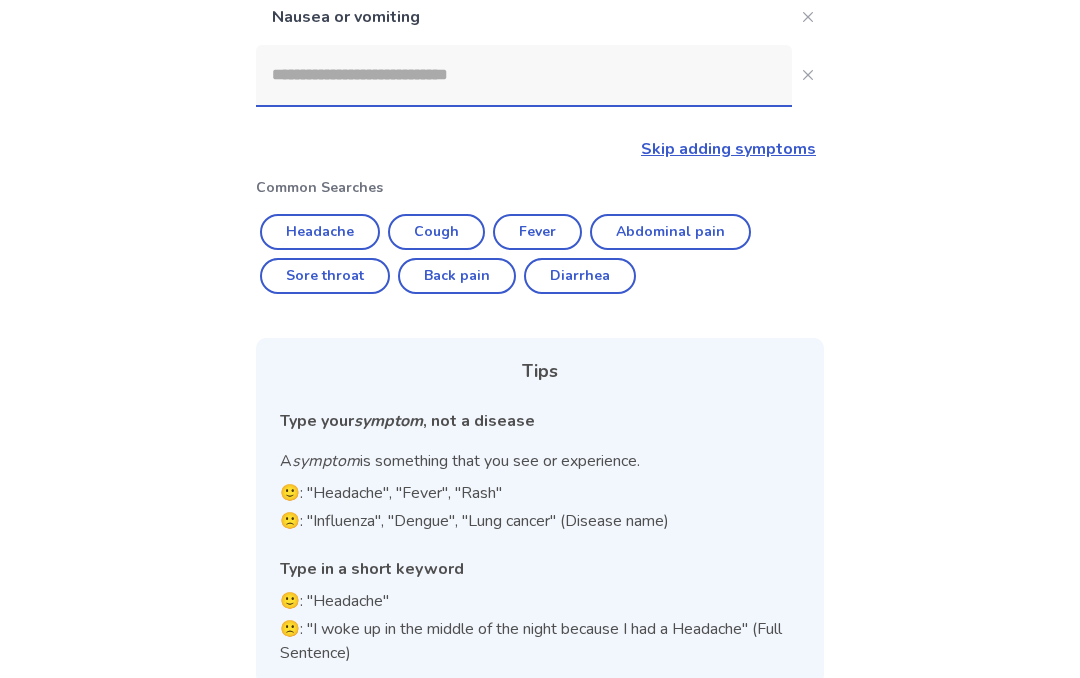 scroll, scrollTop: 0, scrollLeft: 0, axis: both 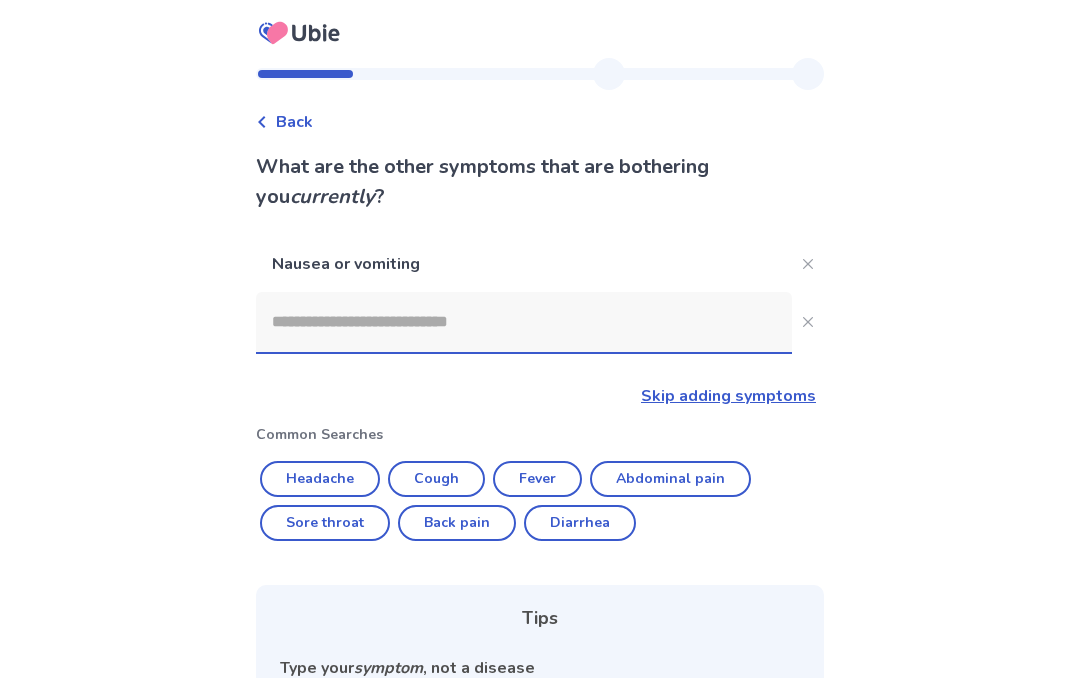 click 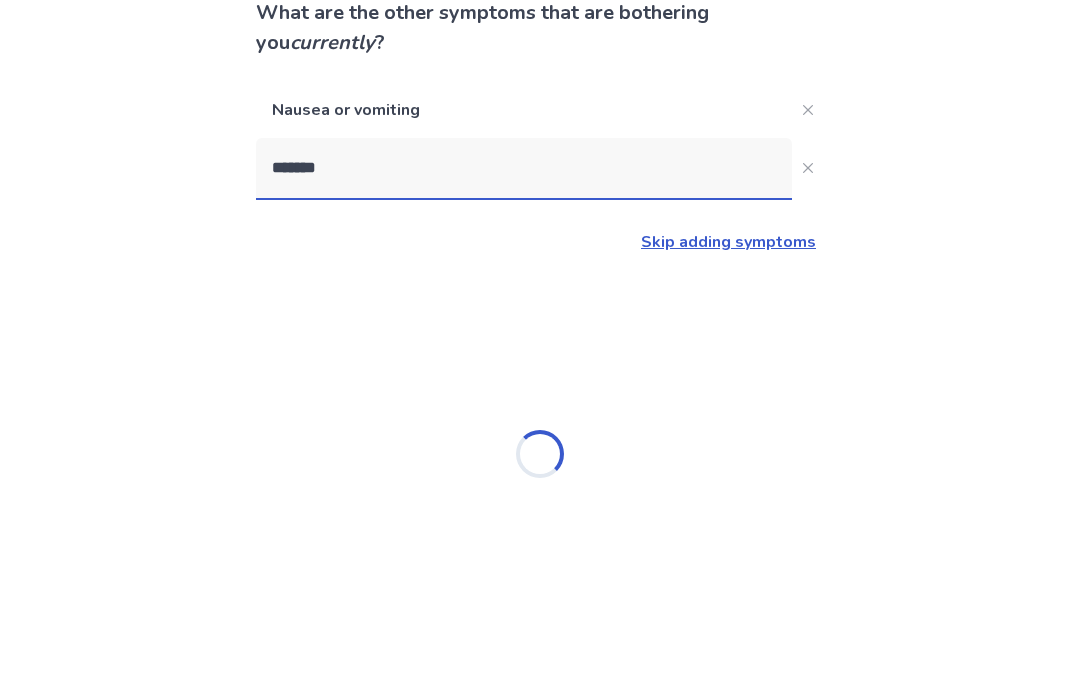 type on "********" 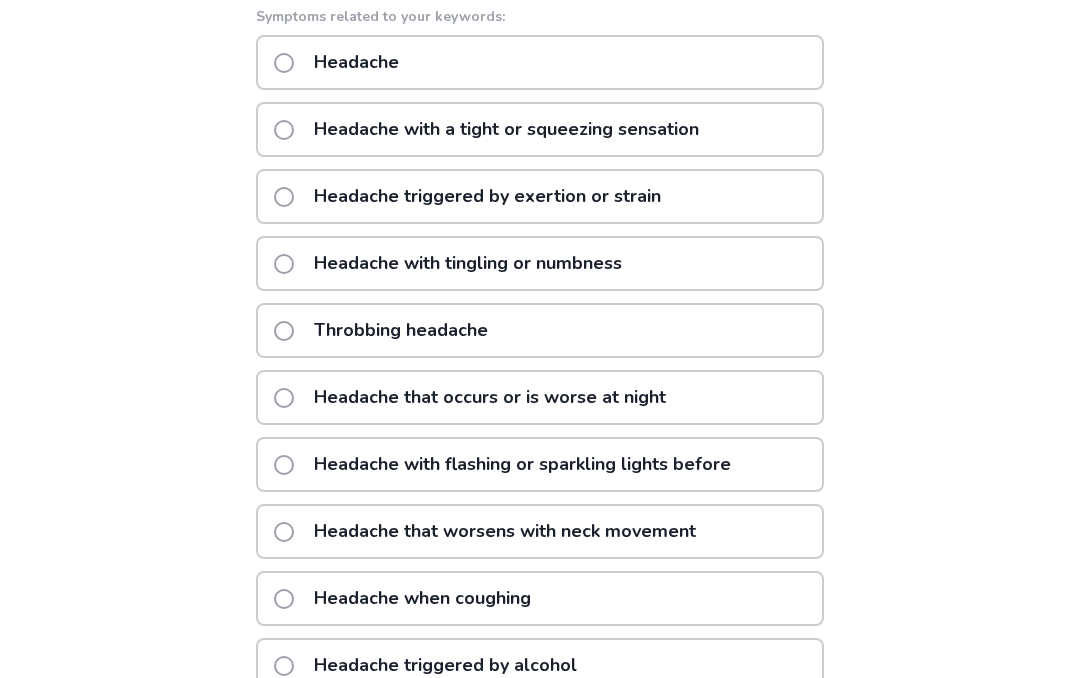 scroll, scrollTop: 407, scrollLeft: 0, axis: vertical 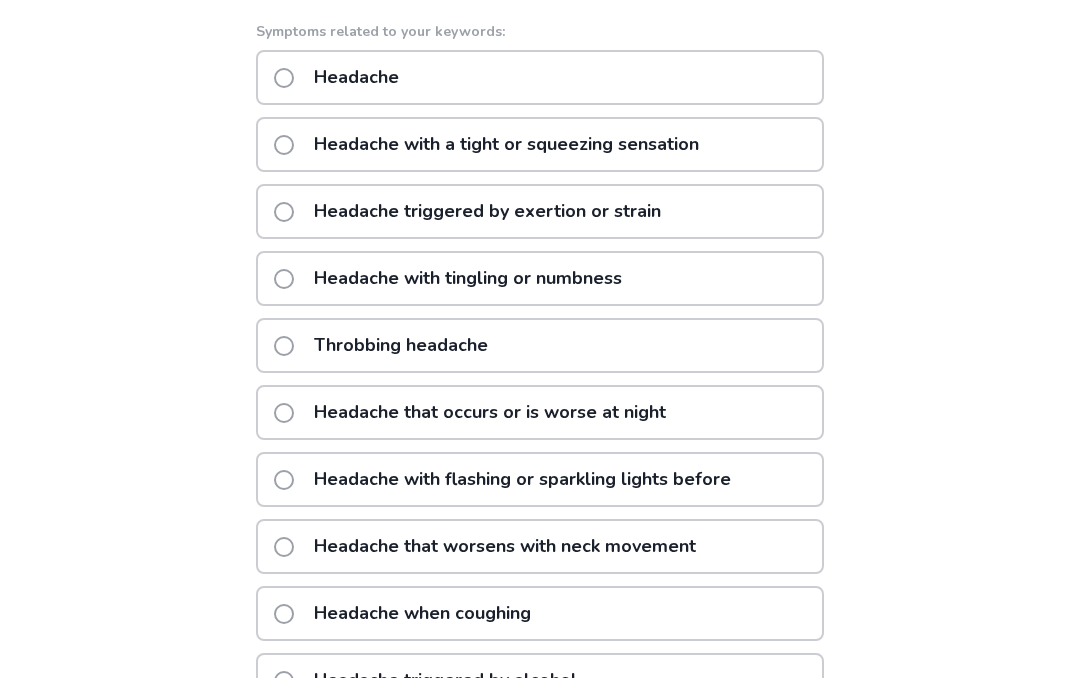 click on "Headache with a tight or squeezing sensation" 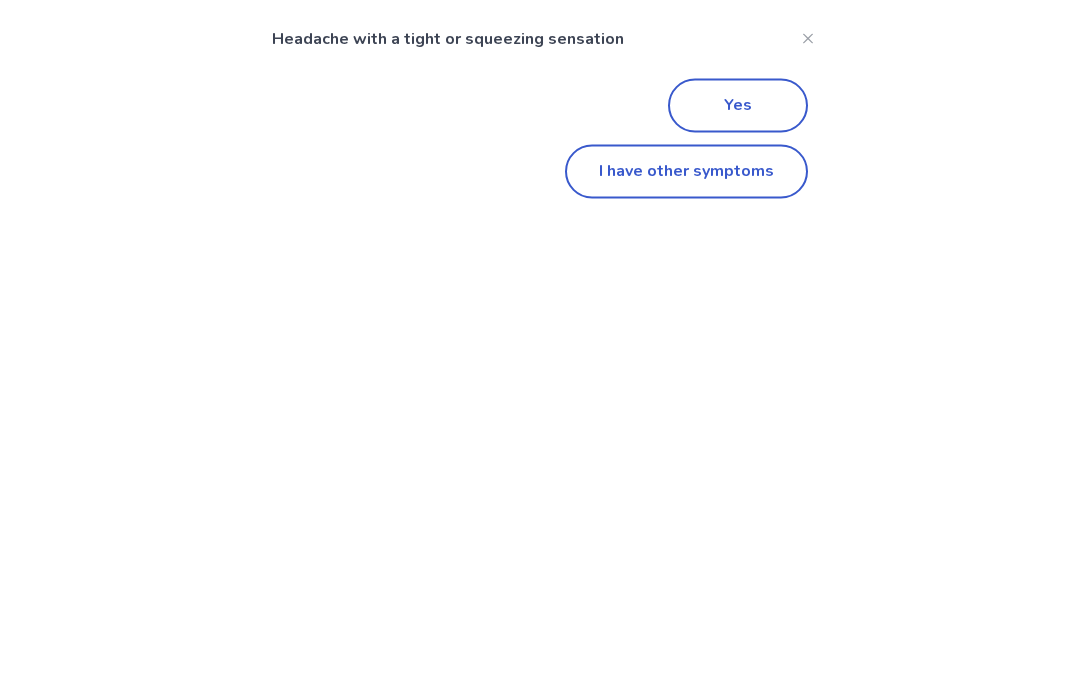 scroll, scrollTop: 0, scrollLeft: 0, axis: both 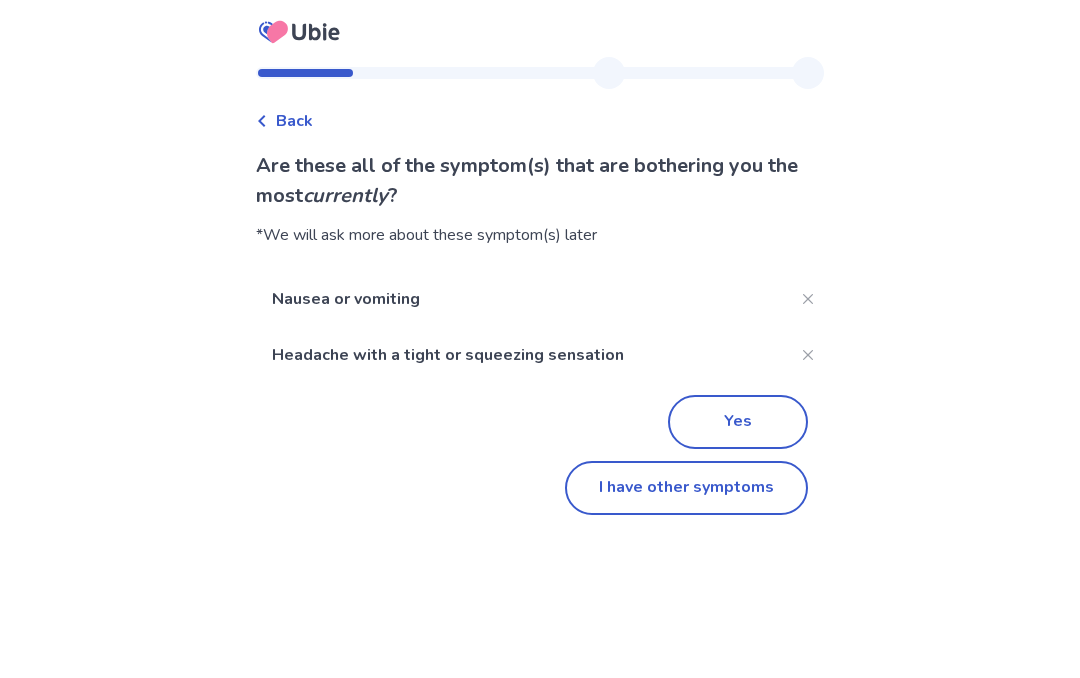 click on "I have other symptoms" 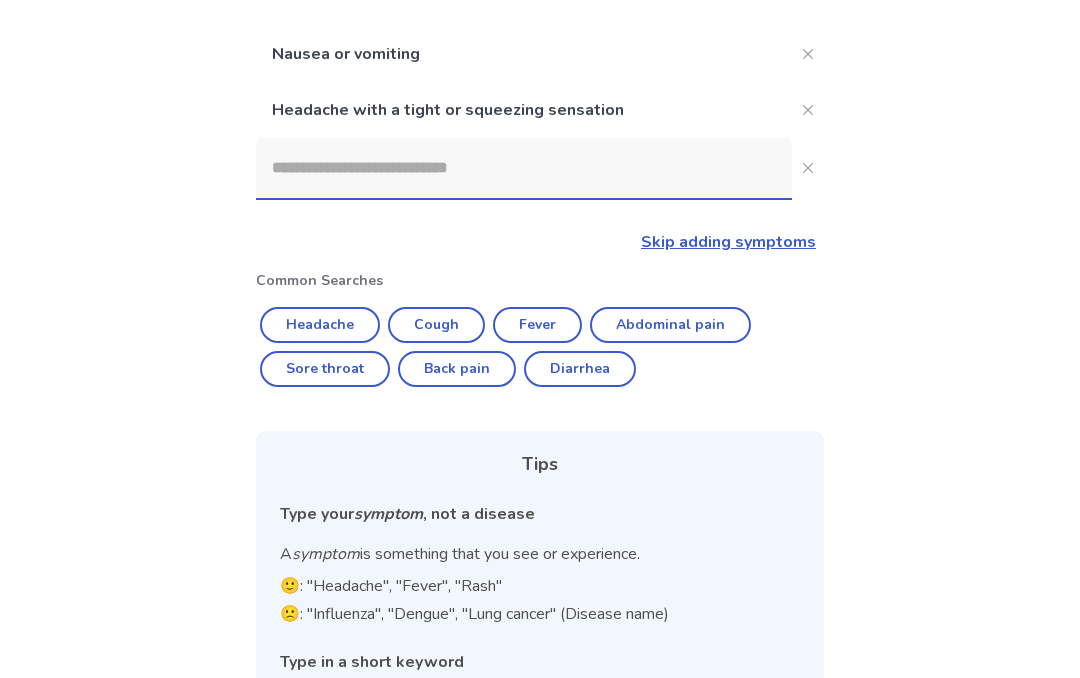 scroll, scrollTop: 202, scrollLeft: 0, axis: vertical 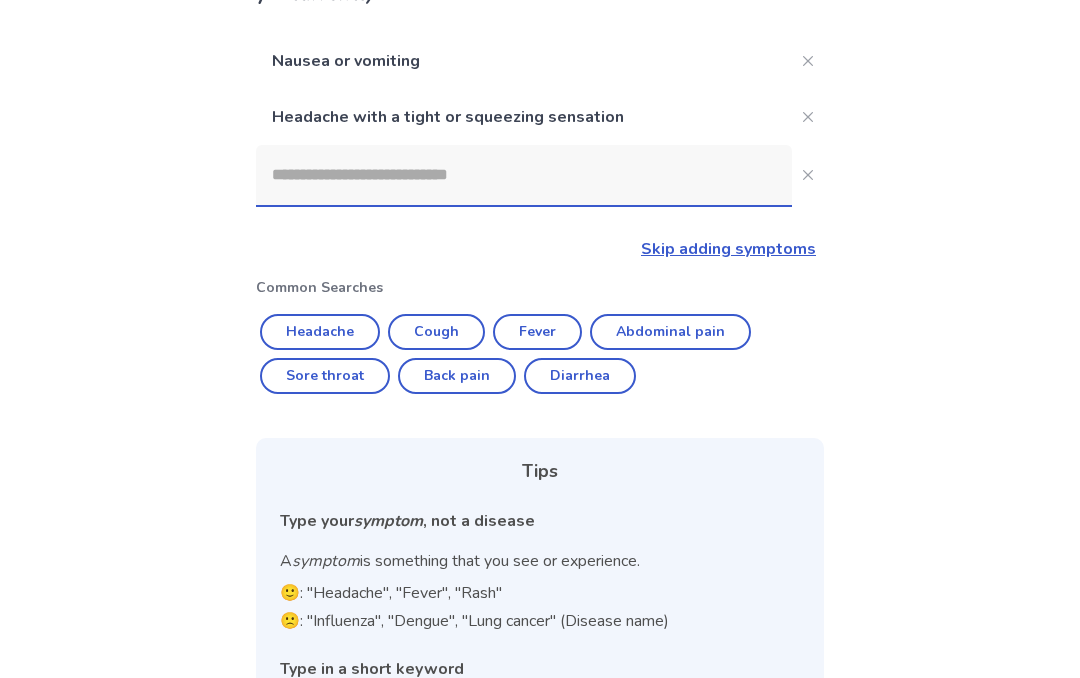 click 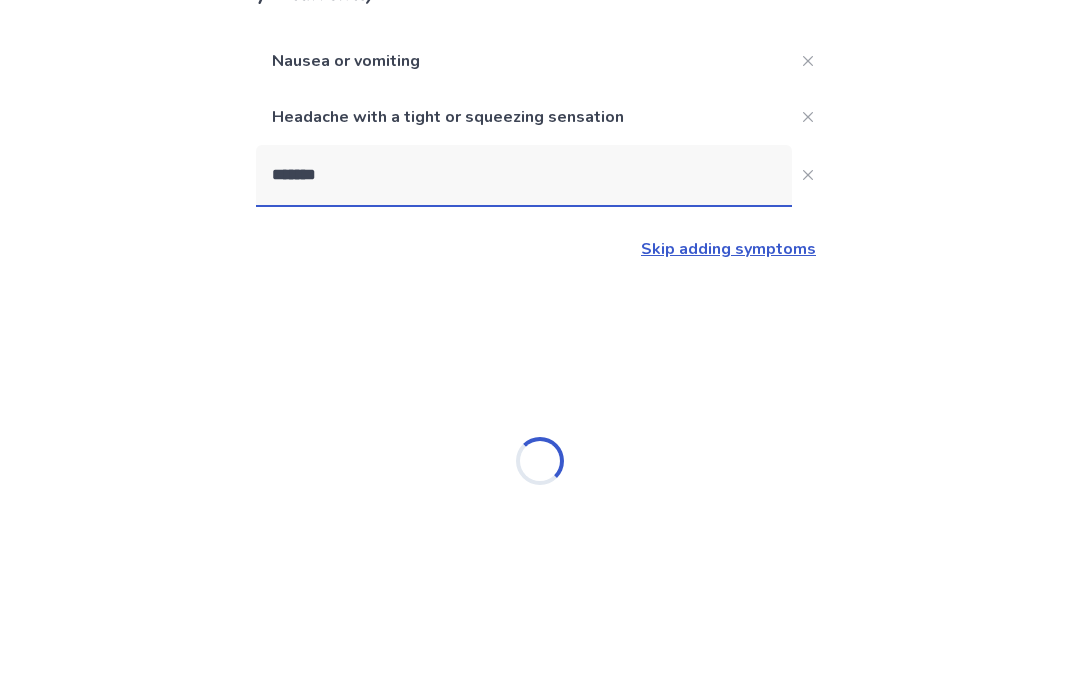 type on "********" 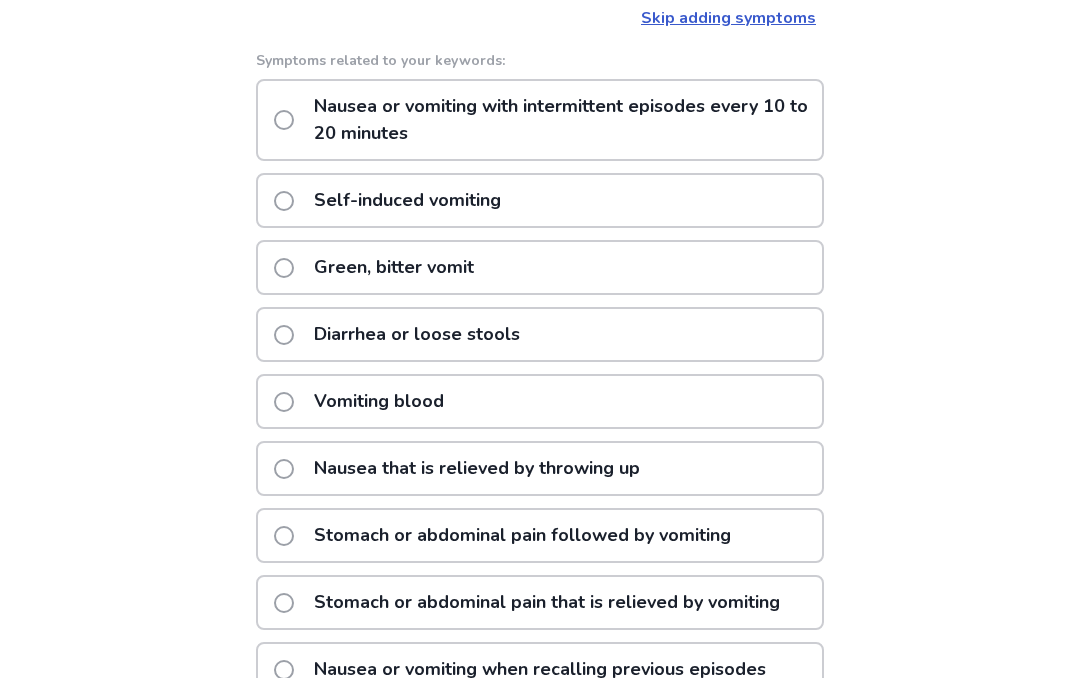 scroll, scrollTop: 410, scrollLeft: 0, axis: vertical 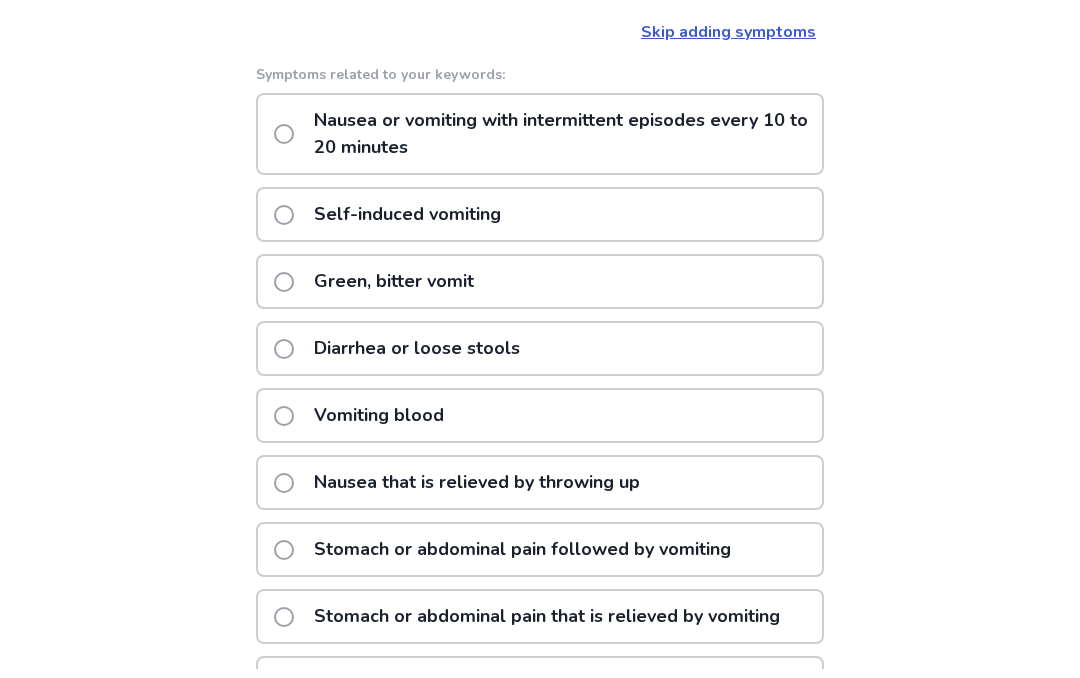 click 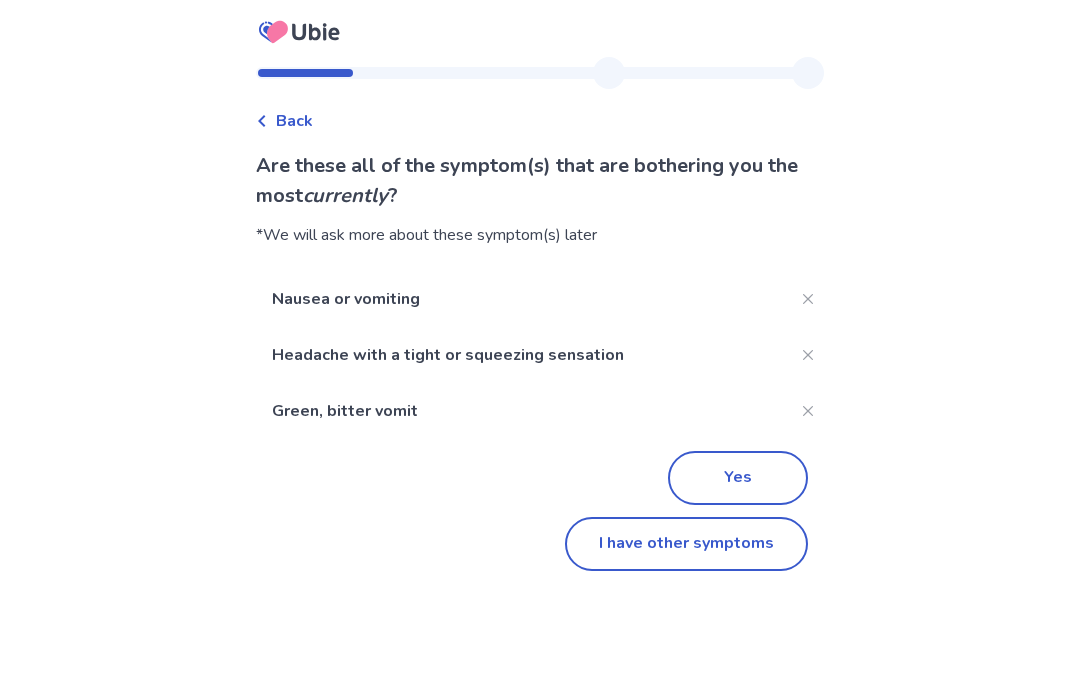 click on "I have other symptoms" 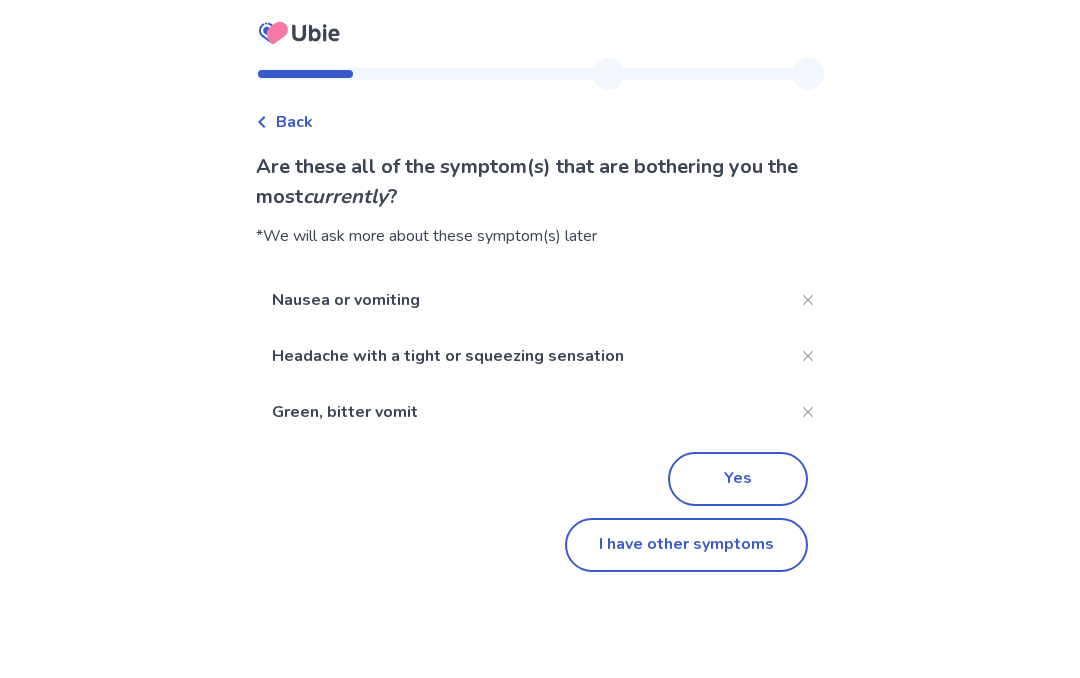 scroll, scrollTop: 390, scrollLeft: 0, axis: vertical 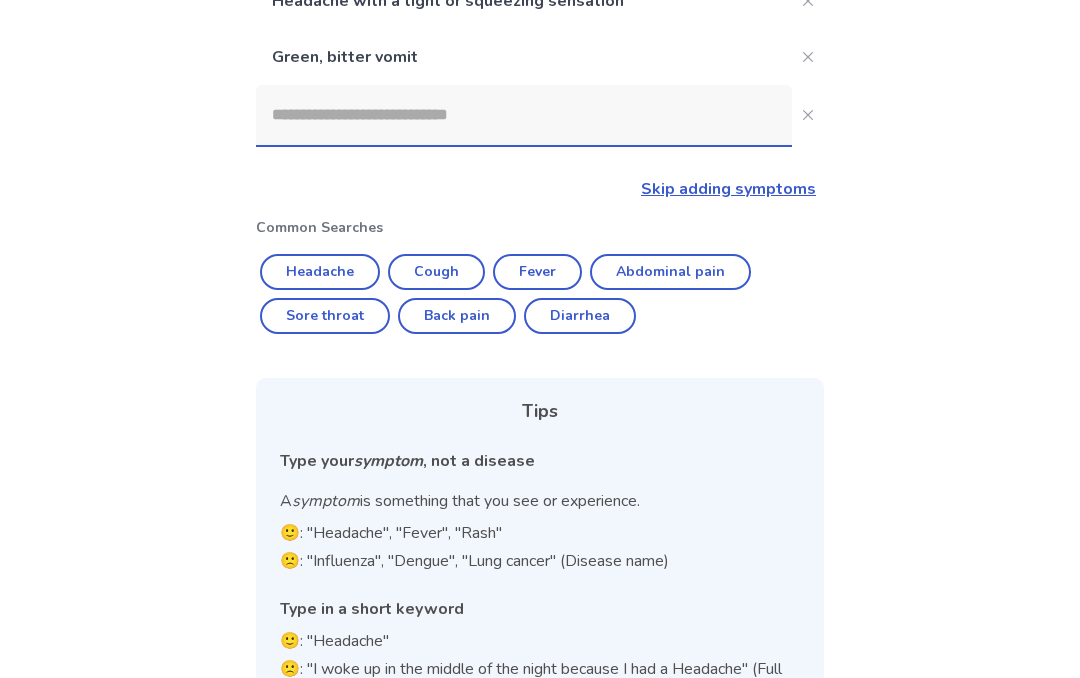 click 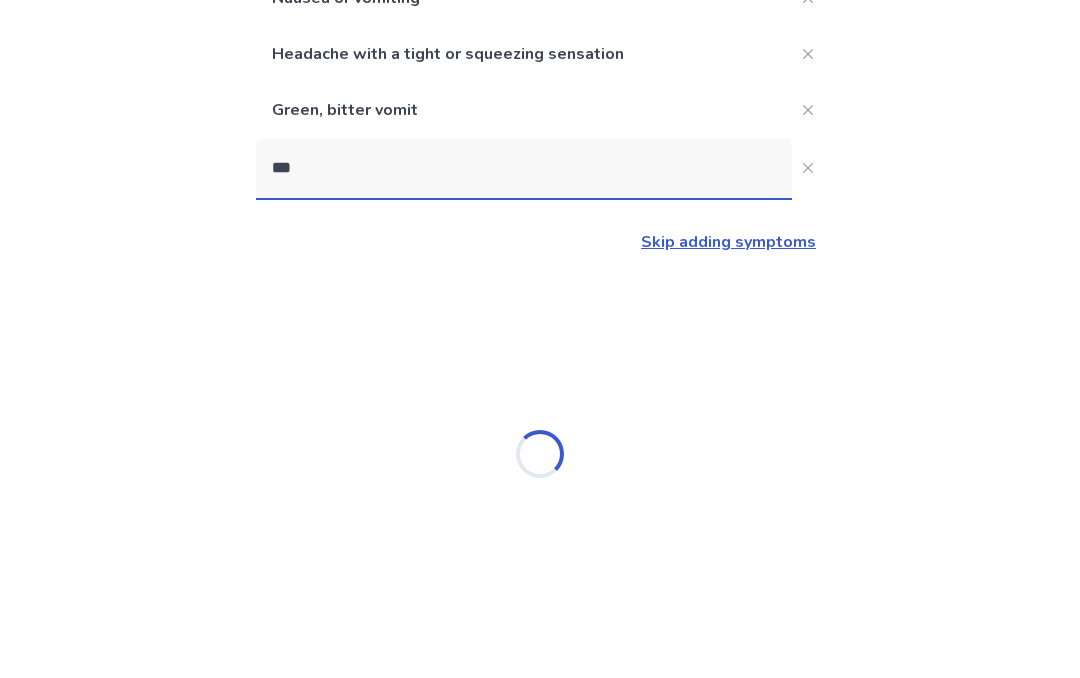 scroll, scrollTop: 90, scrollLeft: 0, axis: vertical 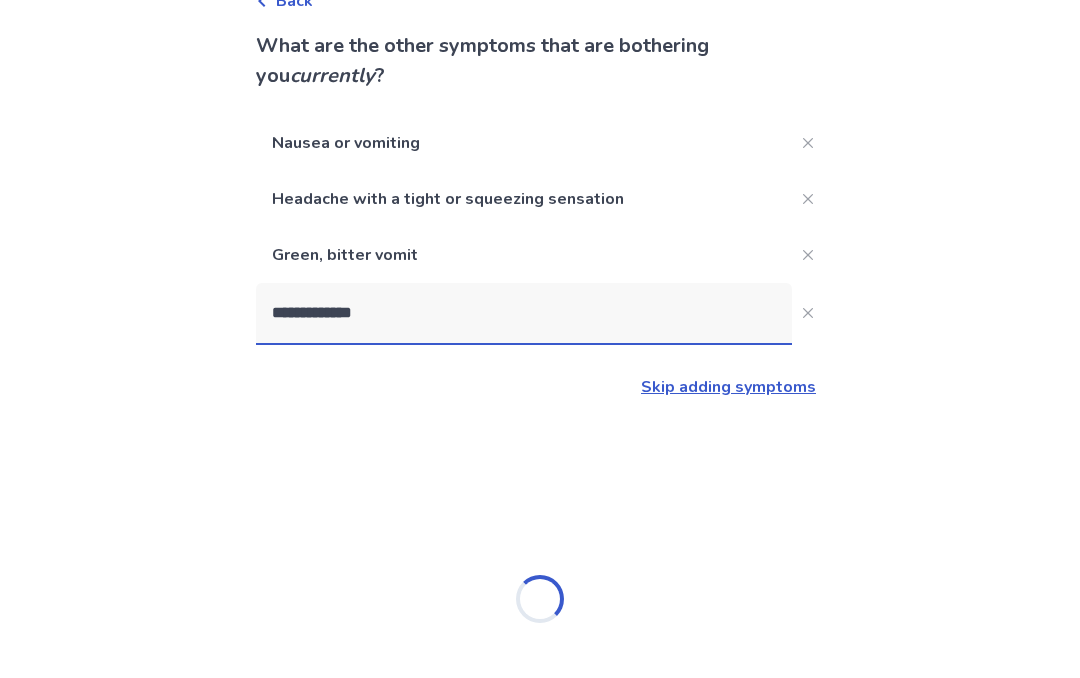 type on "**********" 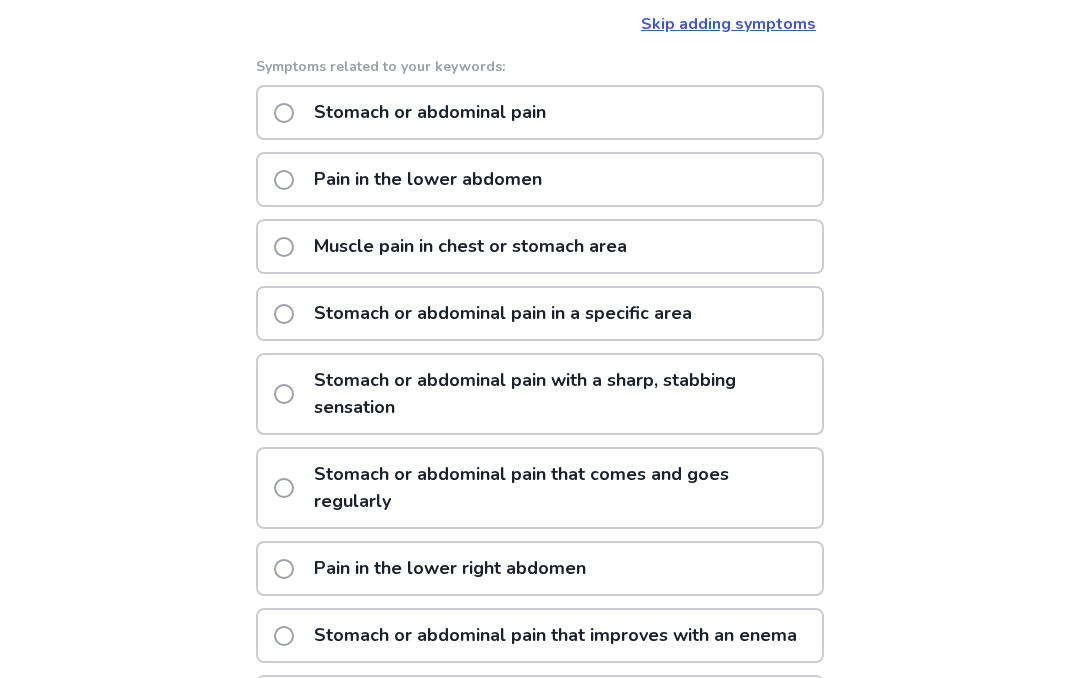 scroll, scrollTop: 484, scrollLeft: 0, axis: vertical 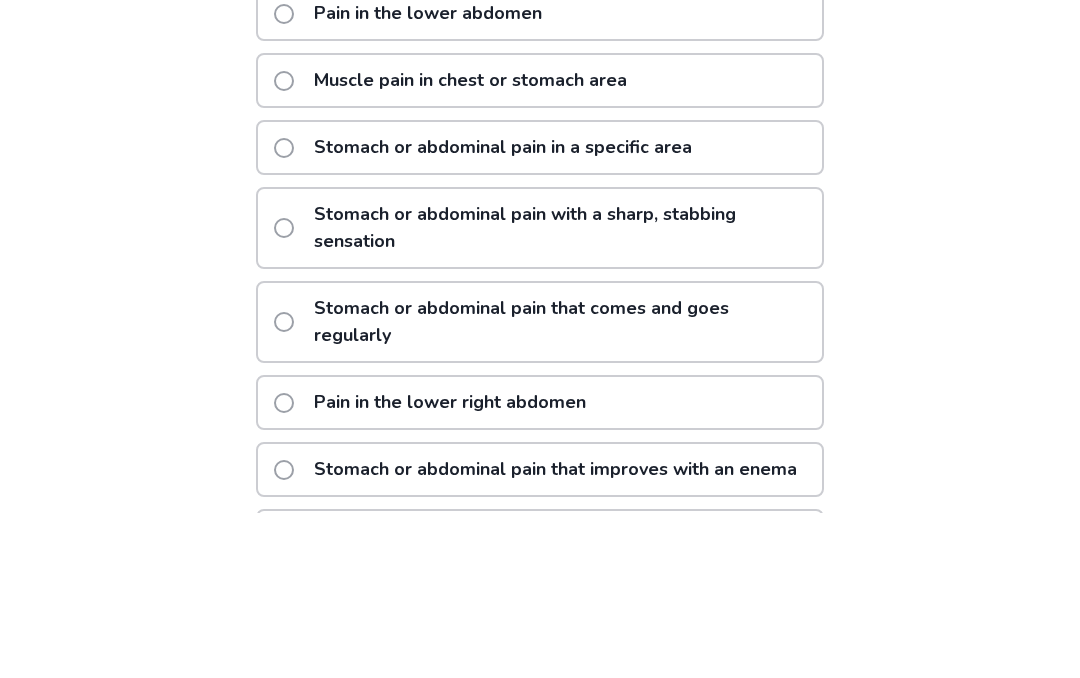 click on "Stomach or abdominal pain that comes and goes regularly" 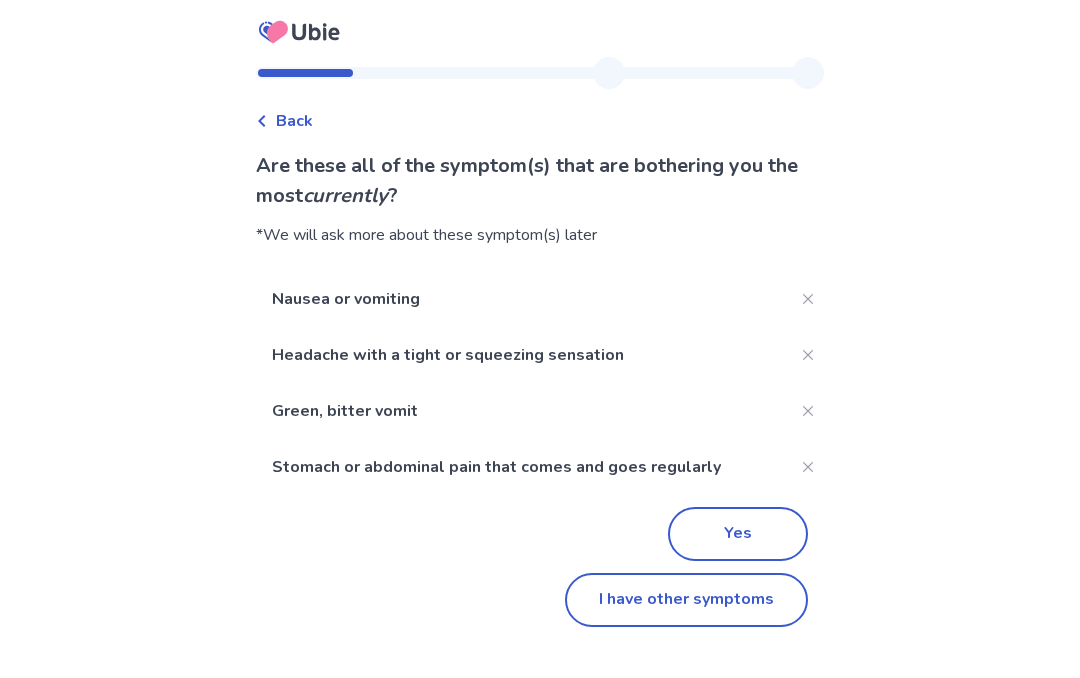 click on "I have other symptoms" 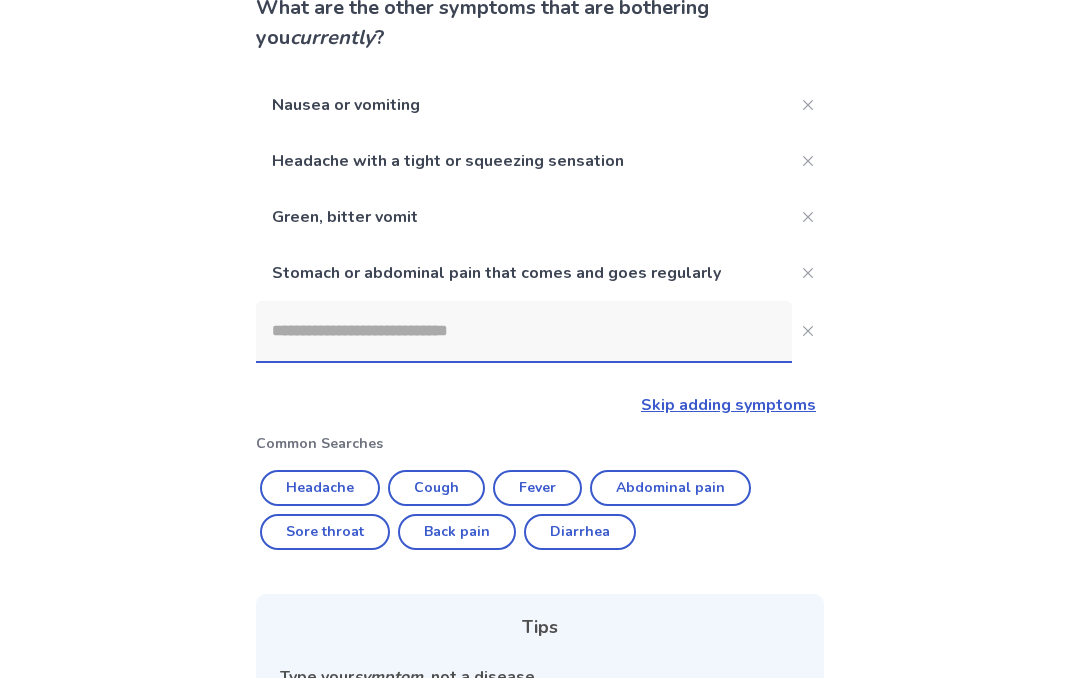 scroll, scrollTop: 151, scrollLeft: 0, axis: vertical 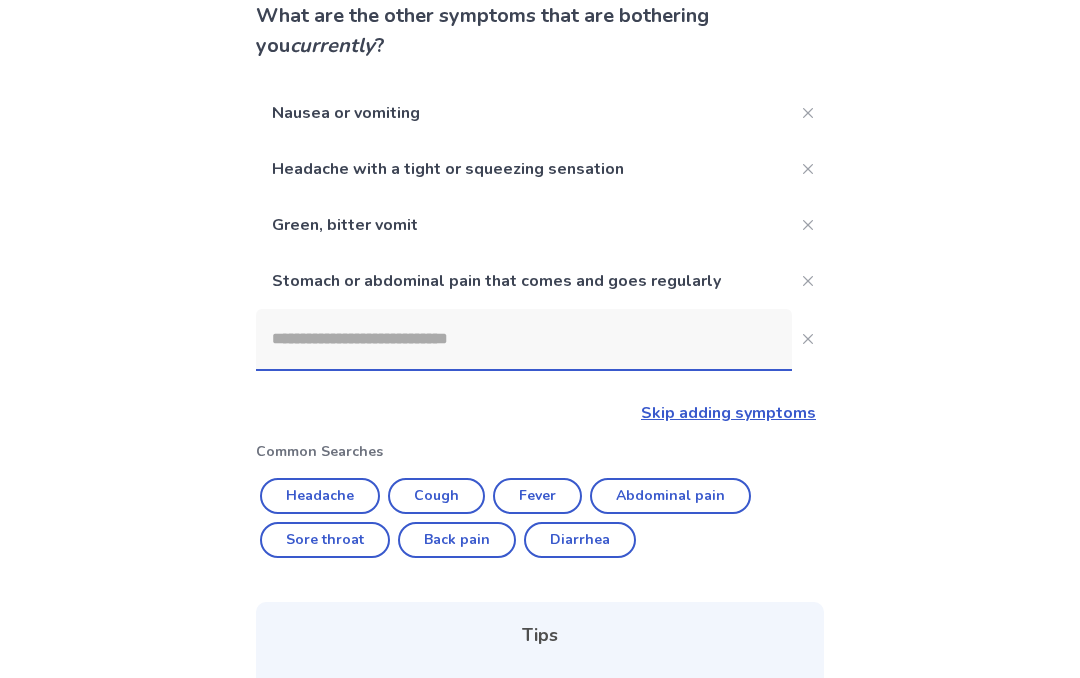 click 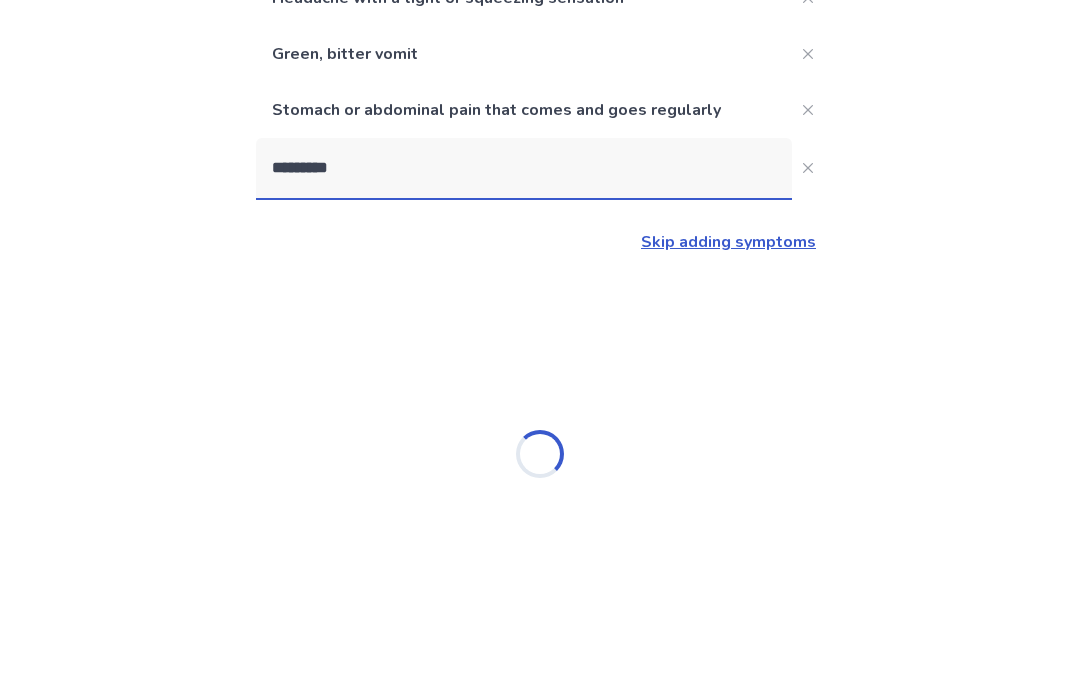 type on "**********" 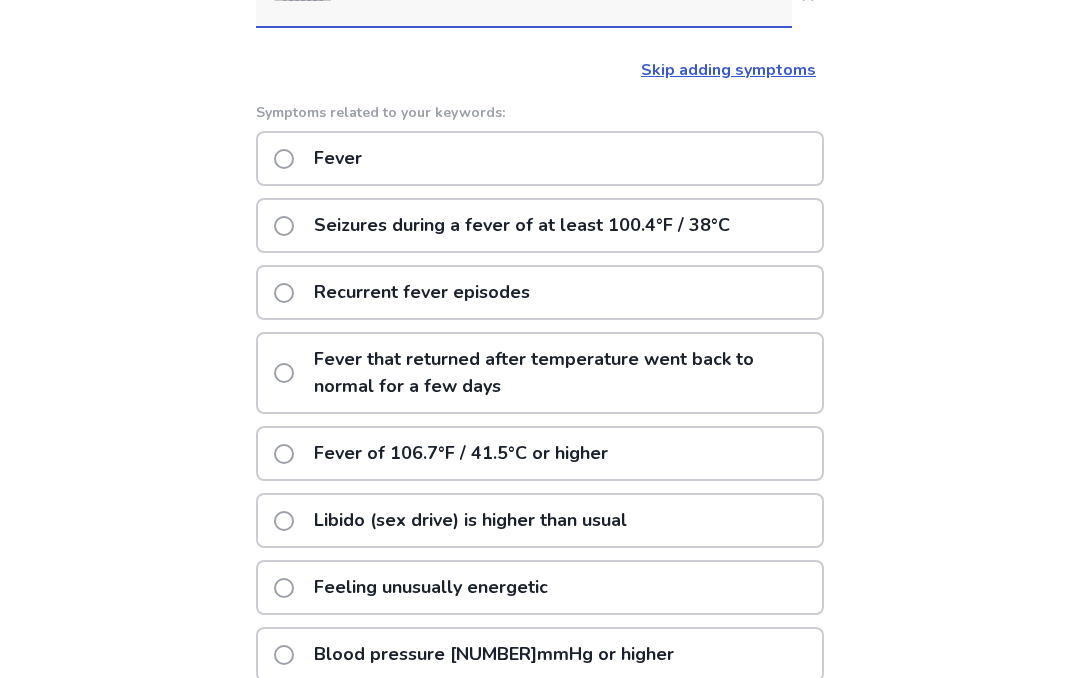 click on "Fever" 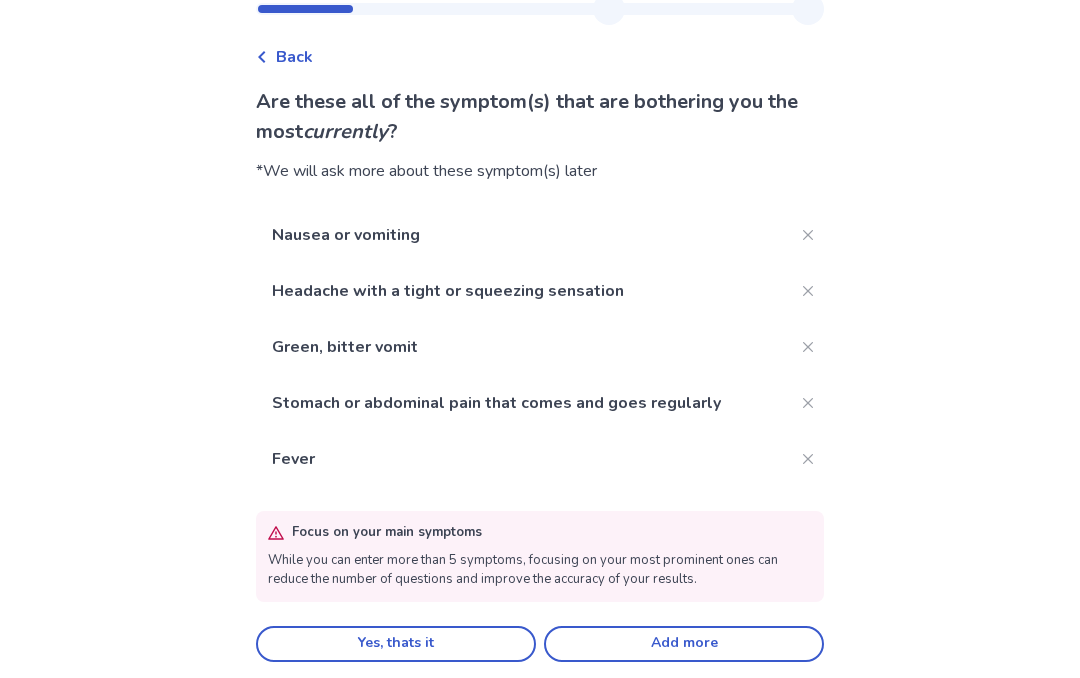 scroll, scrollTop: 90, scrollLeft: 0, axis: vertical 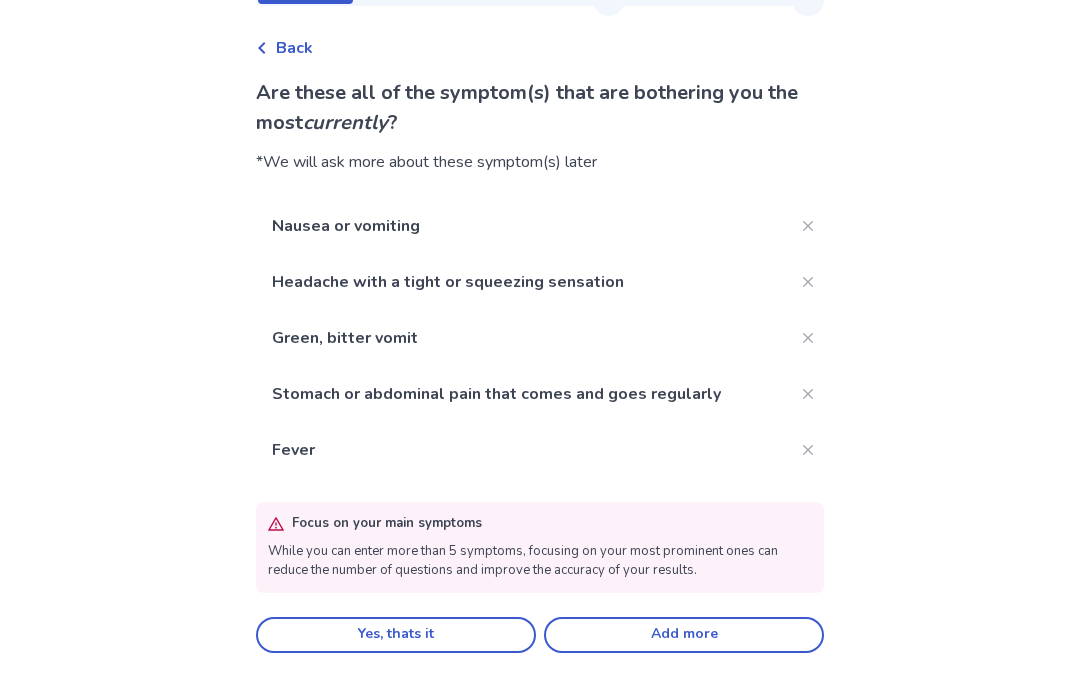 click on "Add more" 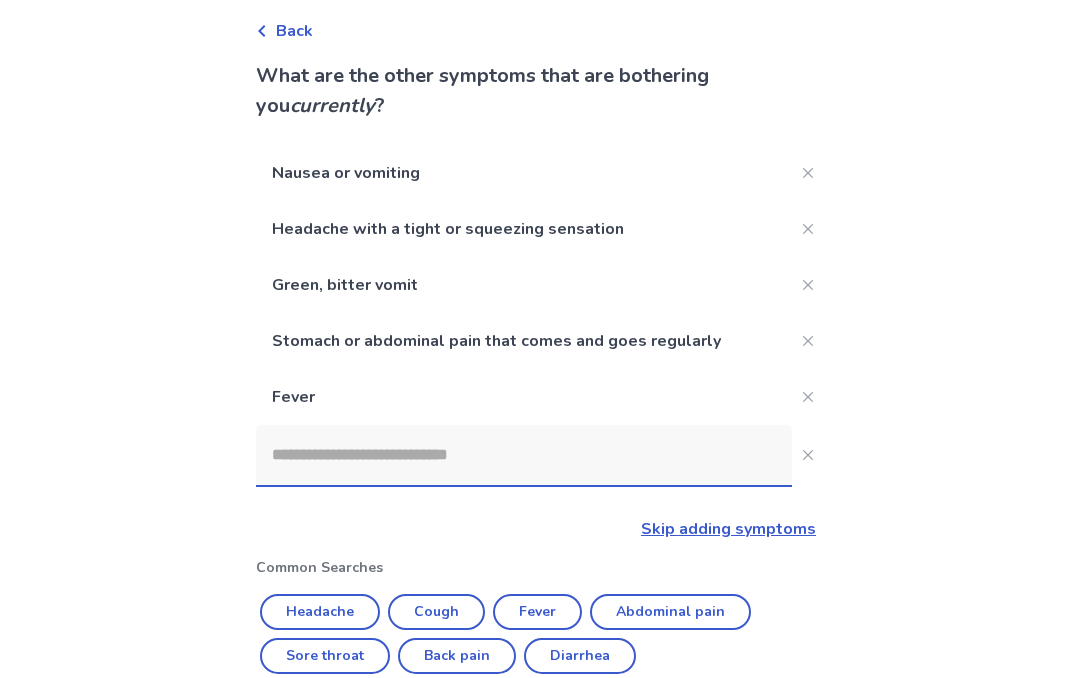 scroll, scrollTop: 494, scrollLeft: 0, axis: vertical 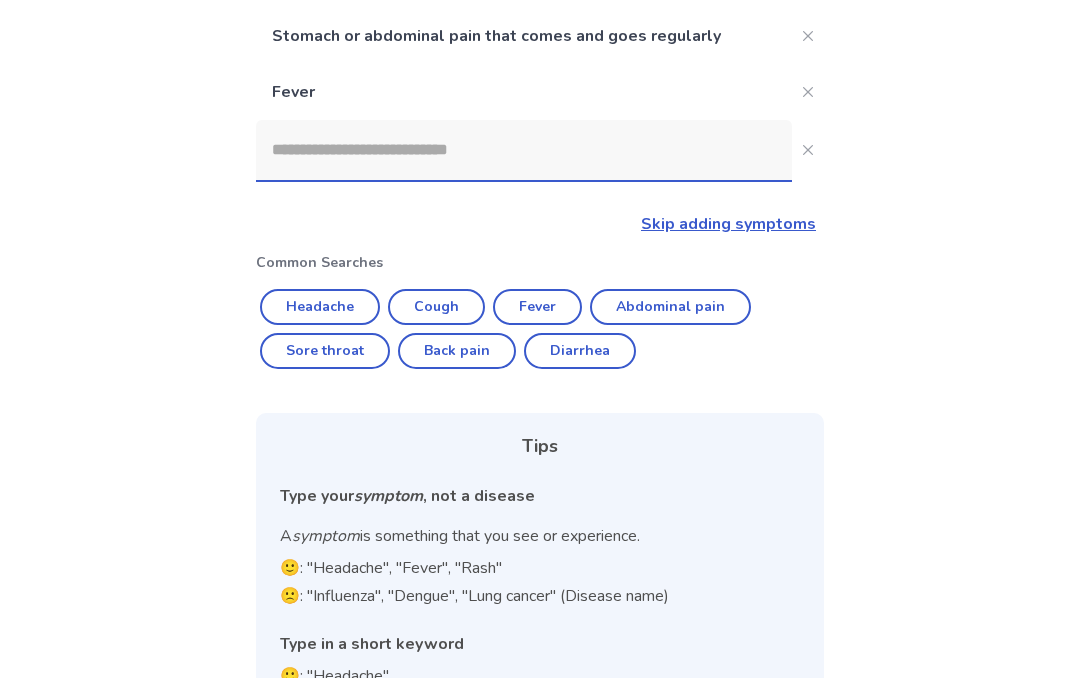 click on "Diarrhea" 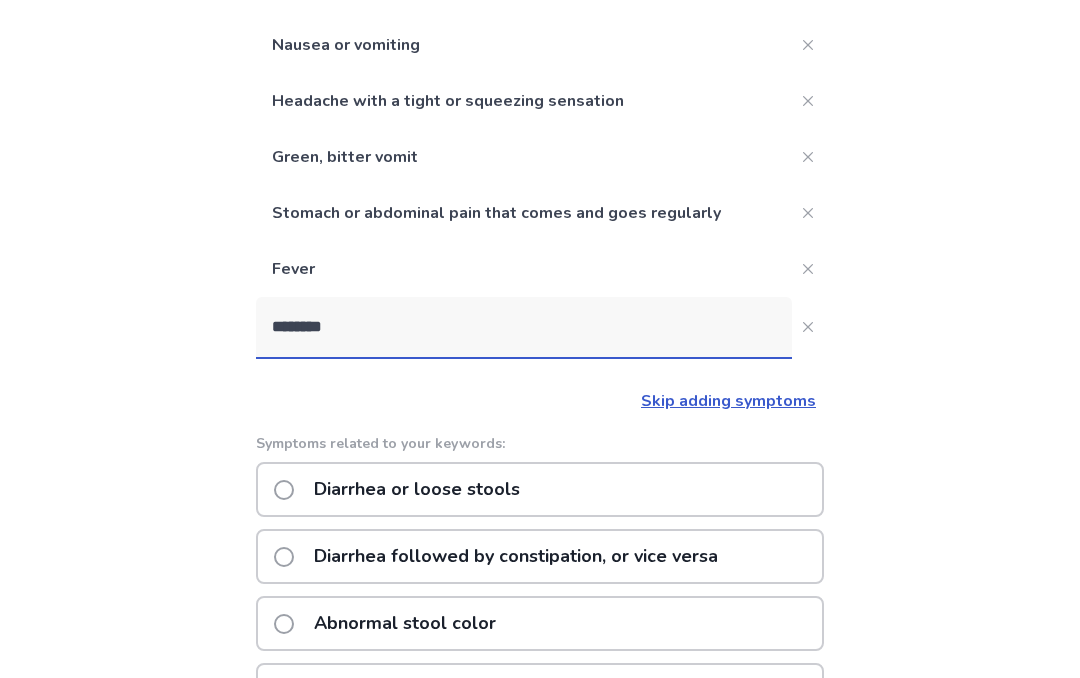 scroll, scrollTop: 279, scrollLeft: 0, axis: vertical 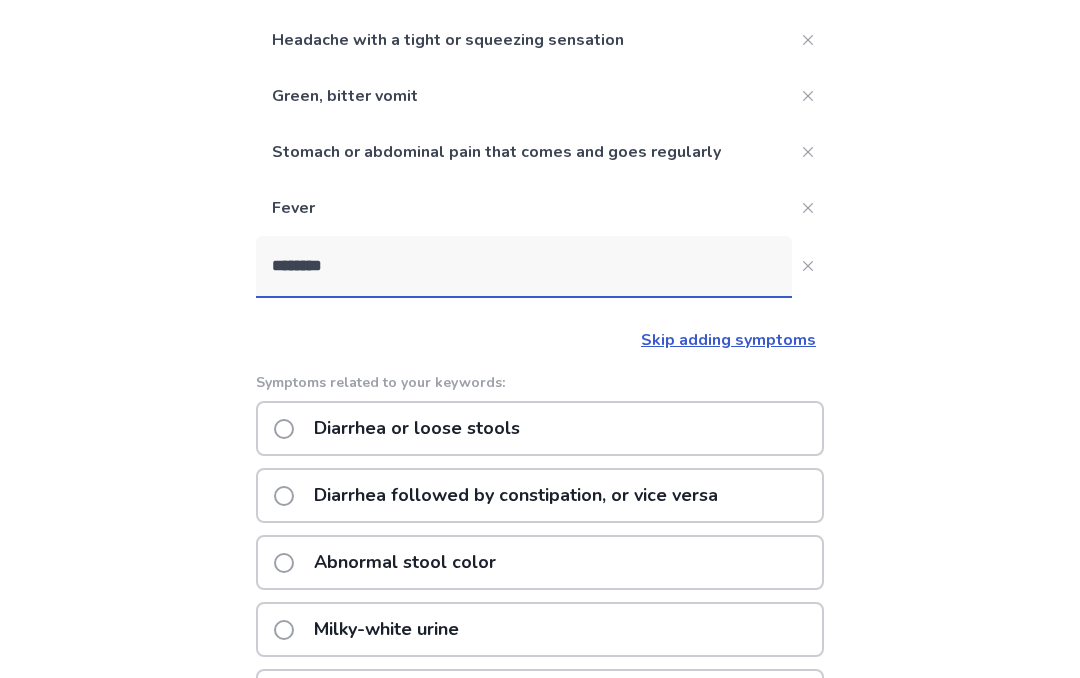 click on "Diarrhea followed by constipation, or vice versa" 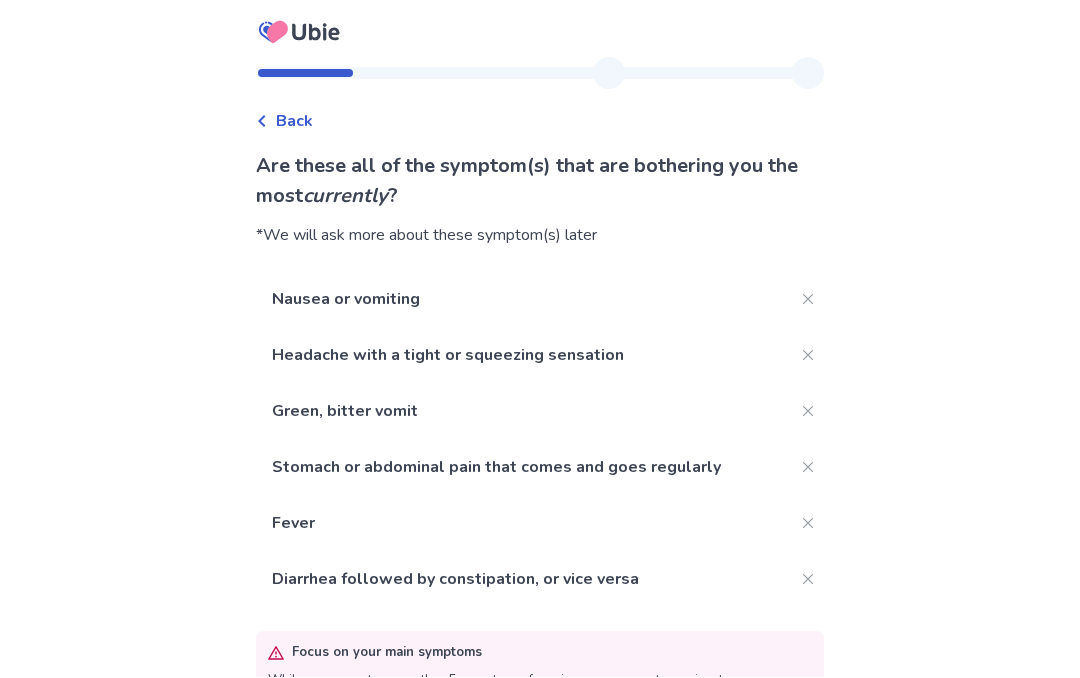 scroll, scrollTop: 37, scrollLeft: 0, axis: vertical 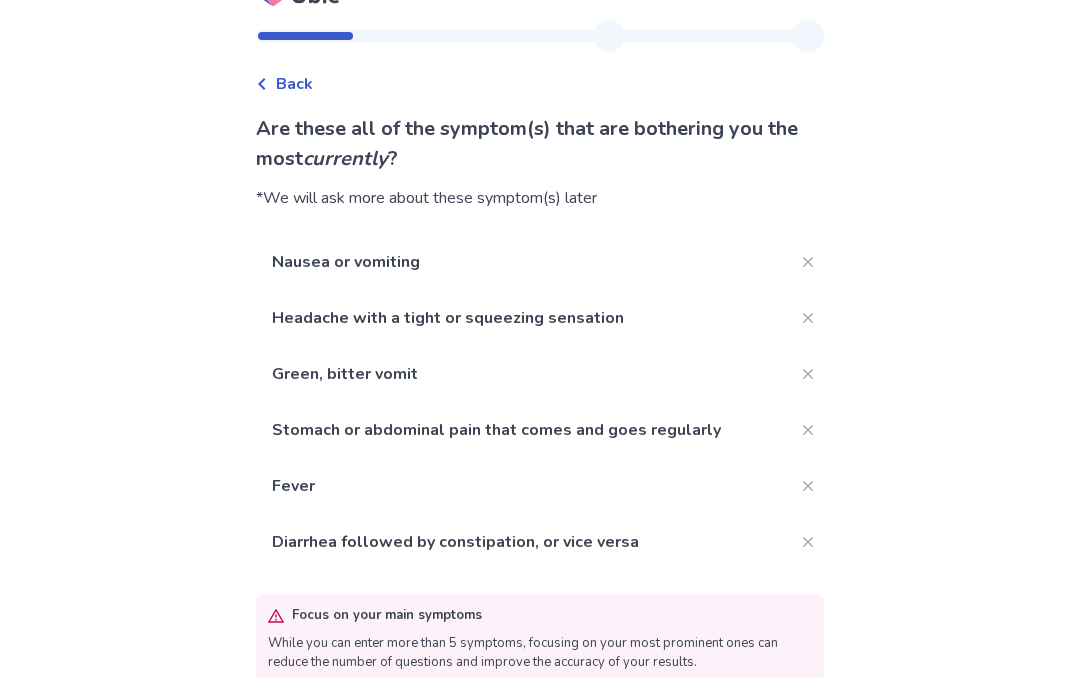 click on "Add more" 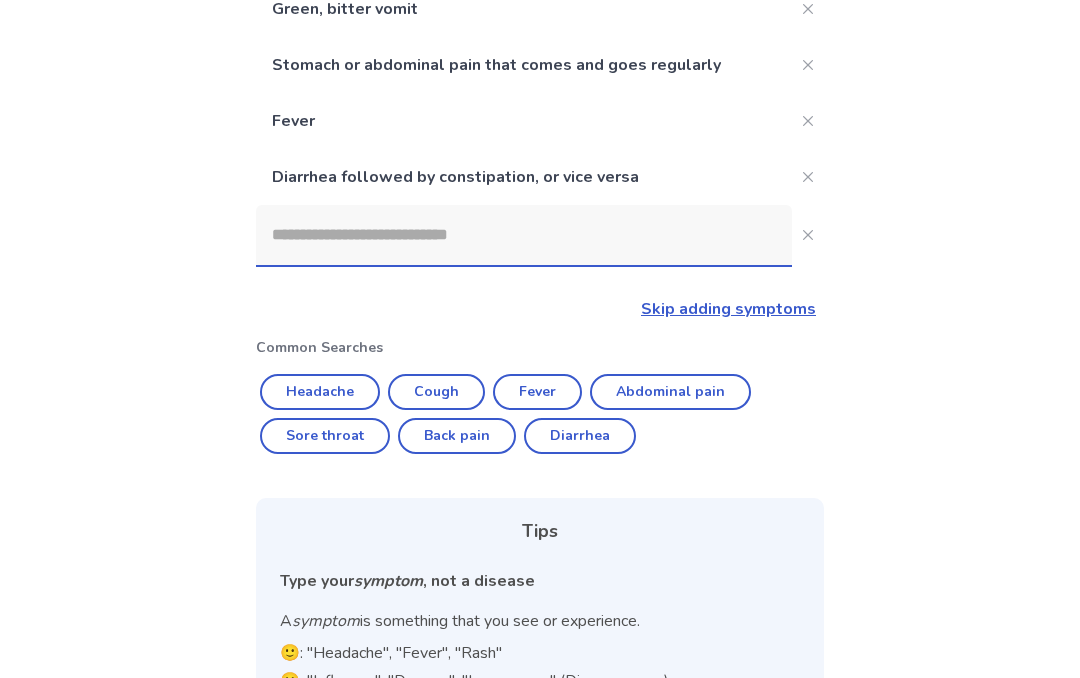 scroll, scrollTop: 369, scrollLeft: 0, axis: vertical 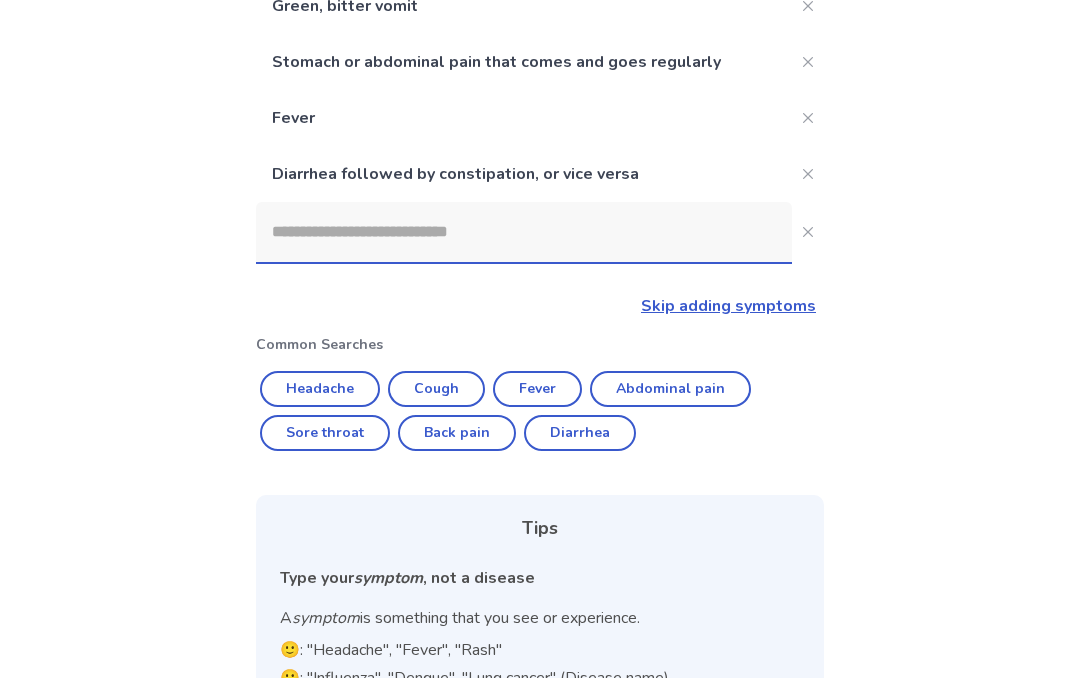 click 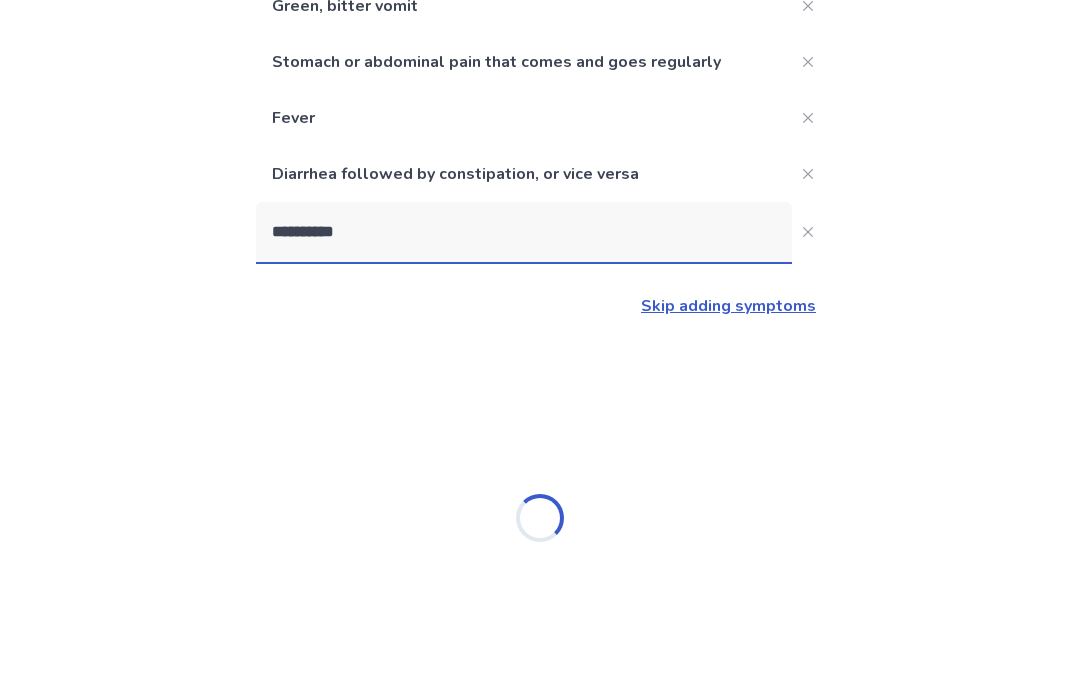 type on "**********" 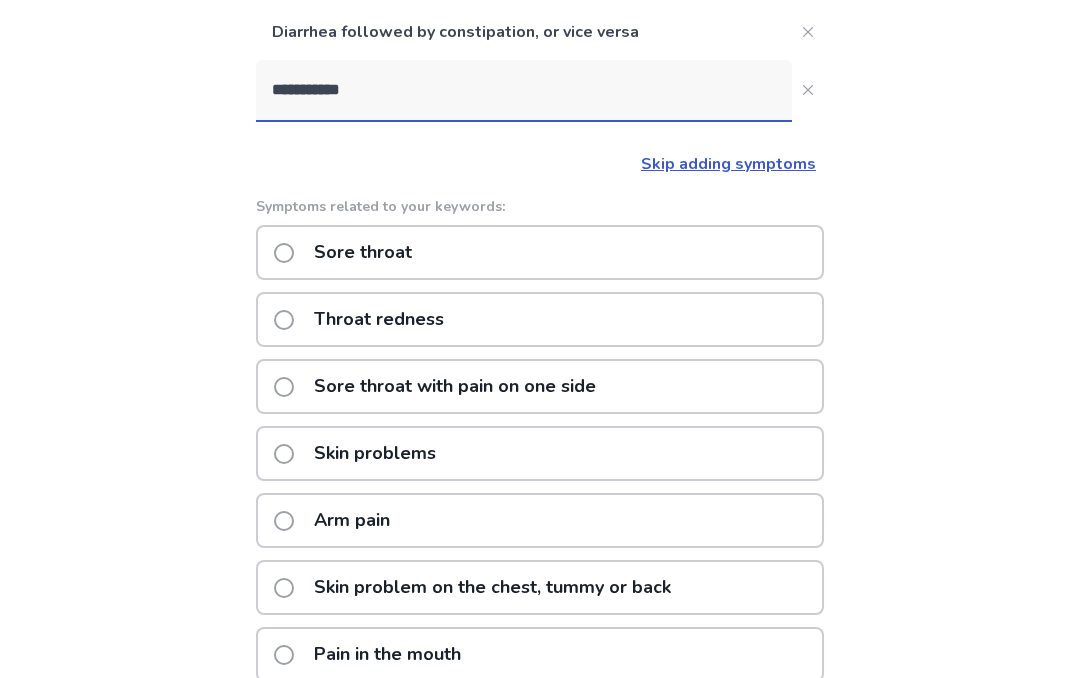 scroll, scrollTop: 463, scrollLeft: 0, axis: vertical 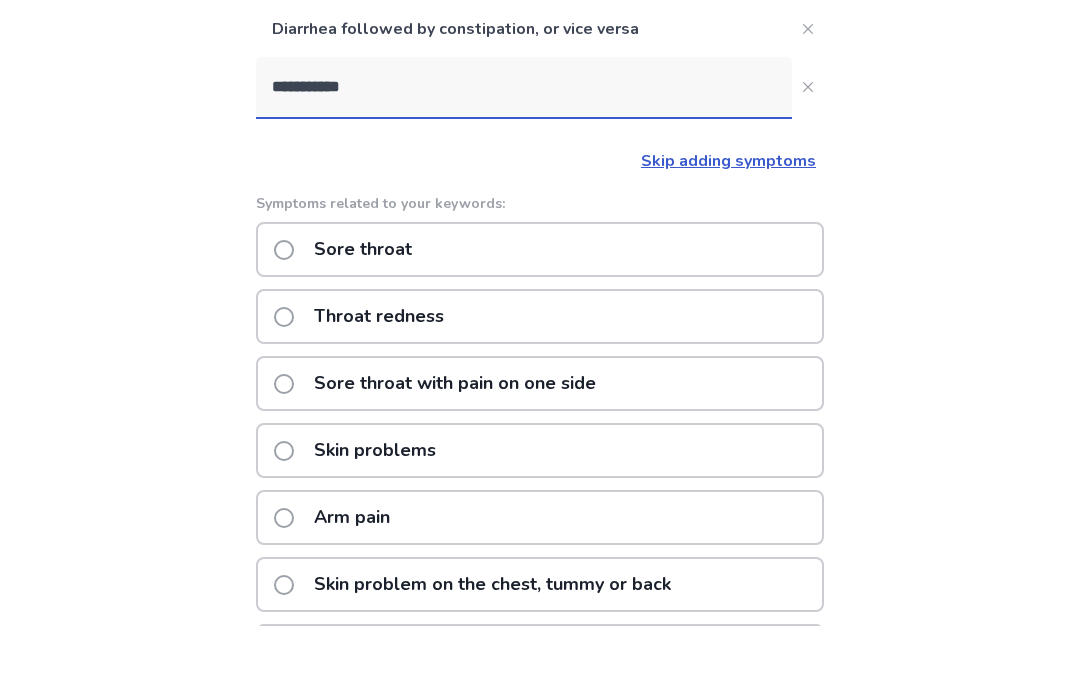 click on "Throat redness" 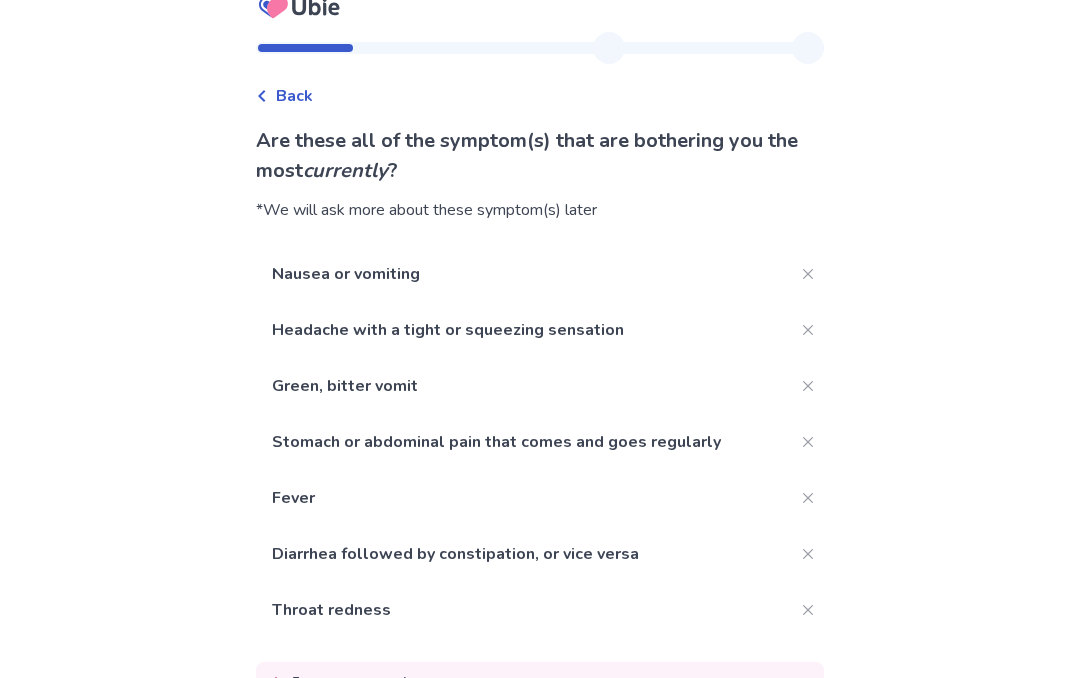 scroll, scrollTop: 93, scrollLeft: 0, axis: vertical 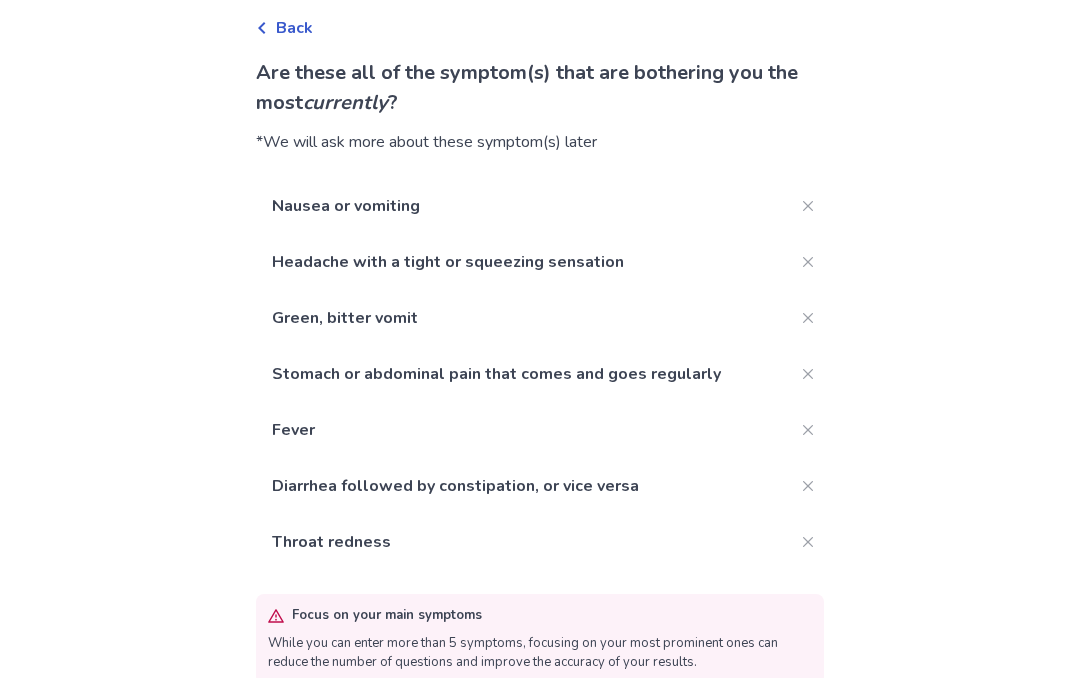 click on "Back Are these all of the symptom(s) that are bothering you the most  currently ? *We will ask more about these symptom(s) later Nausea or vomiting Headache with a tight or squeezing sensation Green, bitter vomit Stomach or abdominal pain that comes and goes regularly Fever Diarrhea followed by constipation, or vice versa Throat redness Focus on your main symptoms While you can enter more than 5 symptoms, focusing on your most prominent ones can reduce the number of questions and improve the accuracy of your results. Yes, thats it Add more" at bounding box center [540, 367] 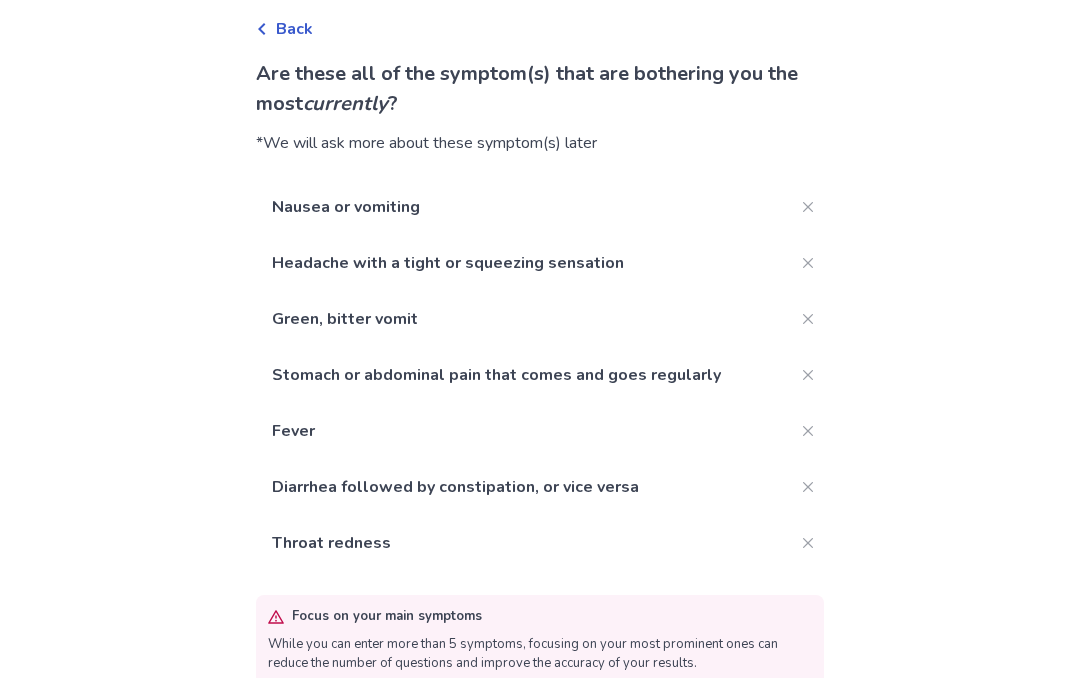 click on "Add more" 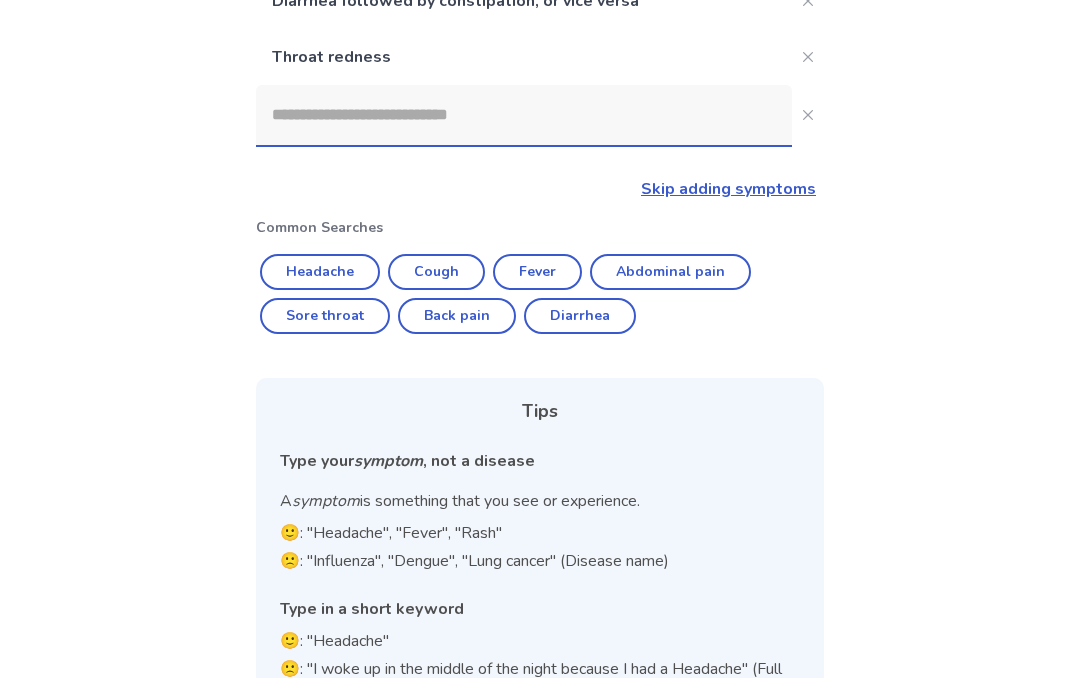 scroll, scrollTop: 541, scrollLeft: 0, axis: vertical 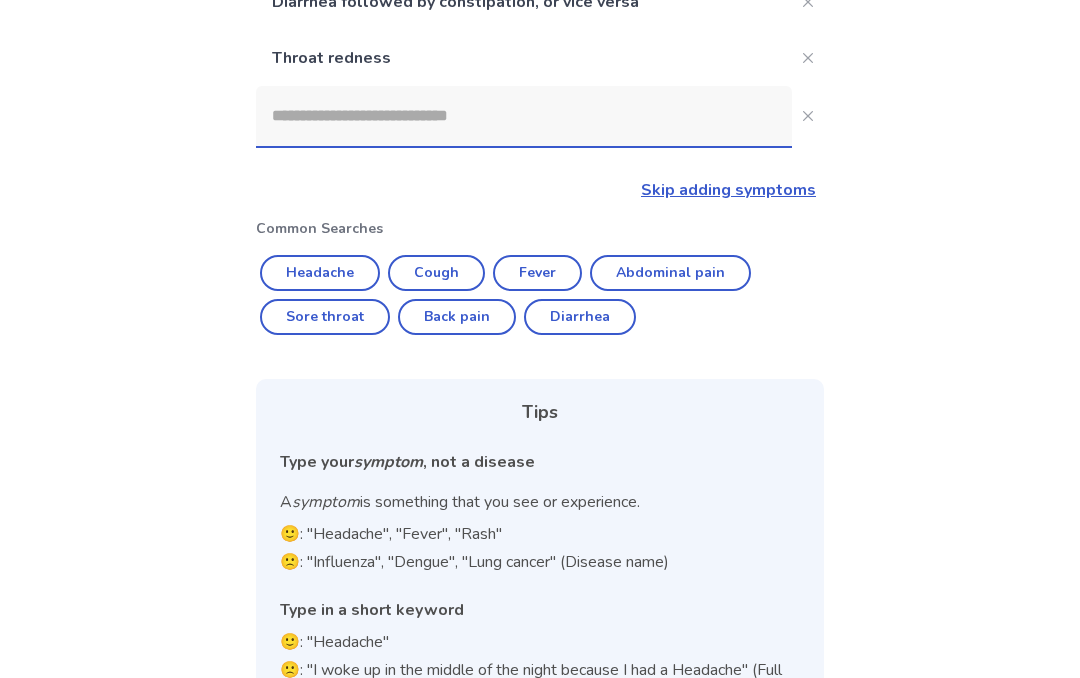 click 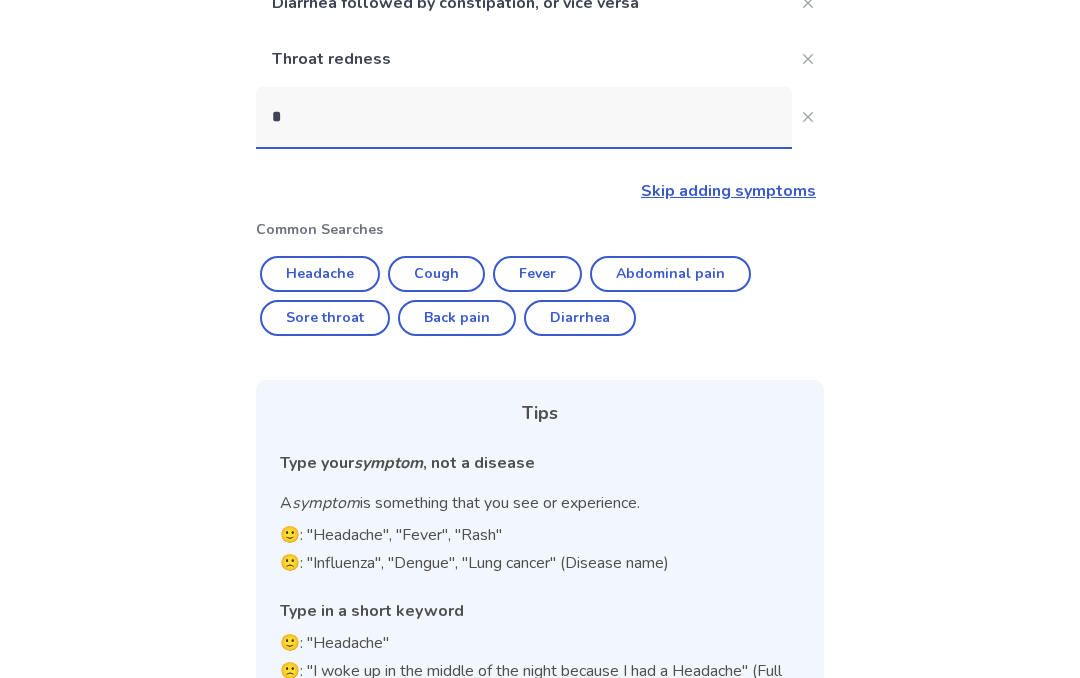 scroll, scrollTop: 490, scrollLeft: 0, axis: vertical 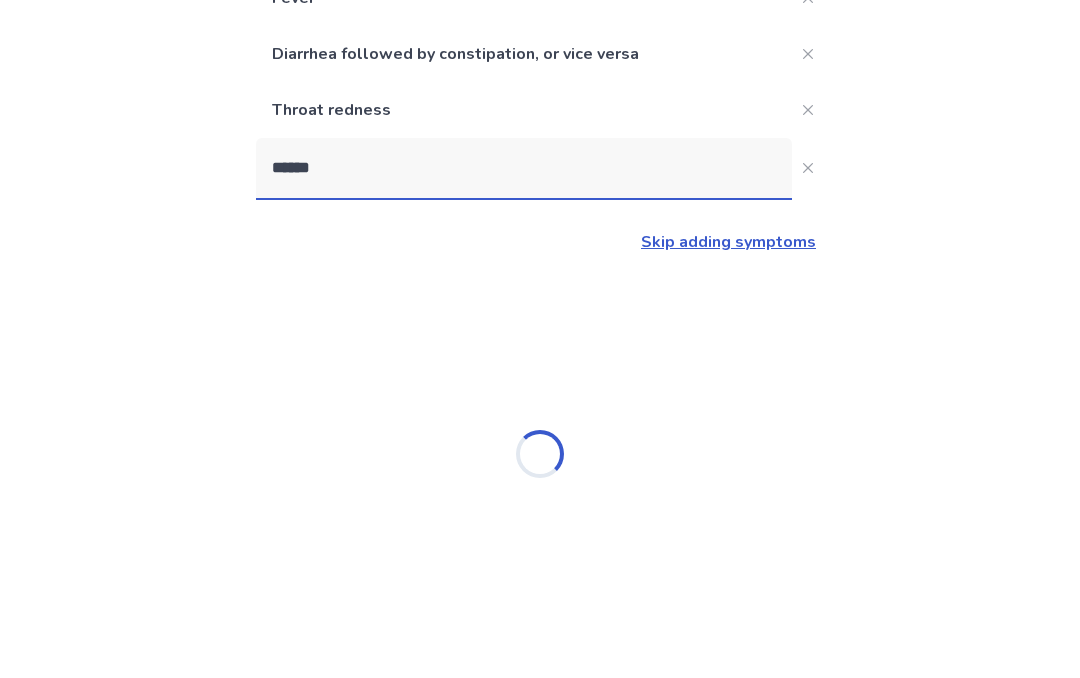 type on "*******" 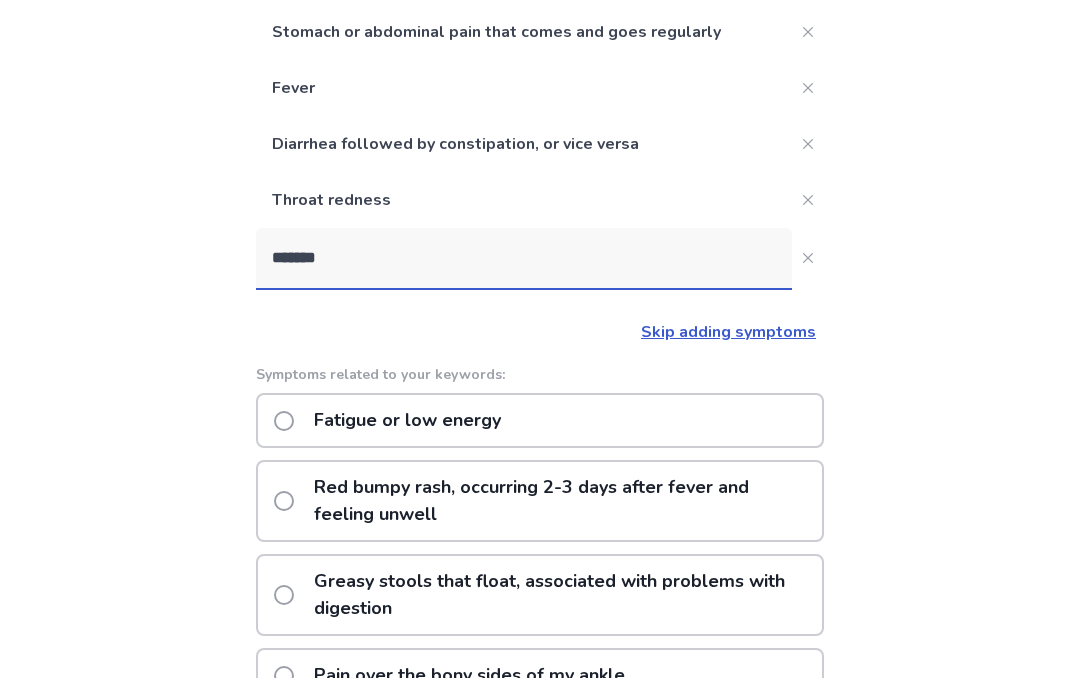 scroll, scrollTop: 400, scrollLeft: 0, axis: vertical 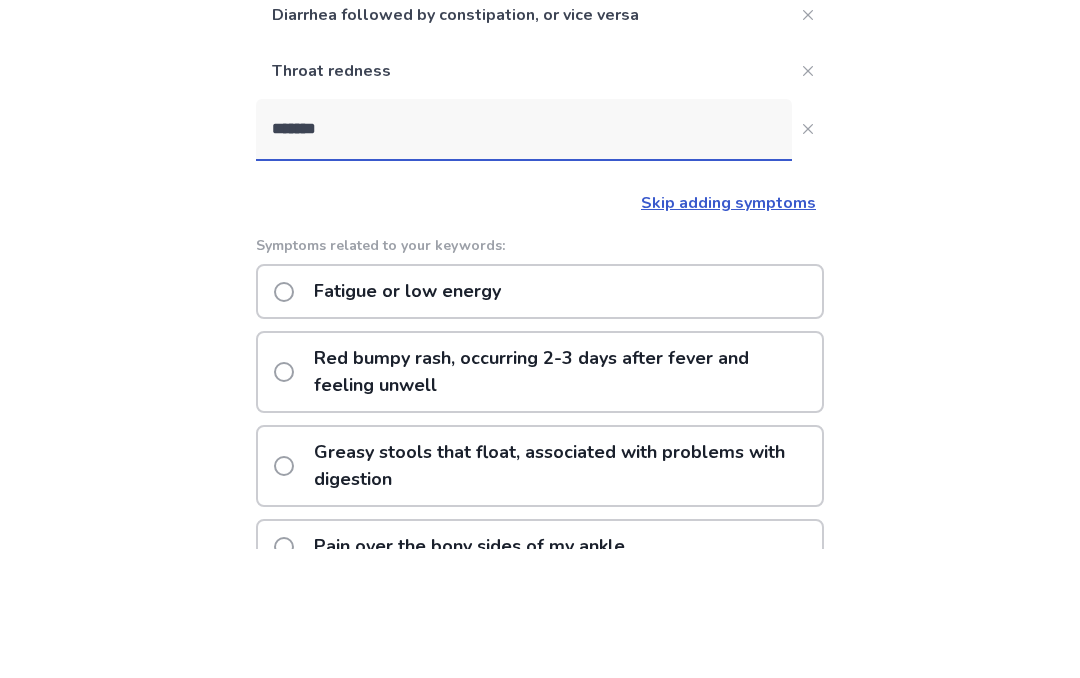 click on "Fatigue or low energy" 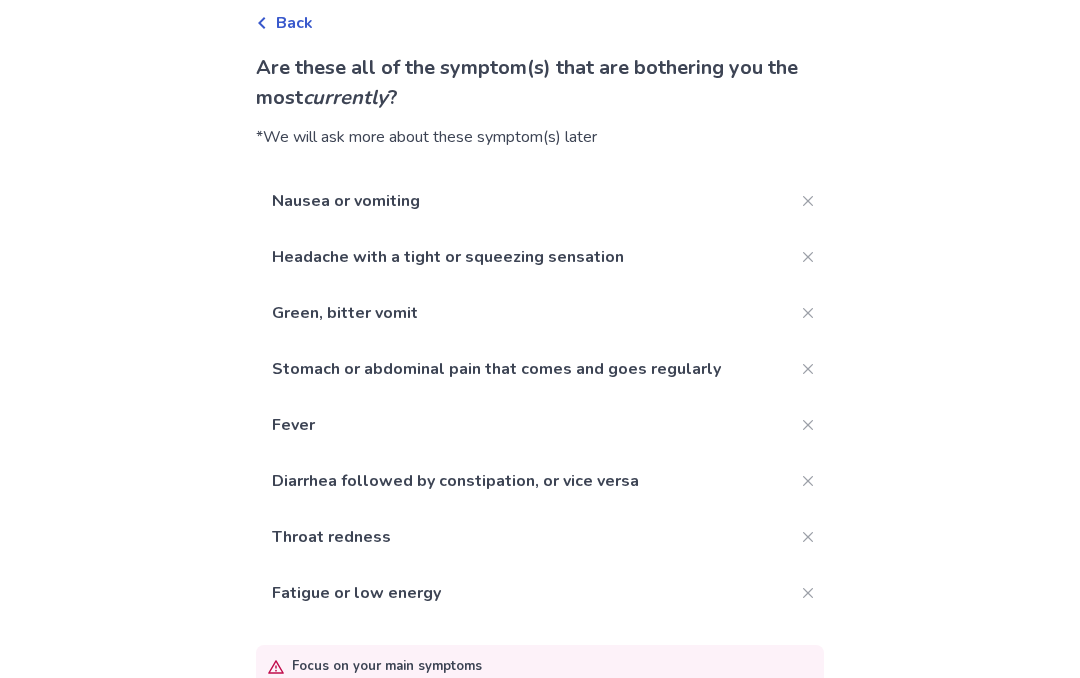 scroll, scrollTop: 149, scrollLeft: 0, axis: vertical 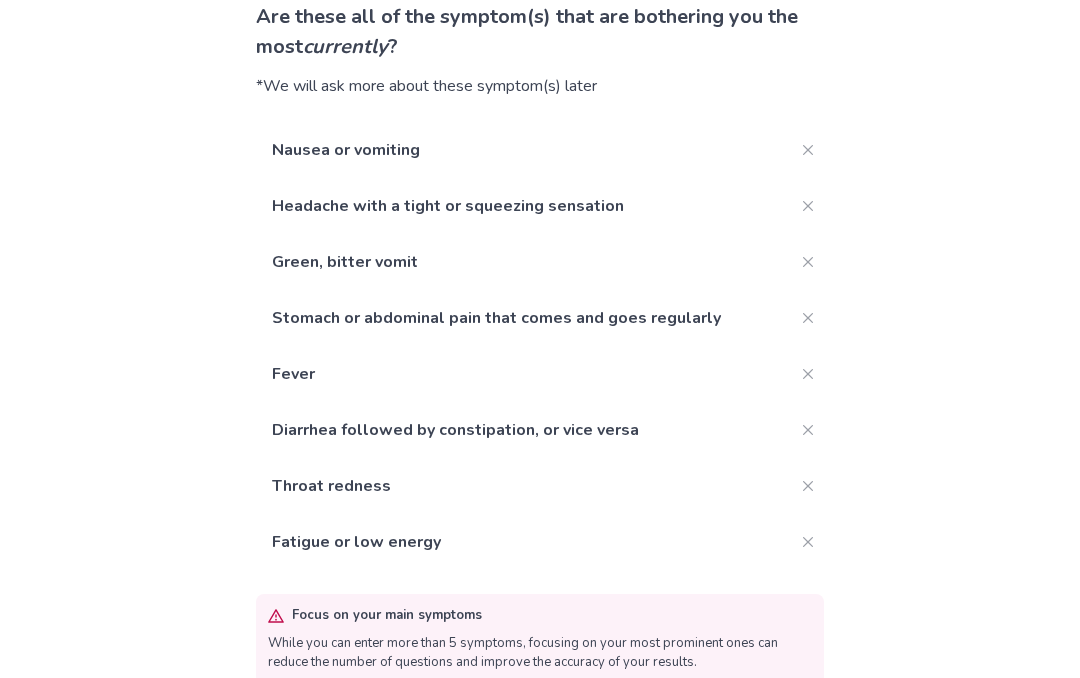 click on "Add more" 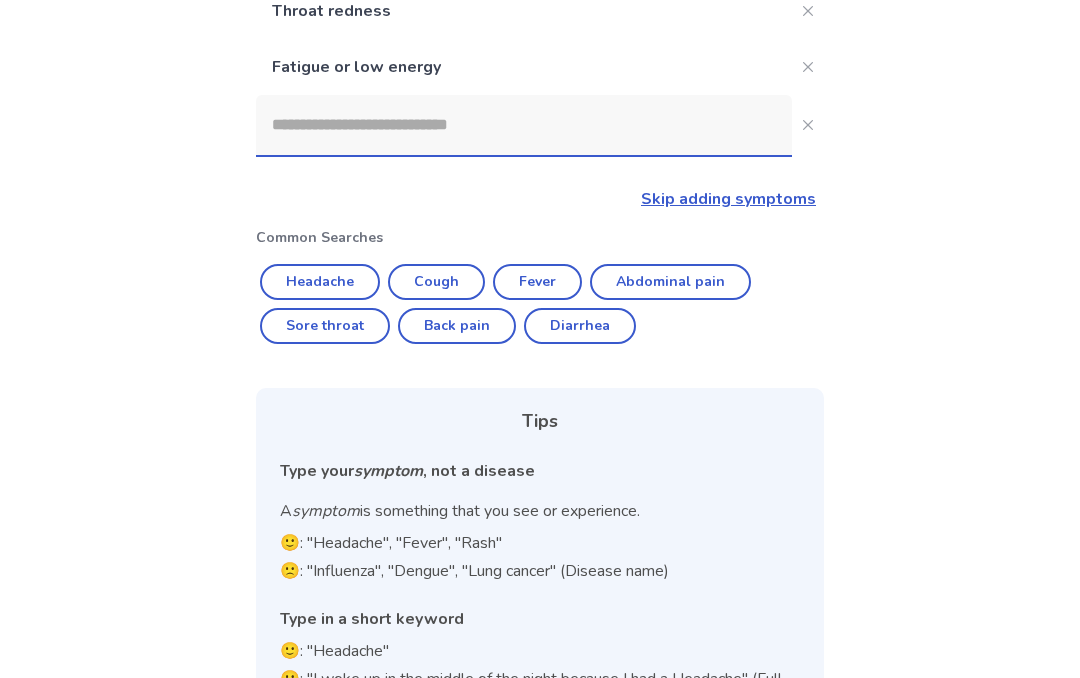 scroll, scrollTop: 567, scrollLeft: 0, axis: vertical 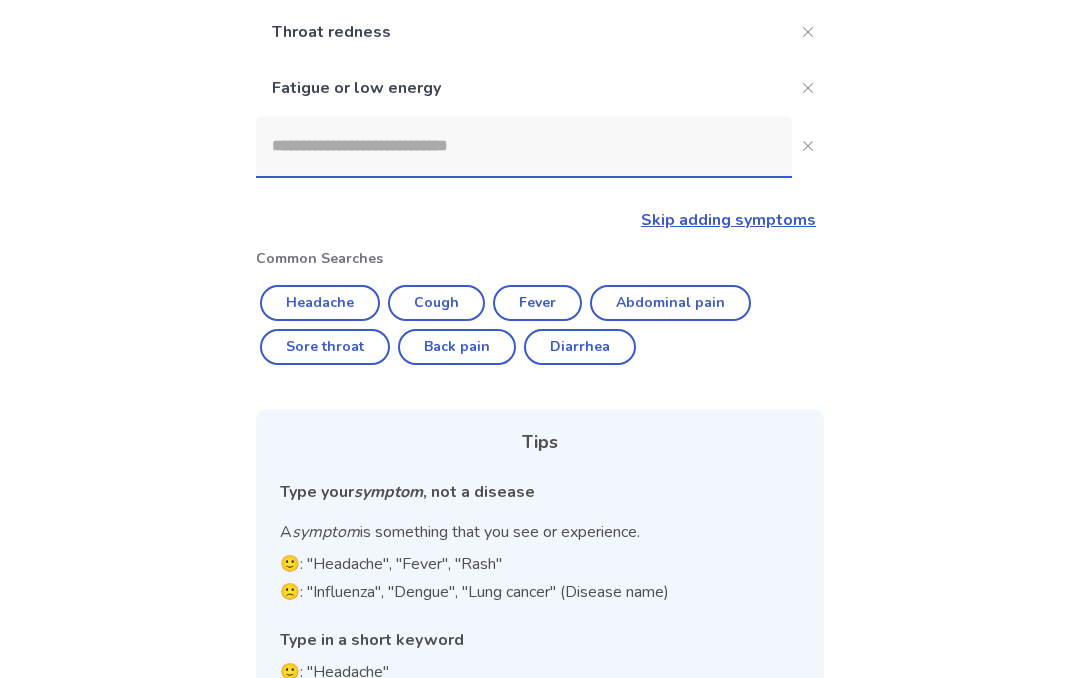 click 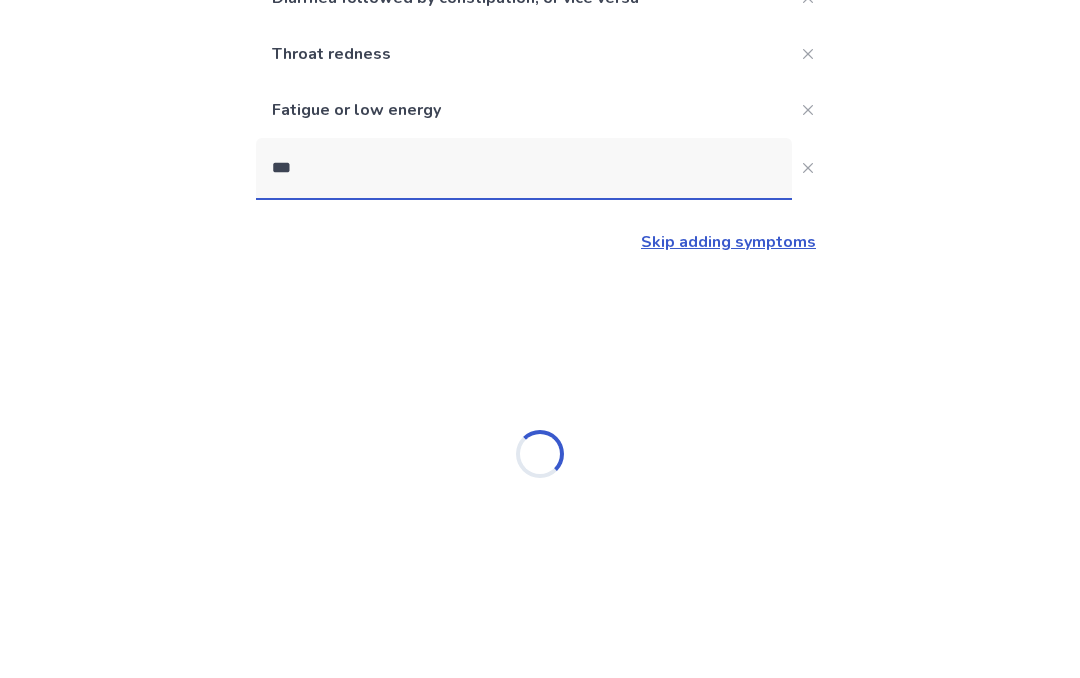 scroll, scrollTop: 269, scrollLeft: 0, axis: vertical 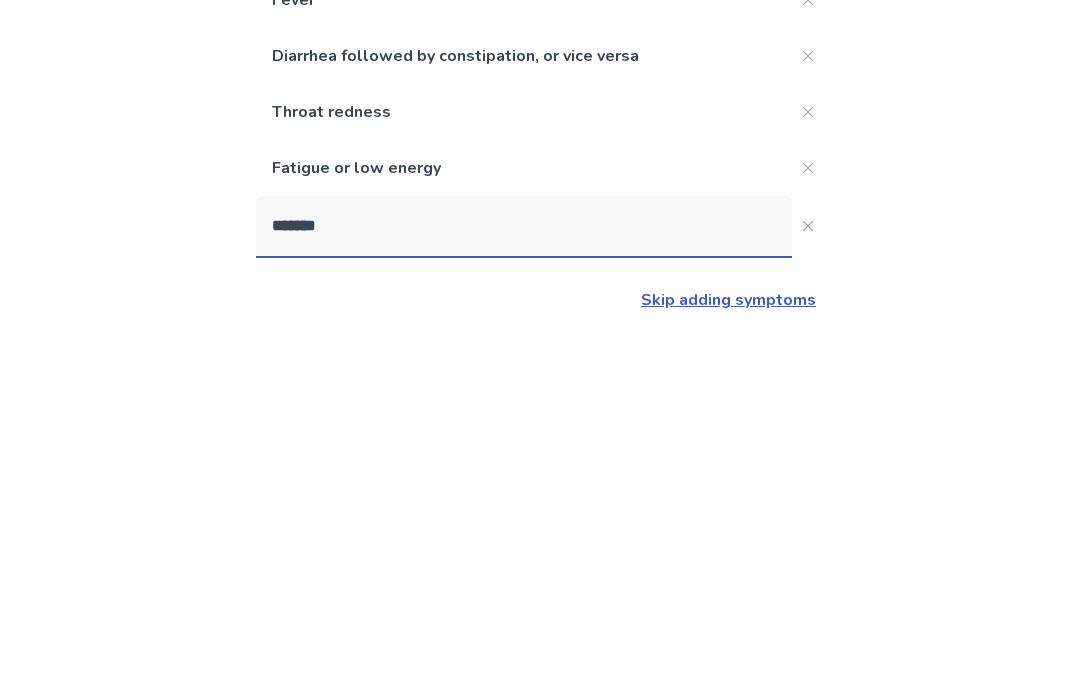 type on "********" 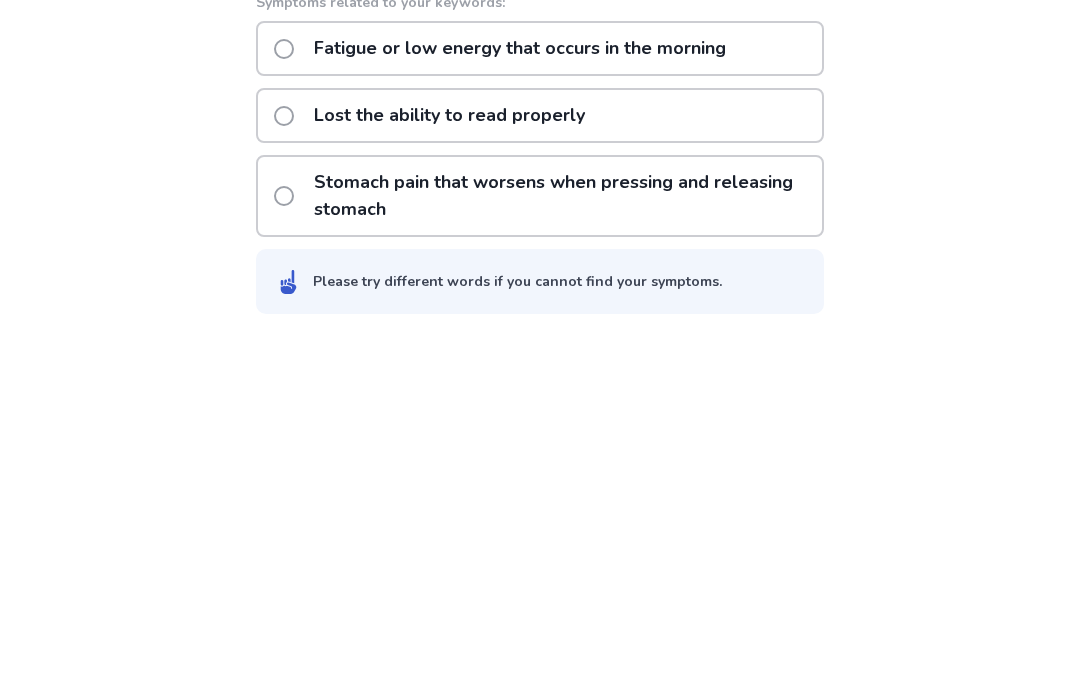 click on "Lost the ability to read properly" 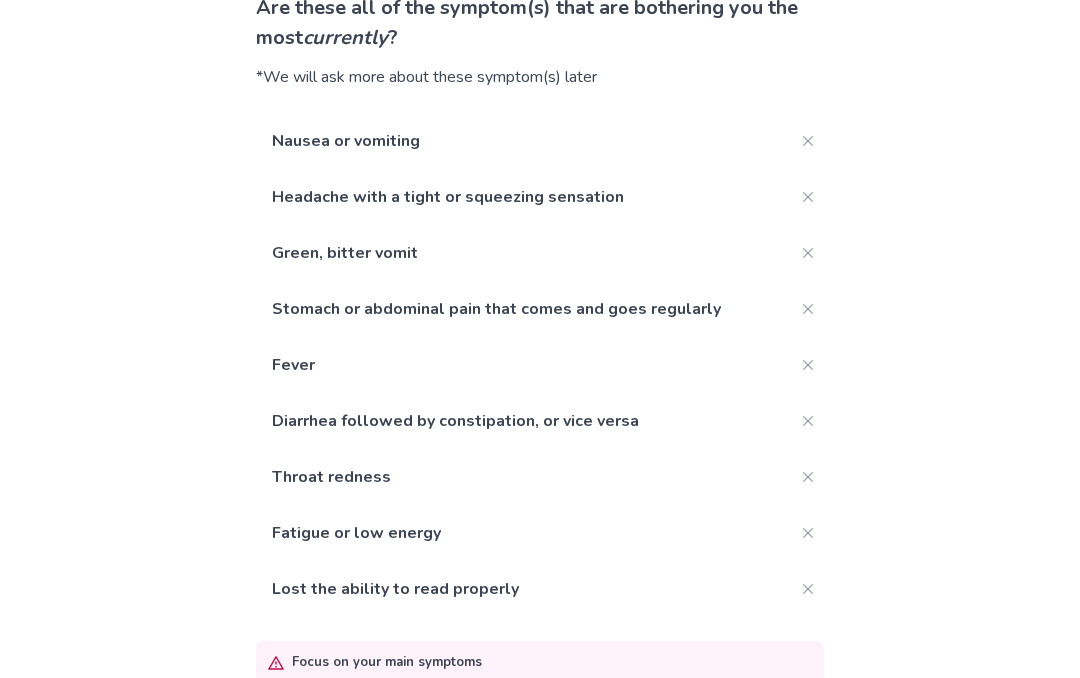 scroll, scrollTop: 205, scrollLeft: 0, axis: vertical 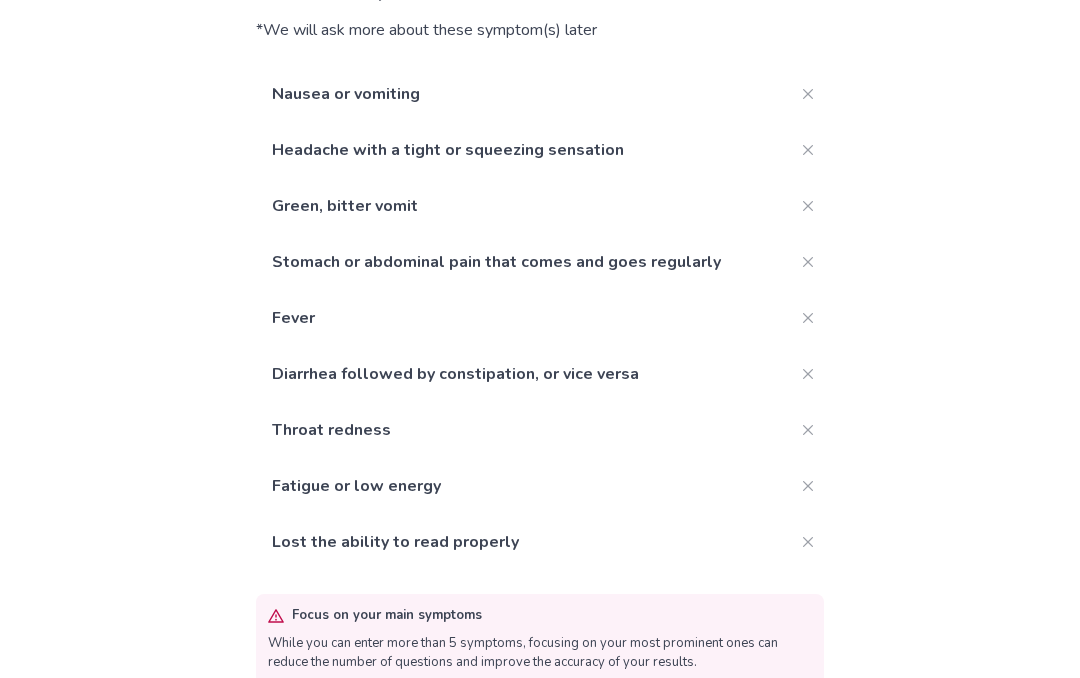 click on "Add more" 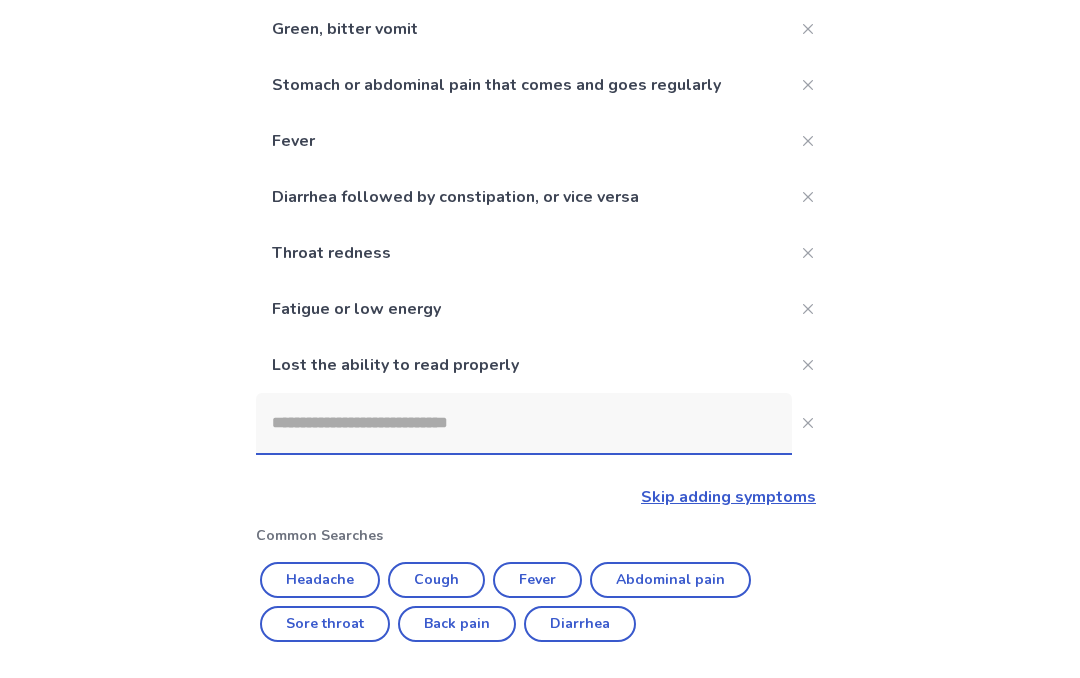 scroll, scrollTop: 346, scrollLeft: 0, axis: vertical 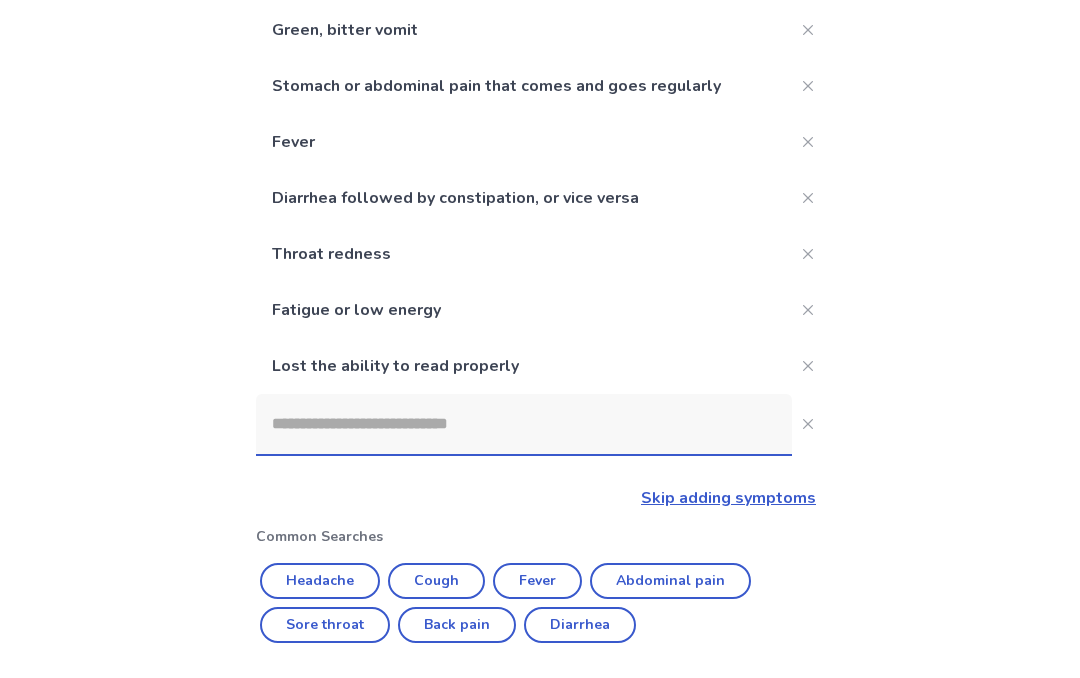 click on "Sore throat" 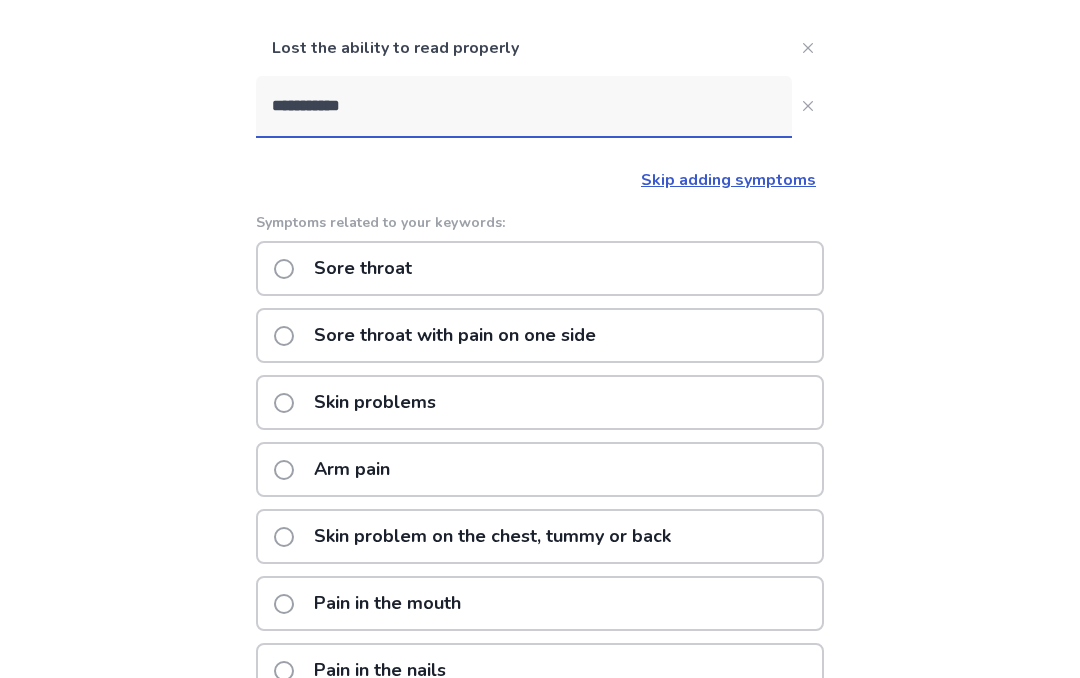 scroll, scrollTop: 671, scrollLeft: 0, axis: vertical 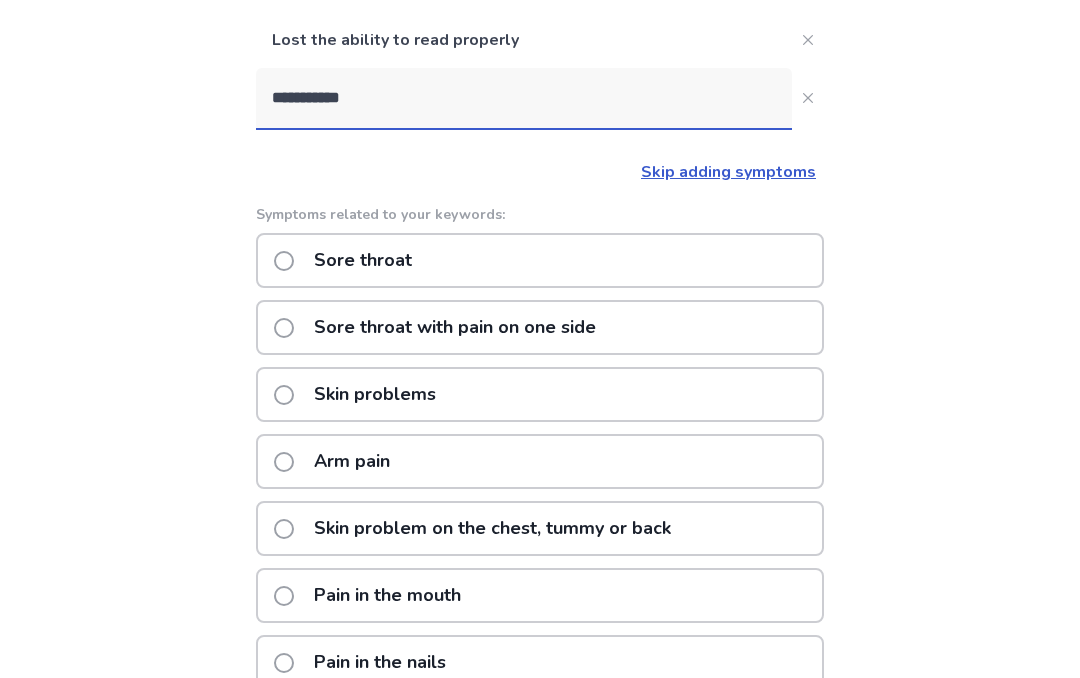 click on "Arm pain" 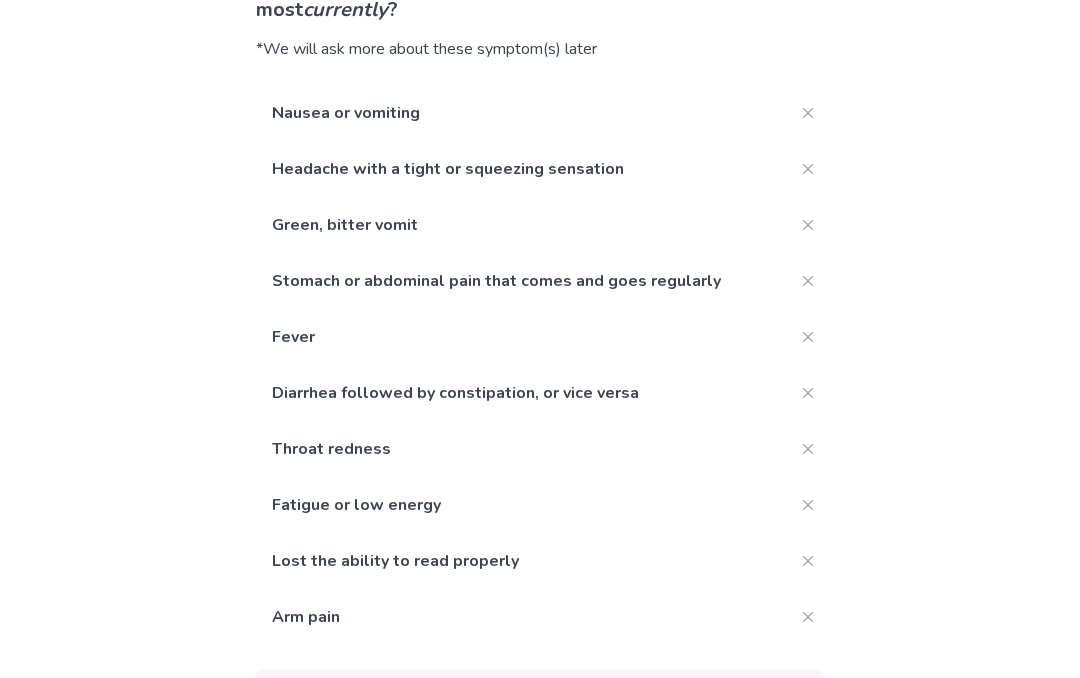 scroll, scrollTop: 261, scrollLeft: 0, axis: vertical 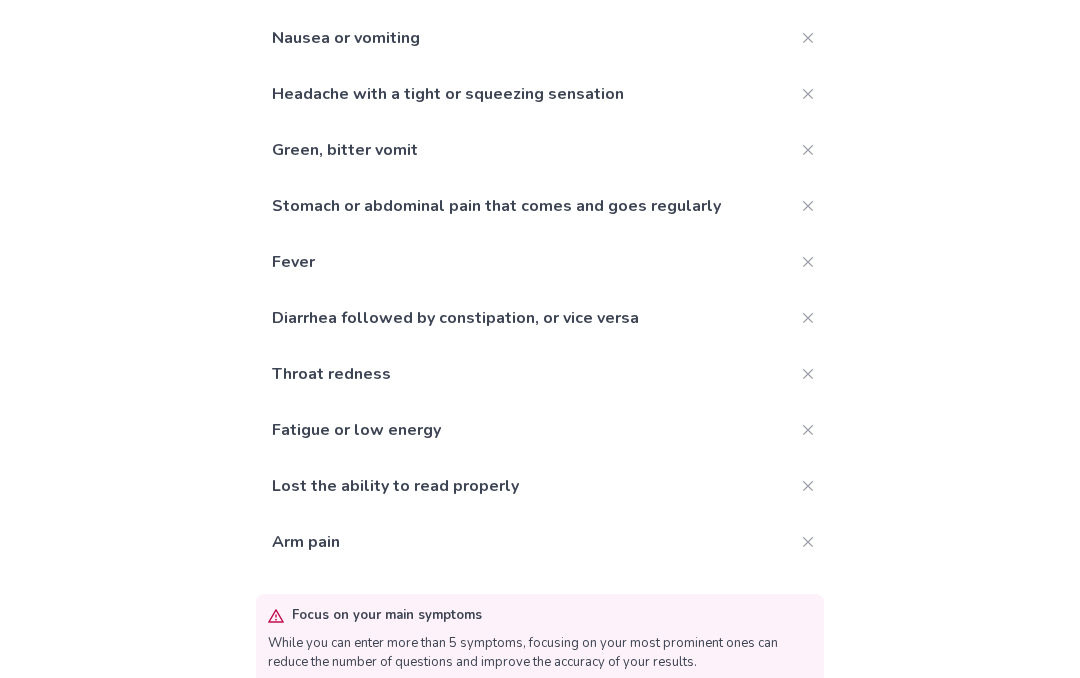 click on "Add more" 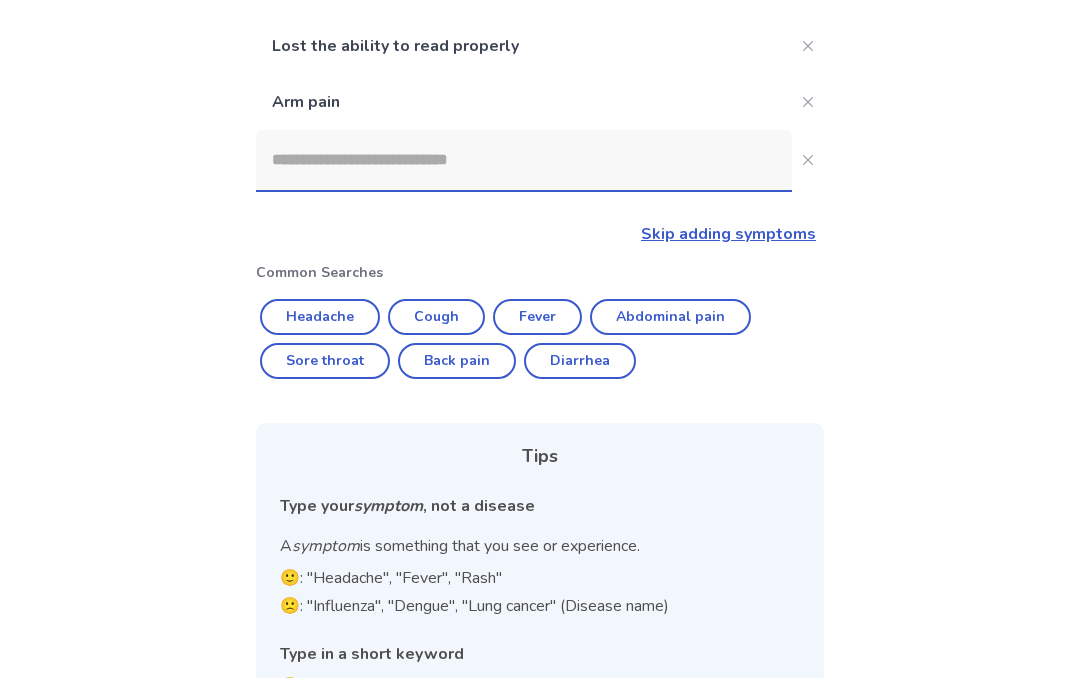 scroll, scrollTop: 613, scrollLeft: 0, axis: vertical 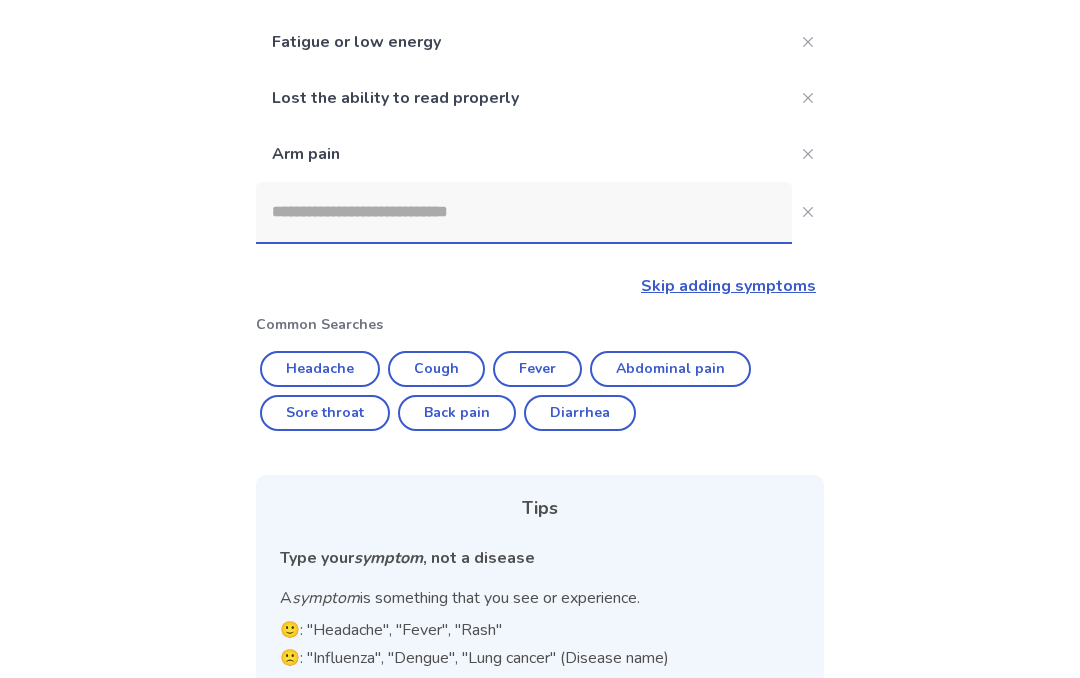click 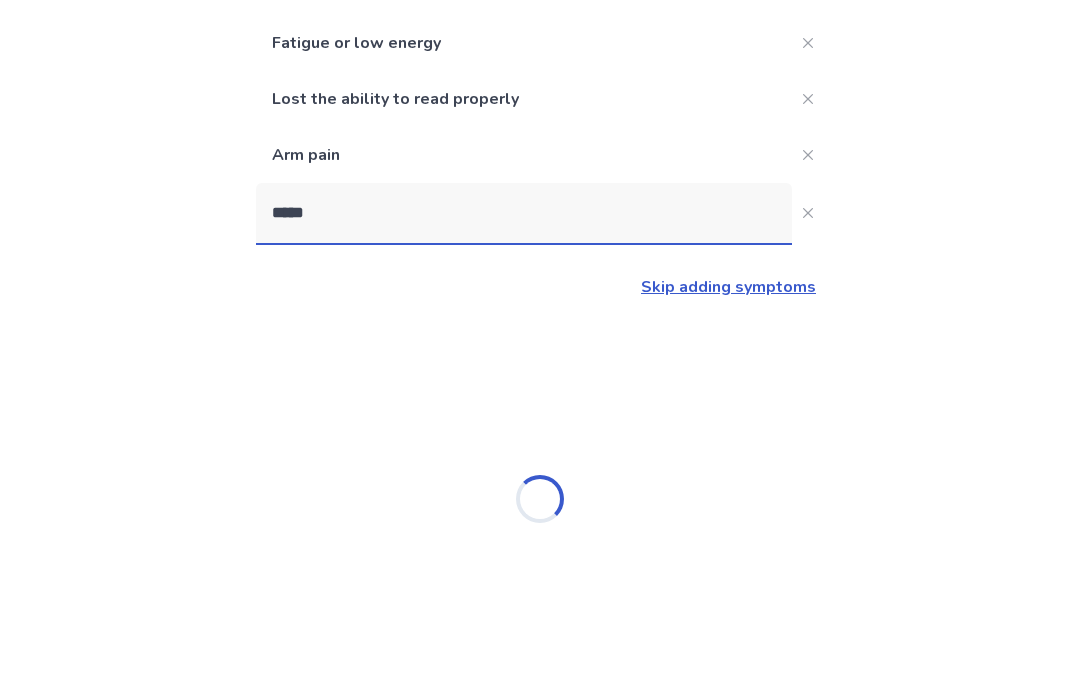 type on "******" 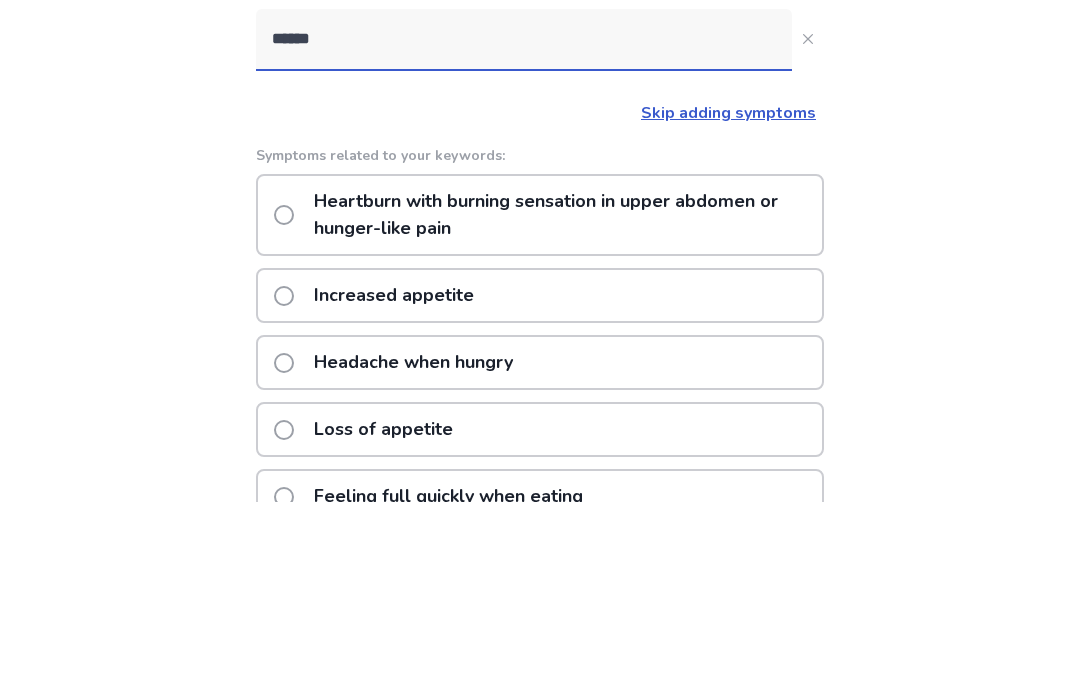 scroll, scrollTop: 734, scrollLeft: 0, axis: vertical 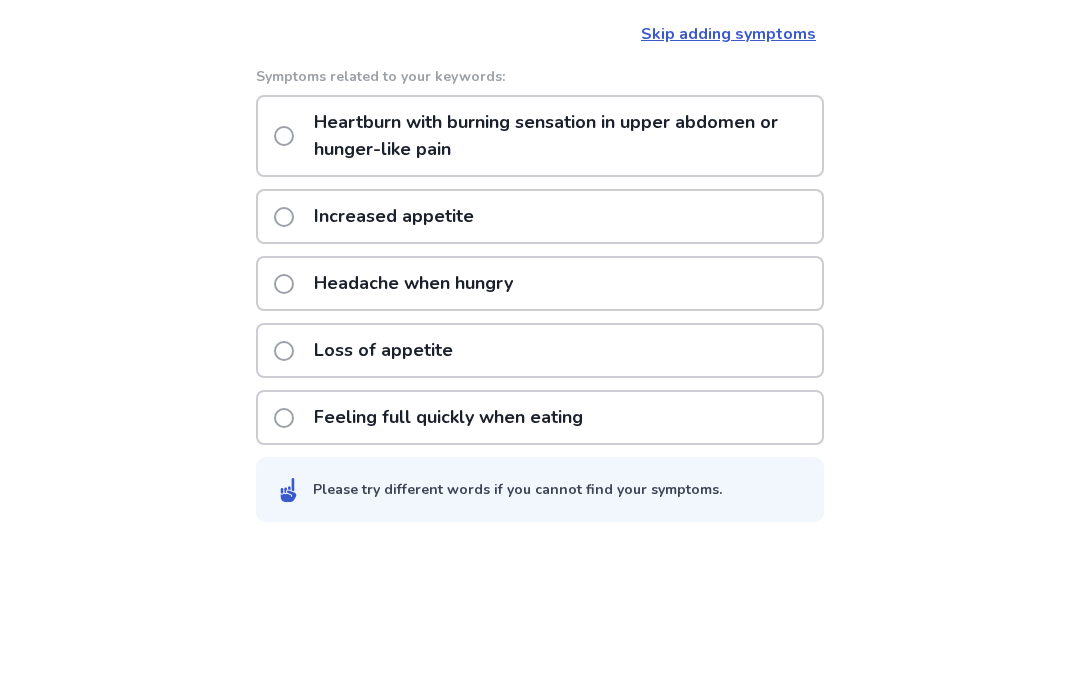 click on "Increased appetite" 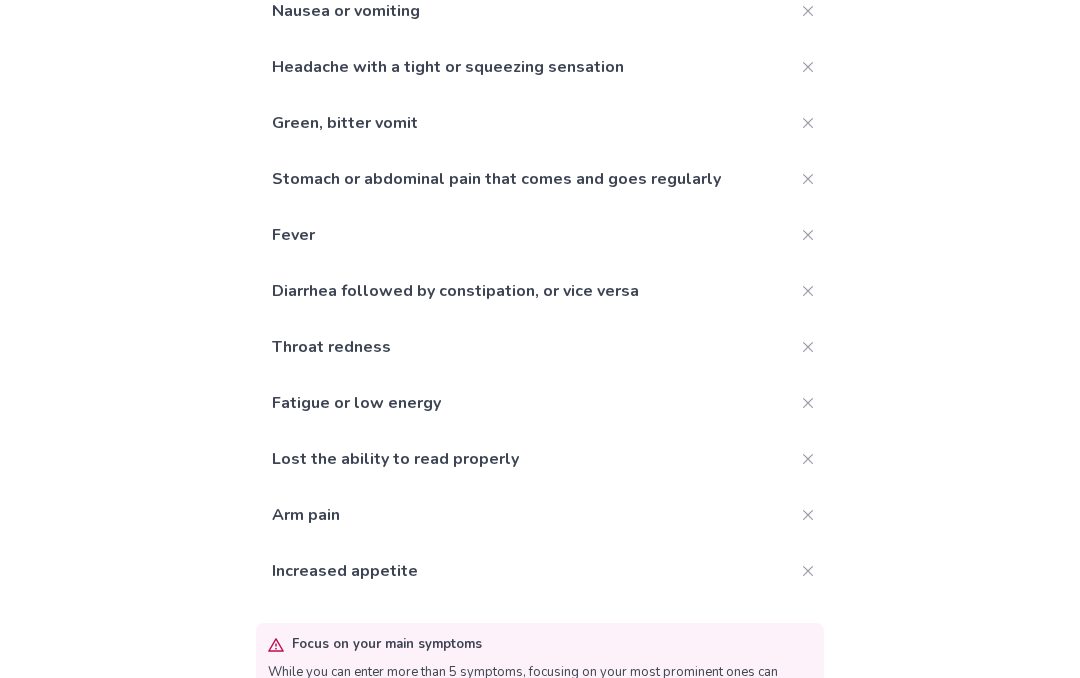 scroll, scrollTop: 317, scrollLeft: 0, axis: vertical 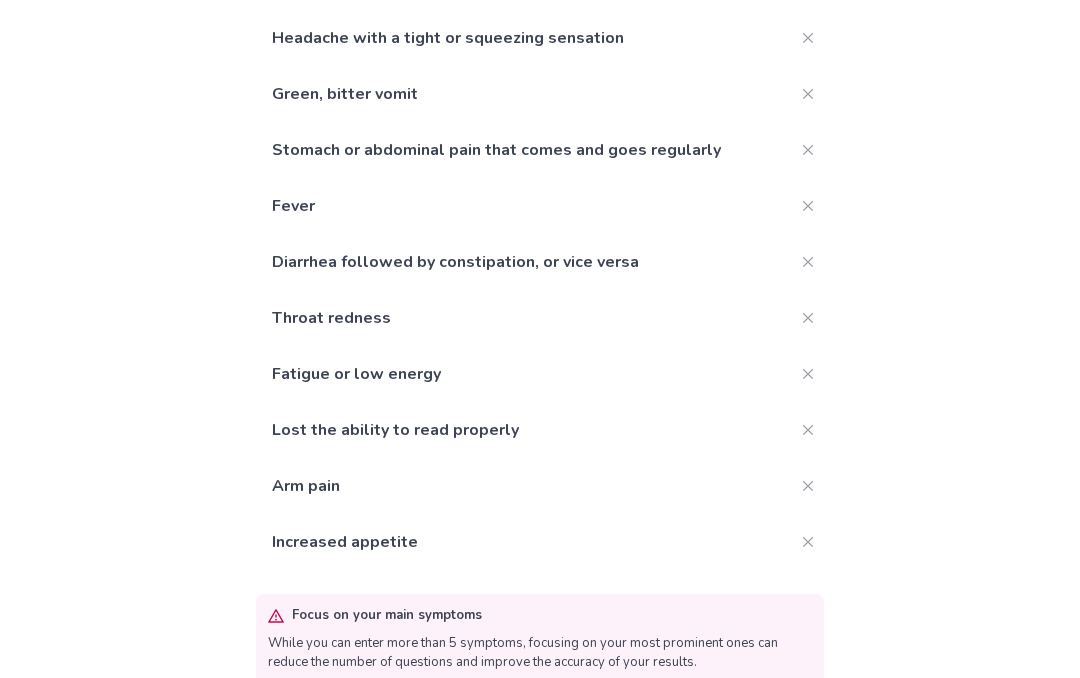 click on "Back Are these all of the symptom(s) that are bothering you the most  currently ? *We will ask more about these symptom(s) later Nausea or vomiting Headache with a tight or squeezing sensation Green, bitter vomit Stomach or abdominal pain that comes and goes regularly Fever Diarrhea followed by constipation, or vice versa Throat redness Fatigue or low energy Lost the ability to read properly Arm pain Increased appetite Focus on your main symptoms While you can enter more than 5 symptoms, focusing on your most prominent ones can reduce the number of questions and improve the accuracy of your results. Yes, thats it Add more" at bounding box center [540, 255] 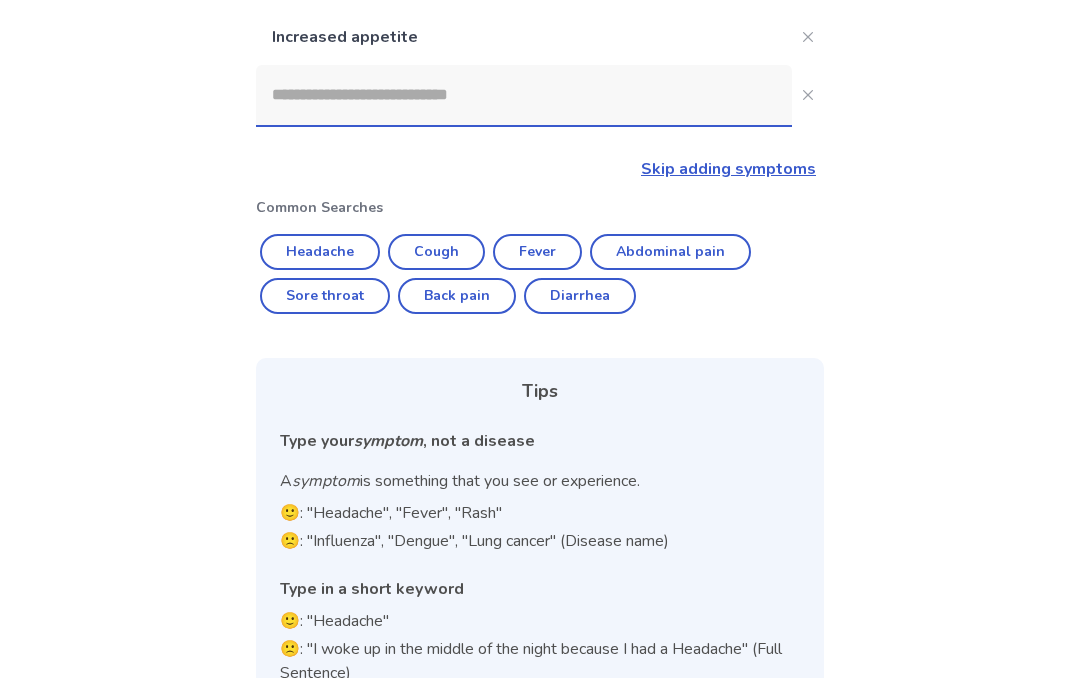scroll, scrollTop: 765, scrollLeft: 0, axis: vertical 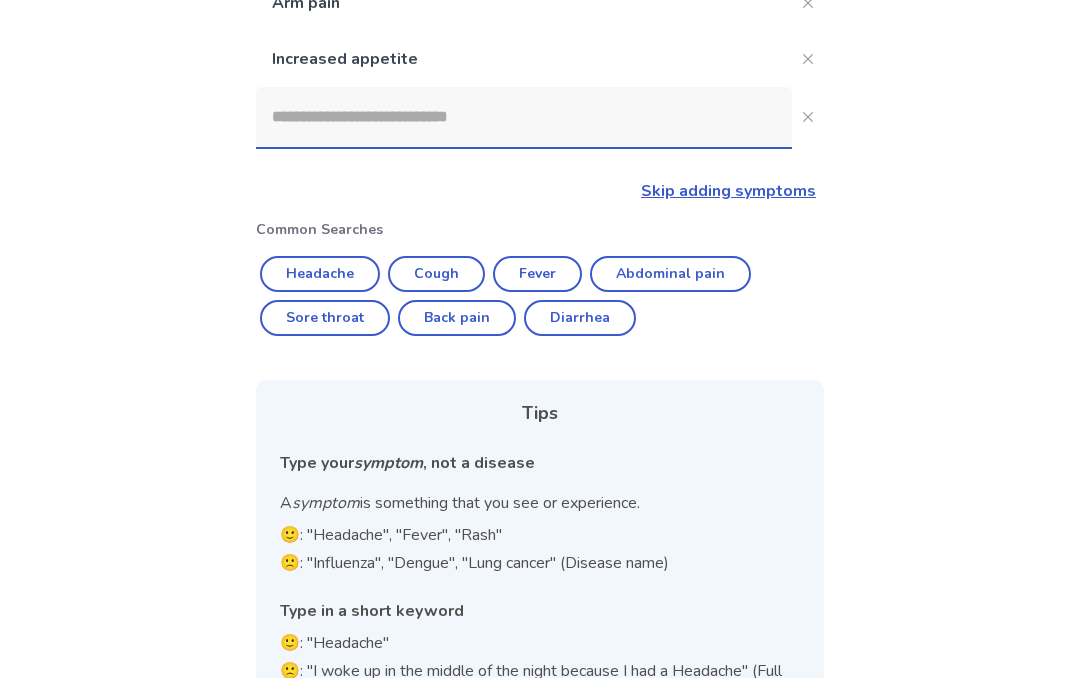 click 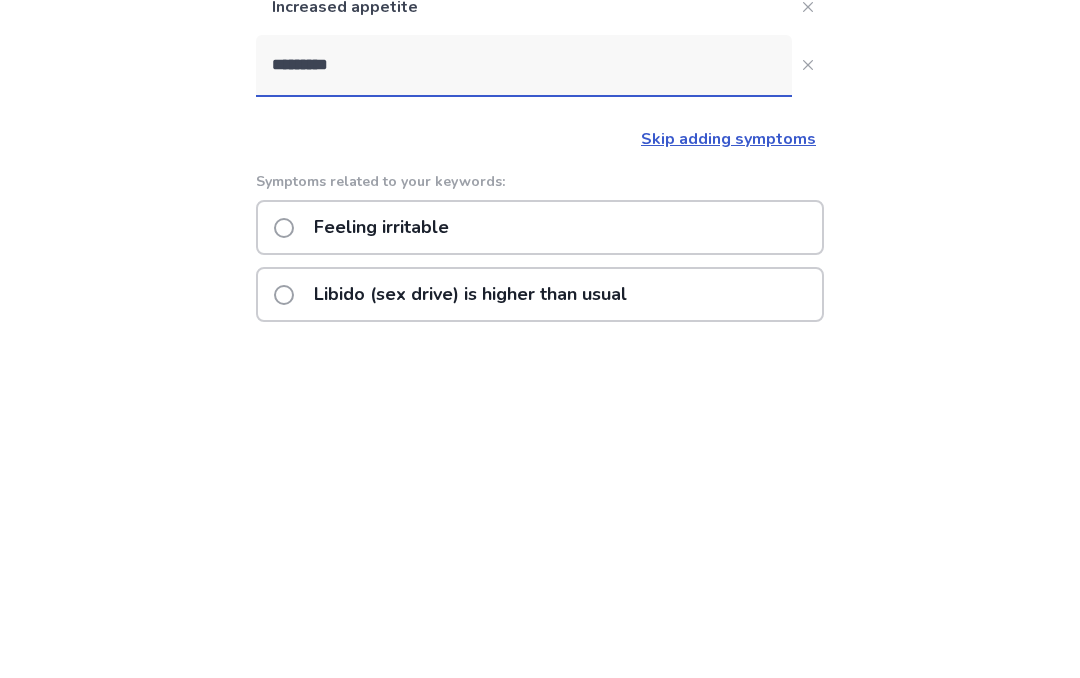 scroll, scrollTop: 480, scrollLeft: 0, axis: vertical 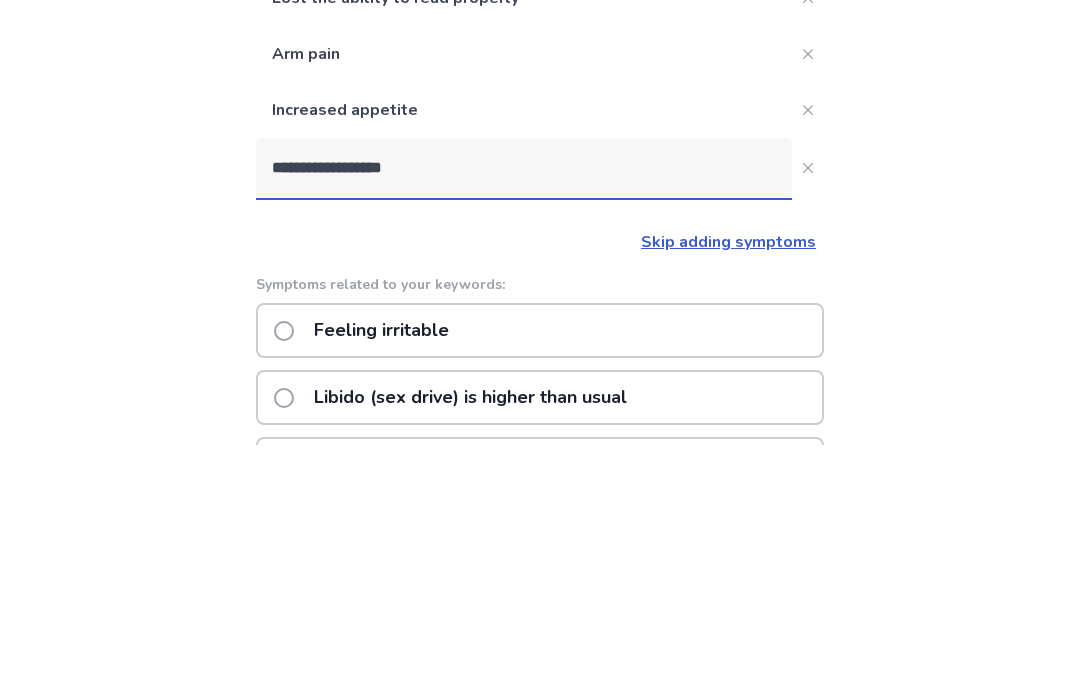 type on "**********" 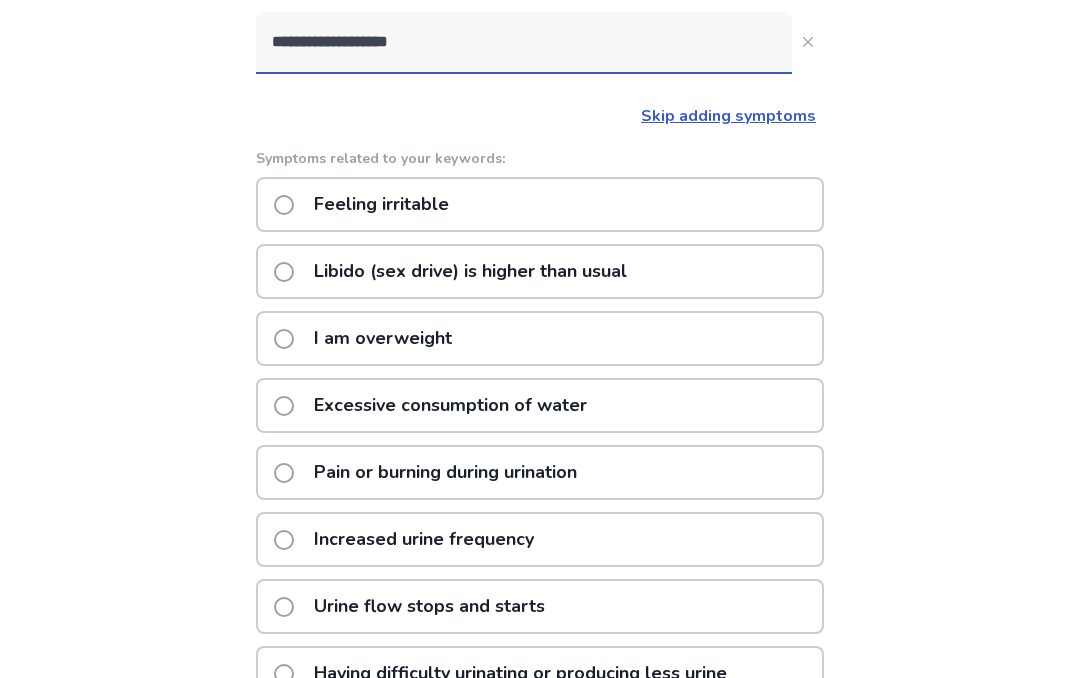 scroll, scrollTop: 839, scrollLeft: 0, axis: vertical 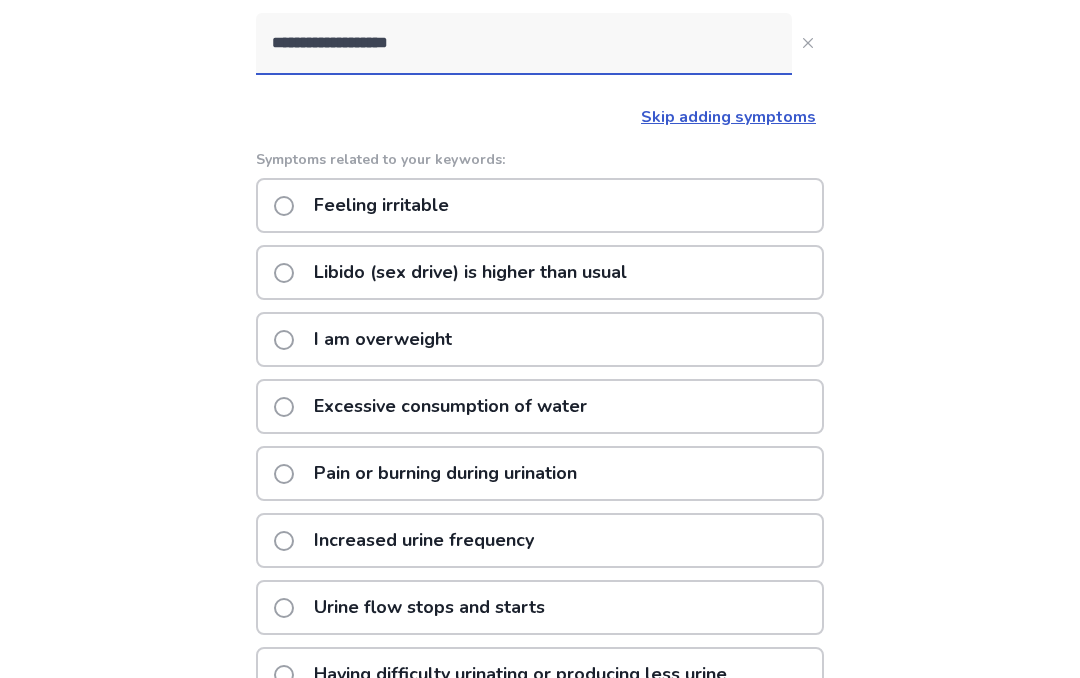 click on "Libido (sex drive) is higher than usual" 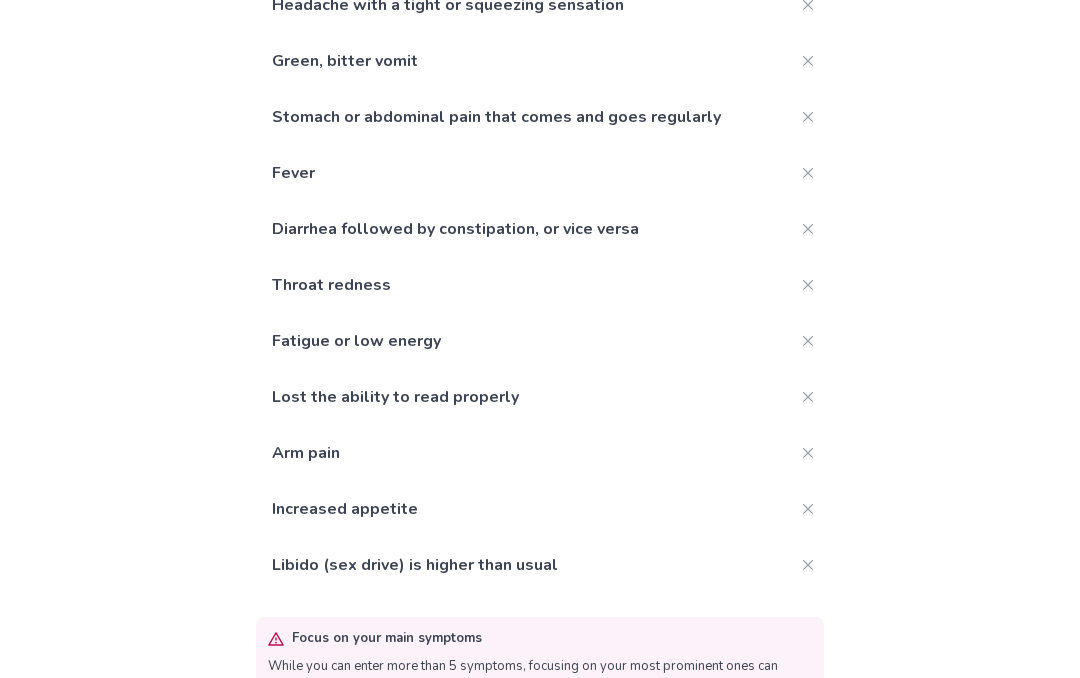 scroll, scrollTop: 373, scrollLeft: 0, axis: vertical 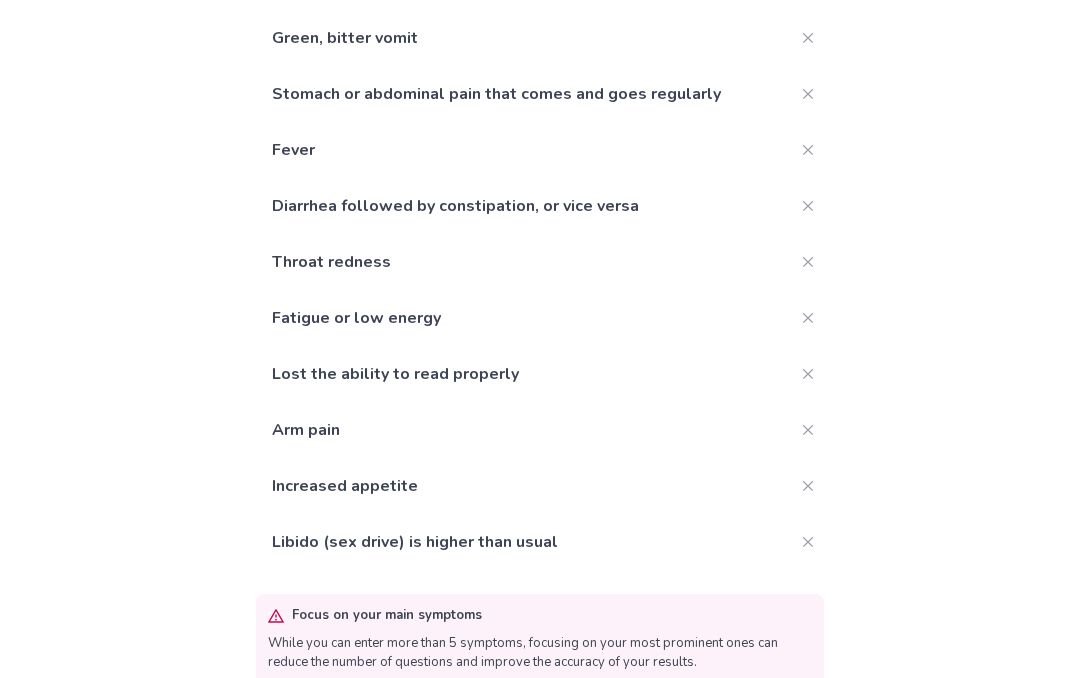 click on "Add more" 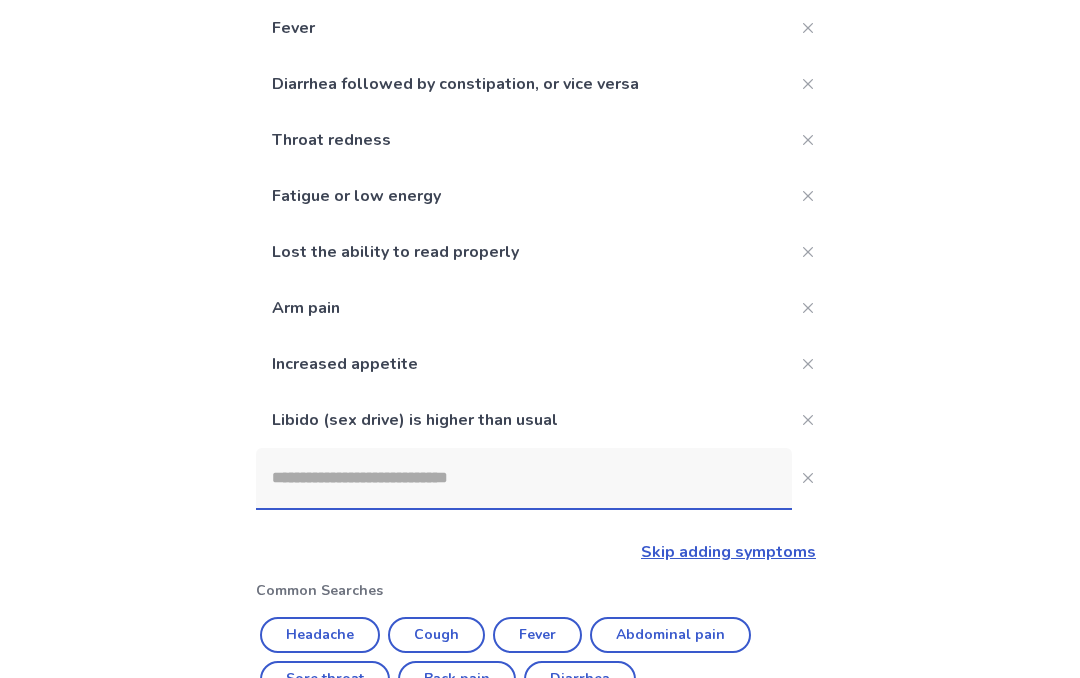 scroll, scrollTop: 438, scrollLeft: 0, axis: vertical 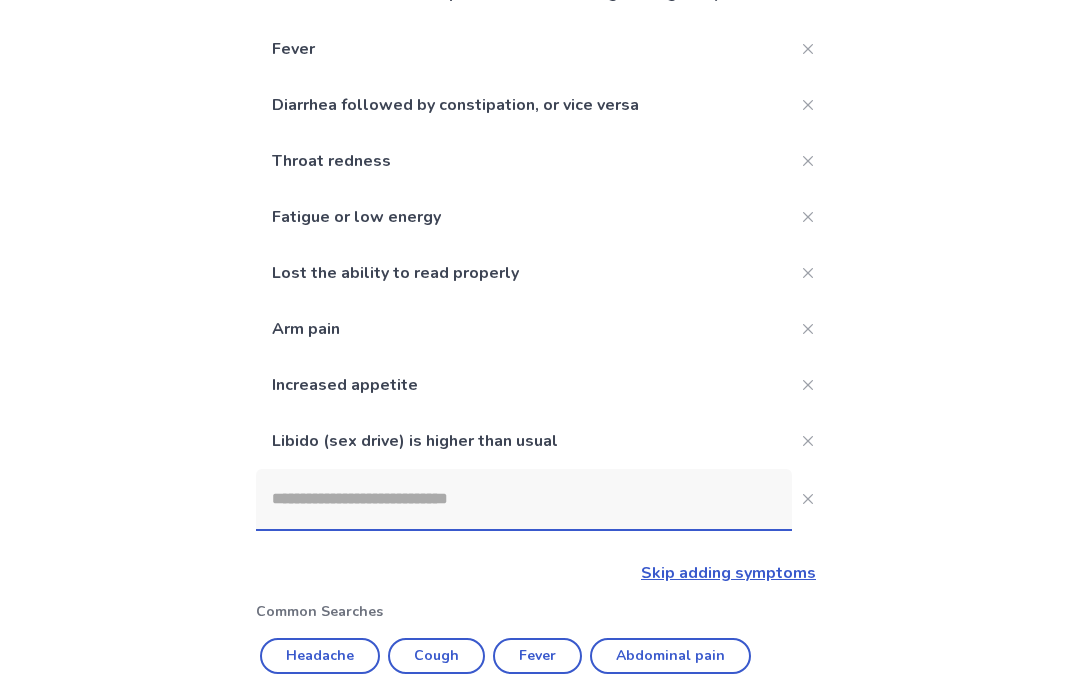 click 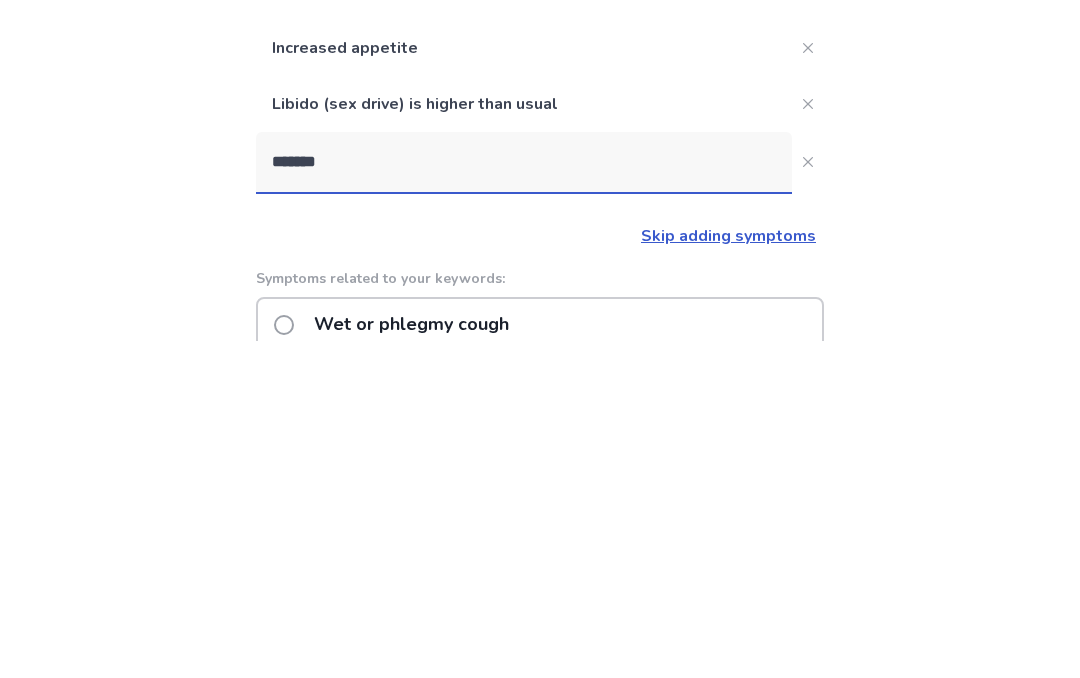 type on "********" 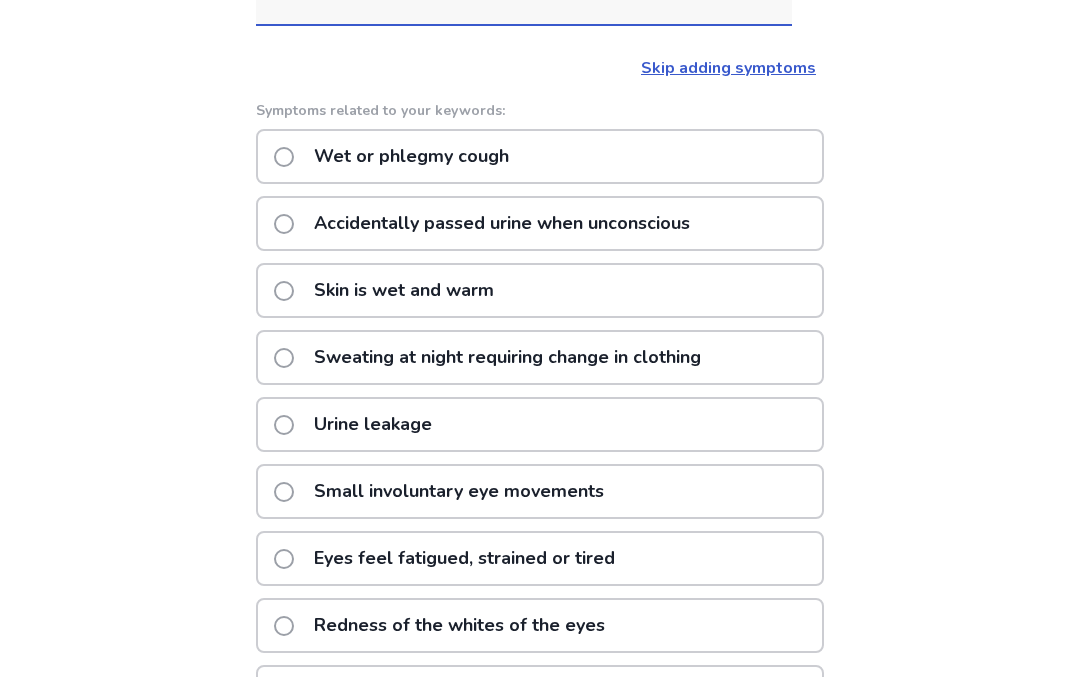 scroll, scrollTop: 939, scrollLeft: 0, axis: vertical 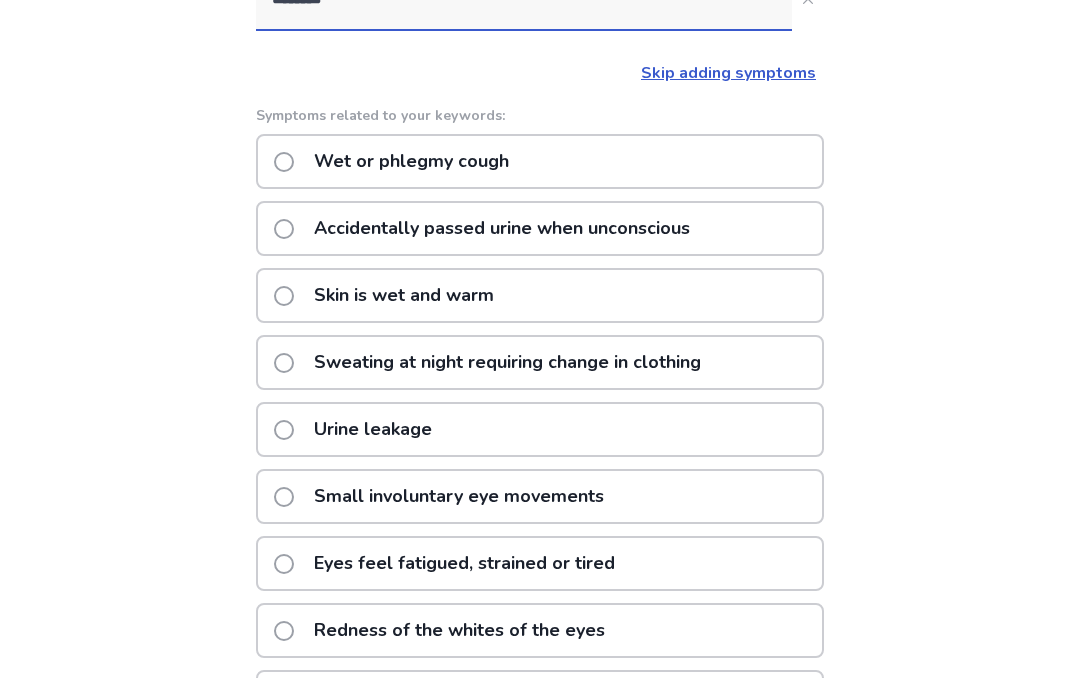click on "Accidentally passed urine when unconscious" 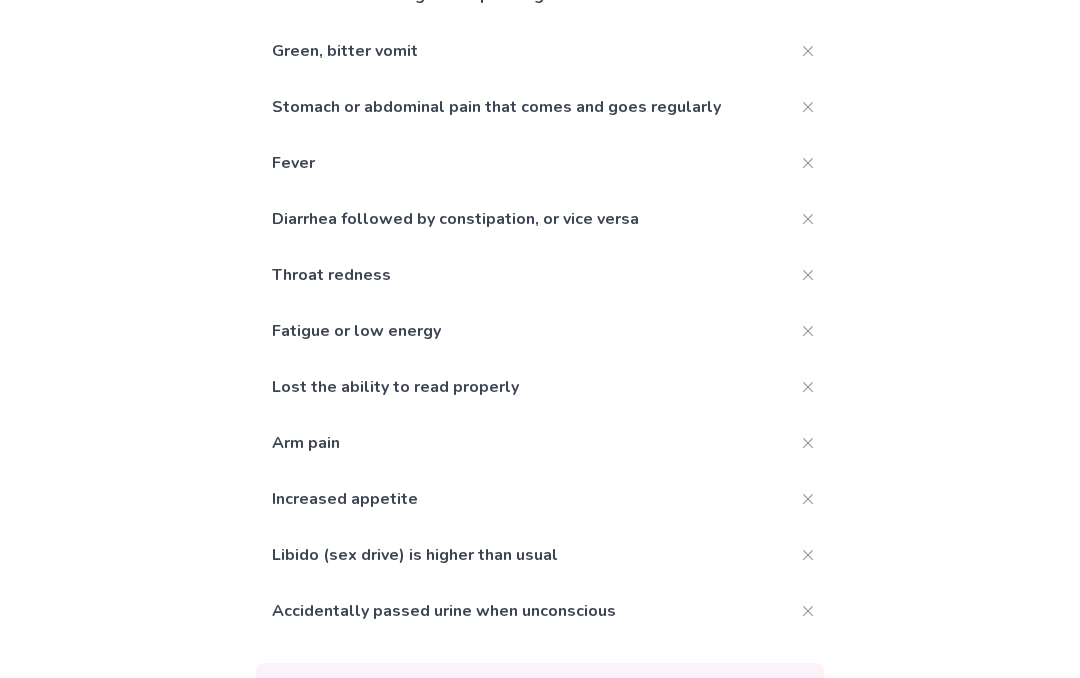scroll, scrollTop: 429, scrollLeft: 0, axis: vertical 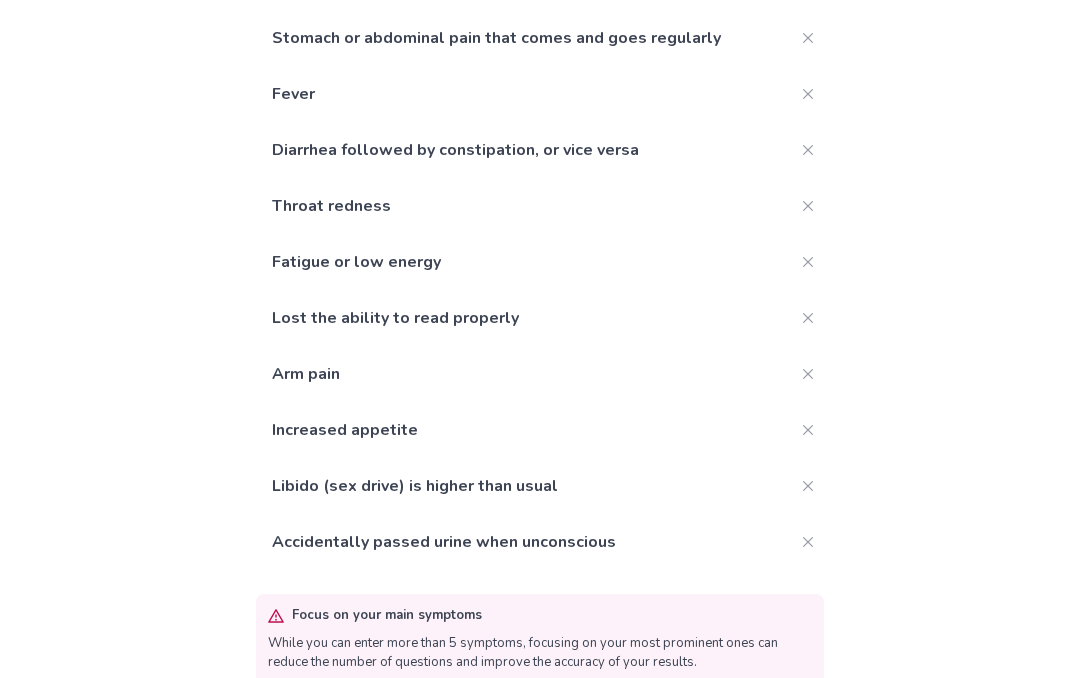 click on "Add more" 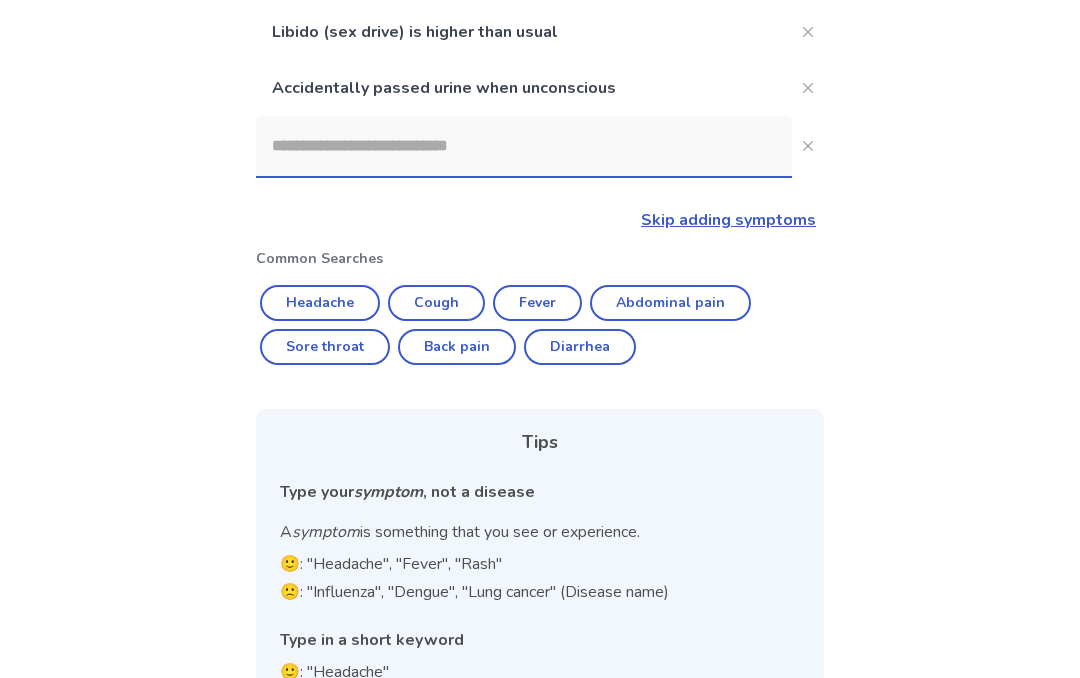 scroll, scrollTop: 807, scrollLeft: 0, axis: vertical 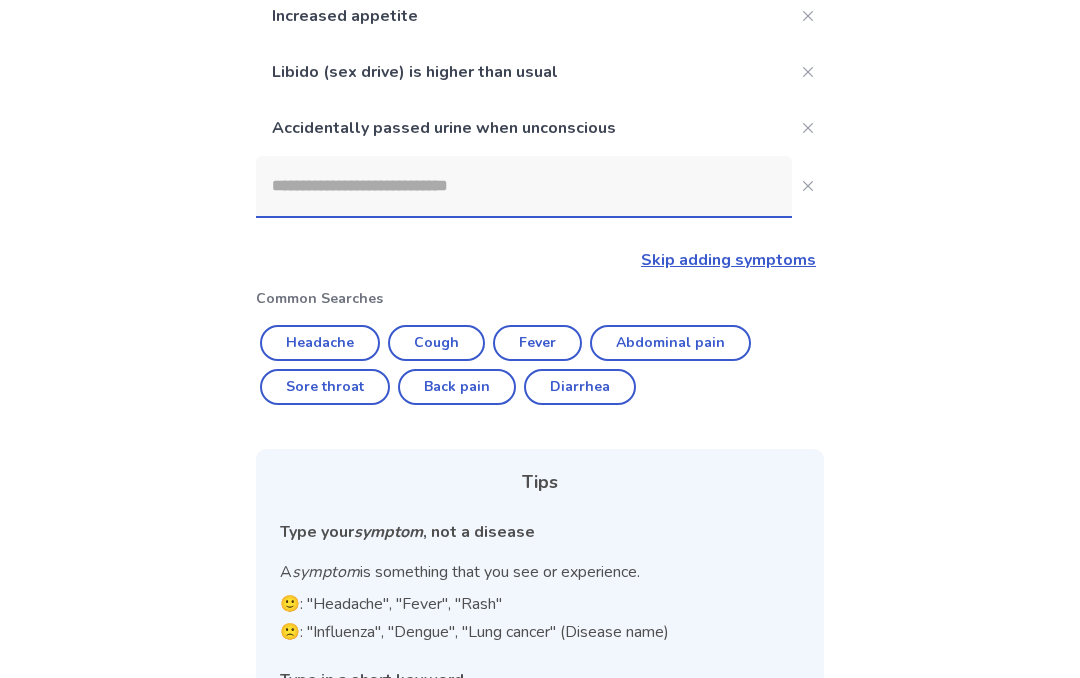 click 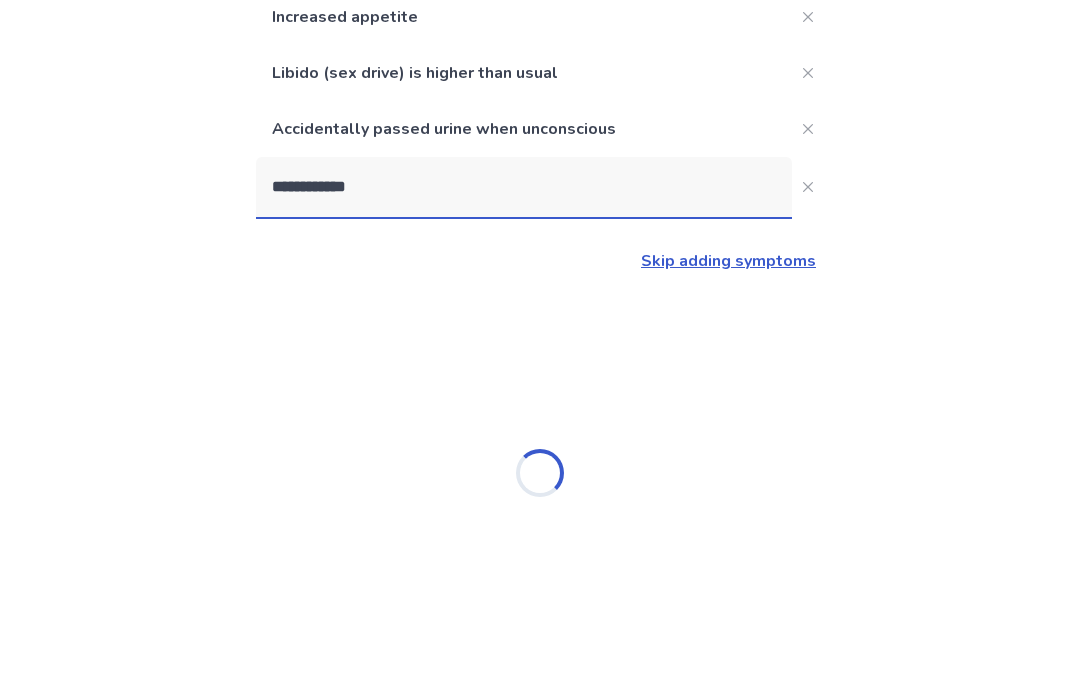 type on "**********" 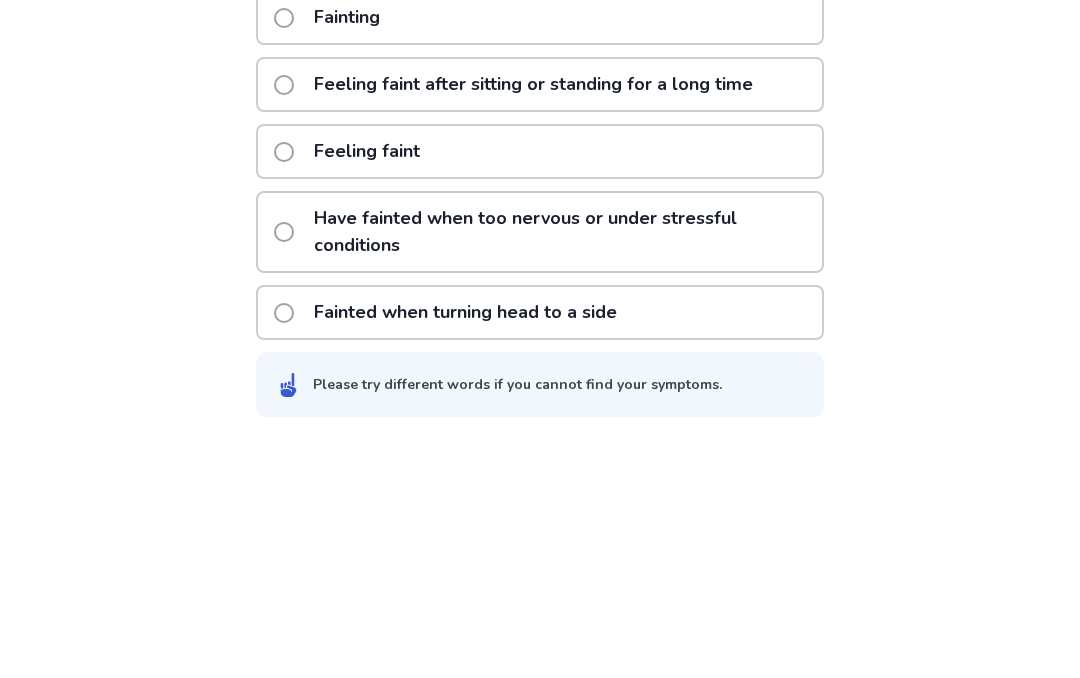 scroll, scrollTop: 1170, scrollLeft: 0, axis: vertical 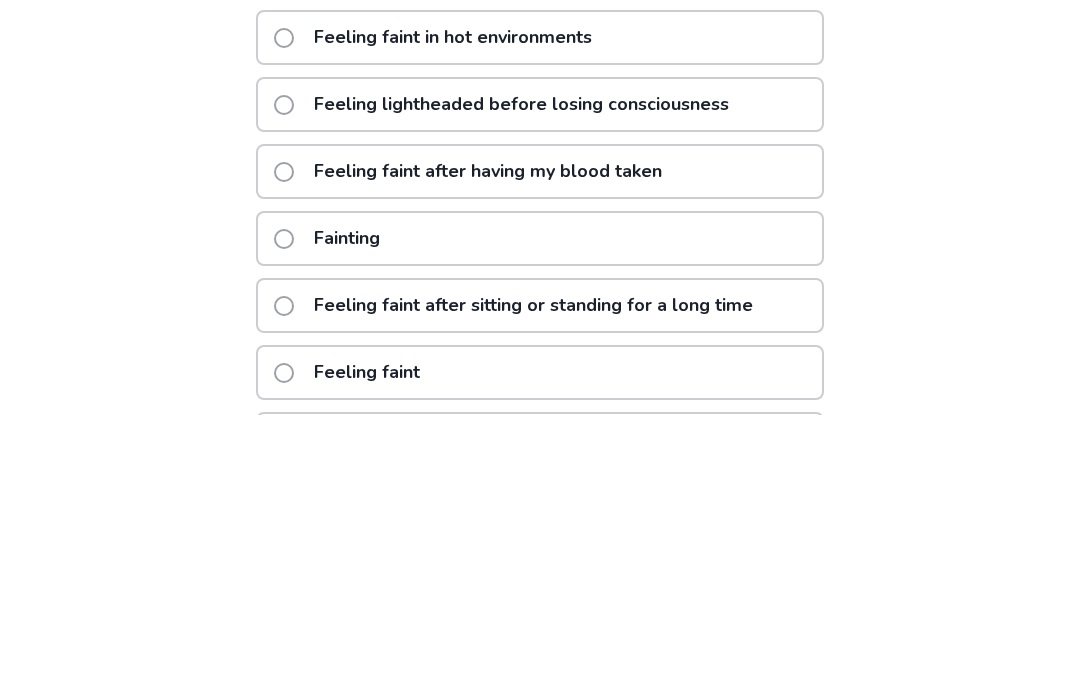 click on "Fainting" 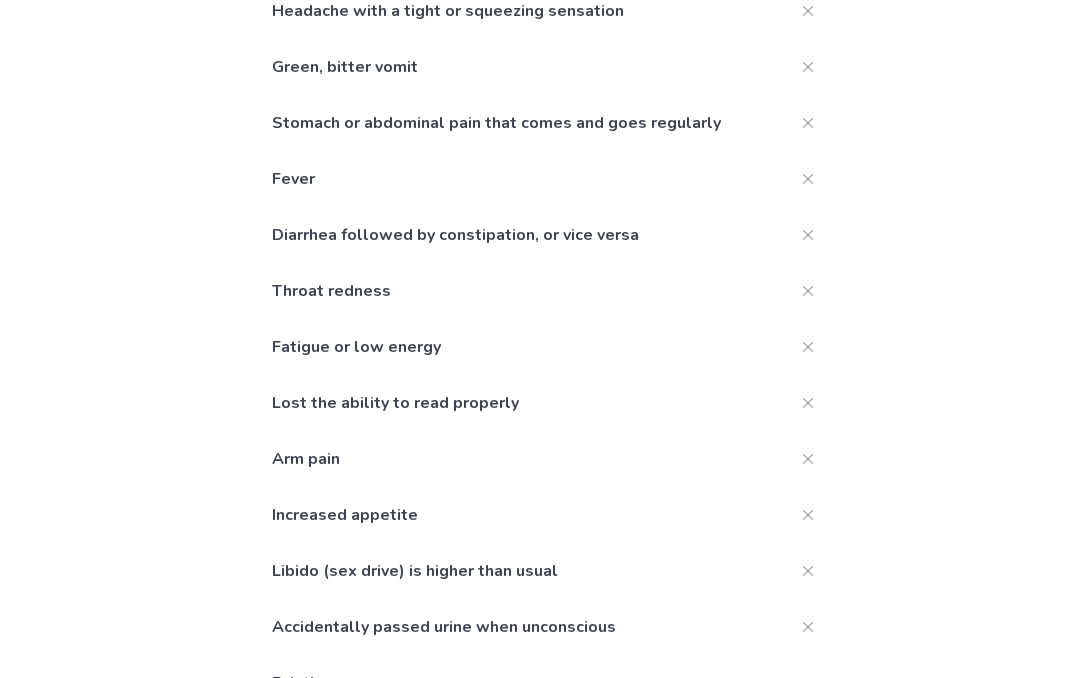 scroll, scrollTop: 485, scrollLeft: 0, axis: vertical 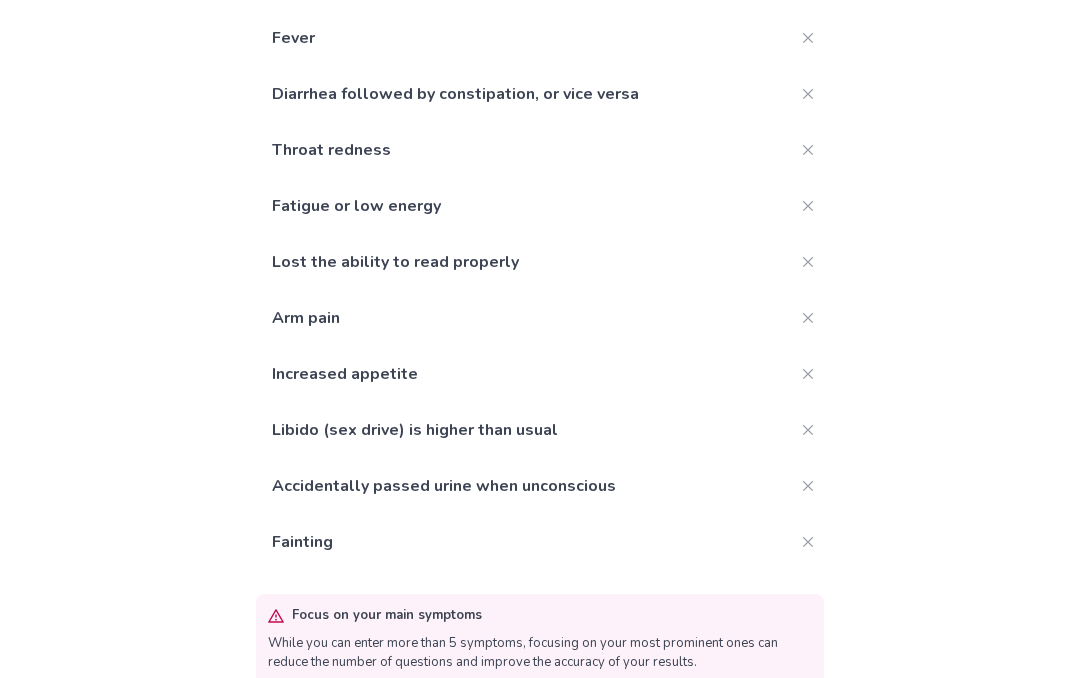 click on "Add more" 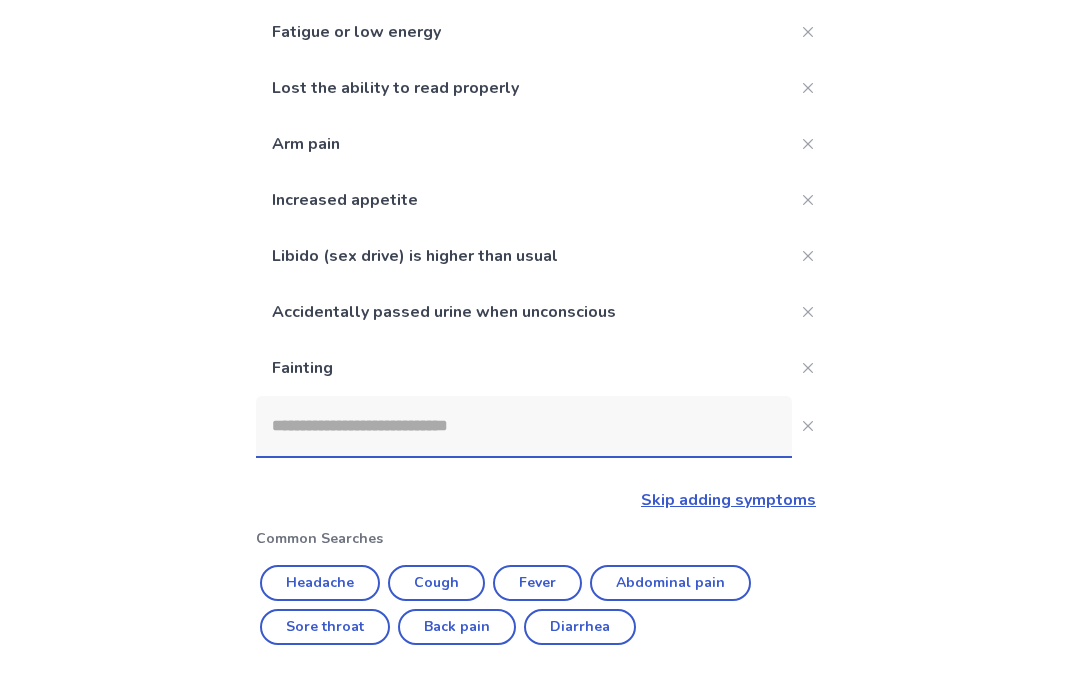 scroll, scrollTop: 622, scrollLeft: 0, axis: vertical 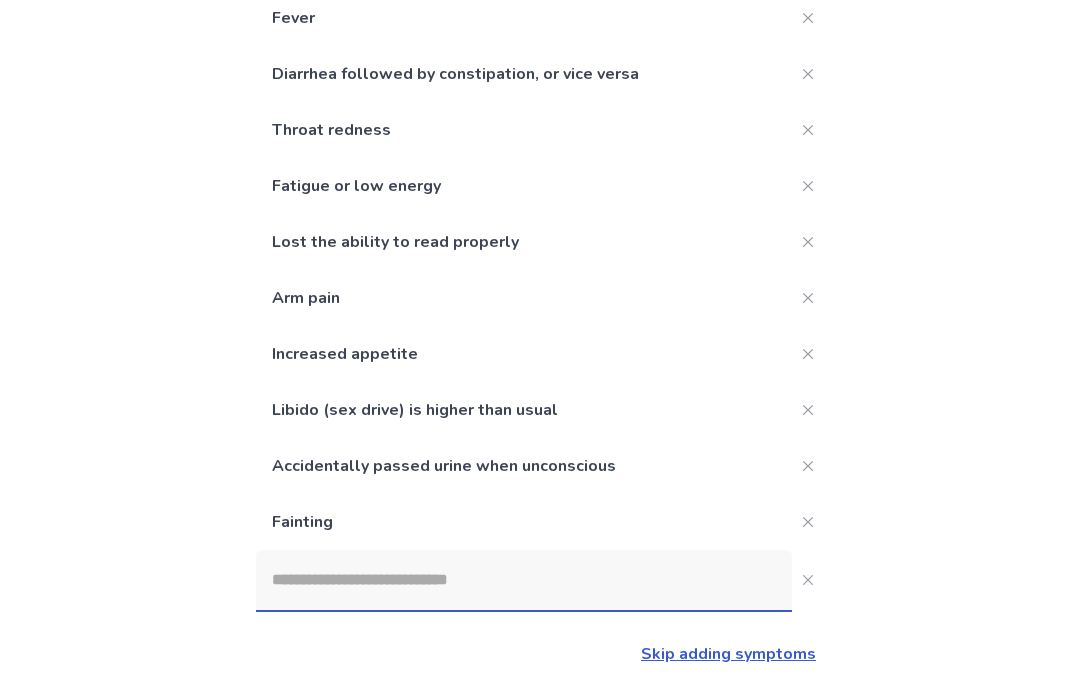 click 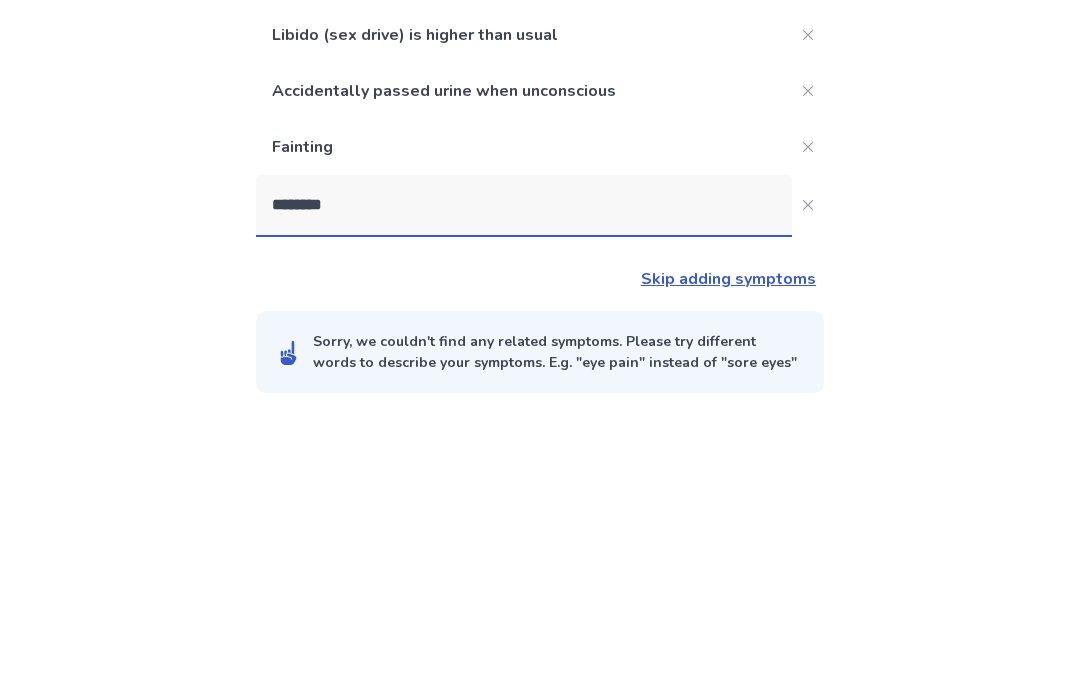 scroll, scrollTop: 605, scrollLeft: 0, axis: vertical 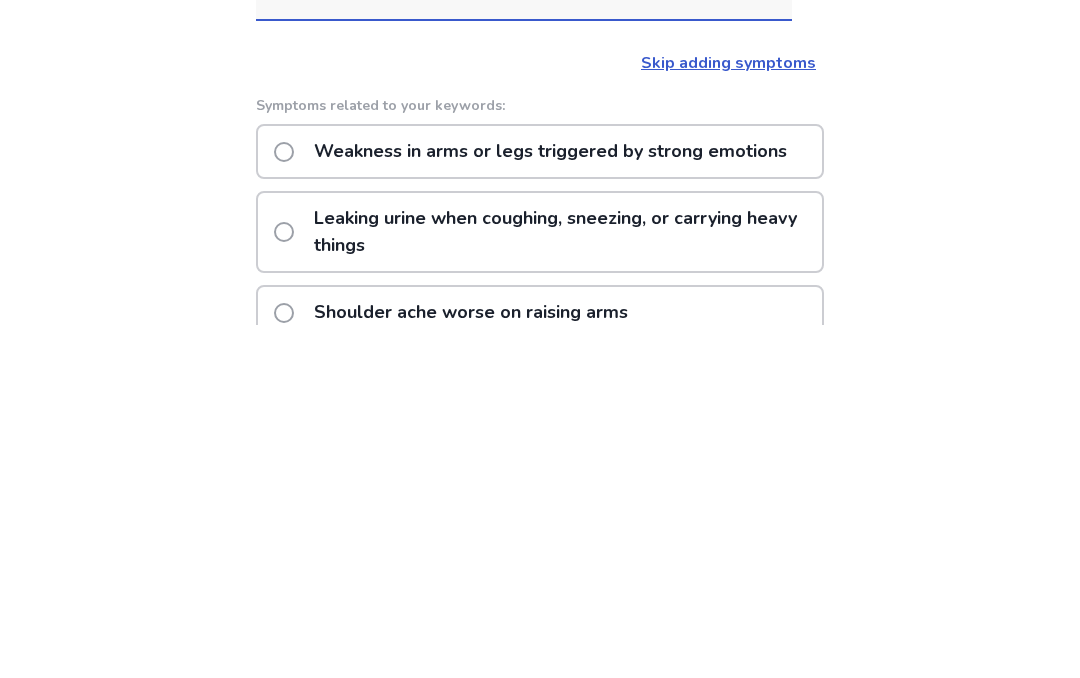 type on "********" 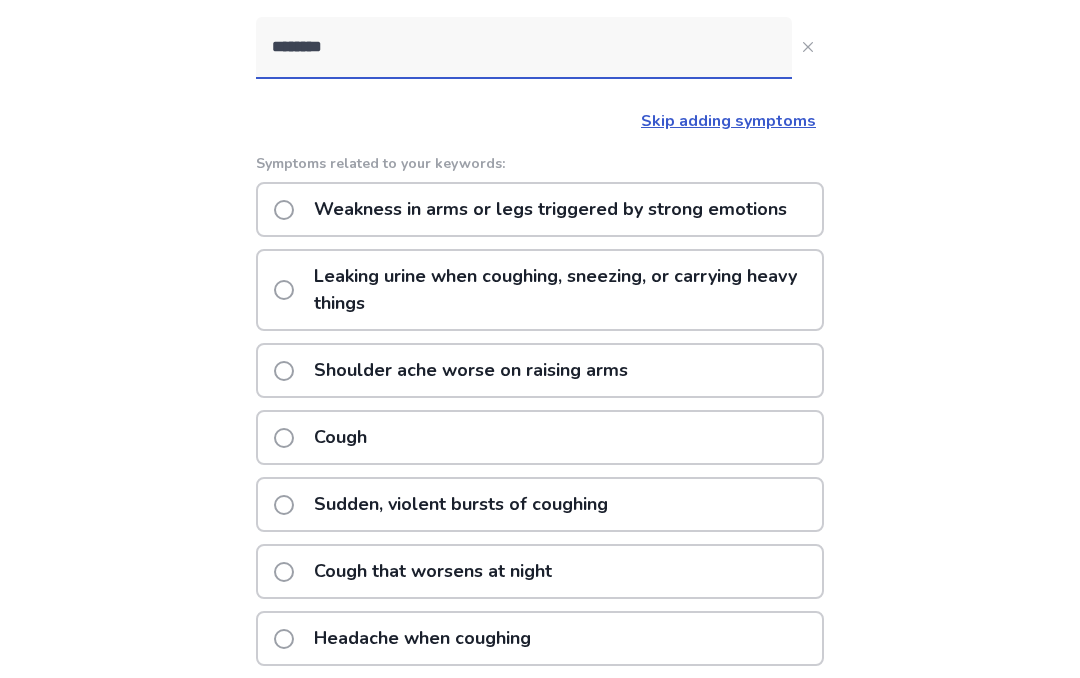 scroll, scrollTop: 1003, scrollLeft: 0, axis: vertical 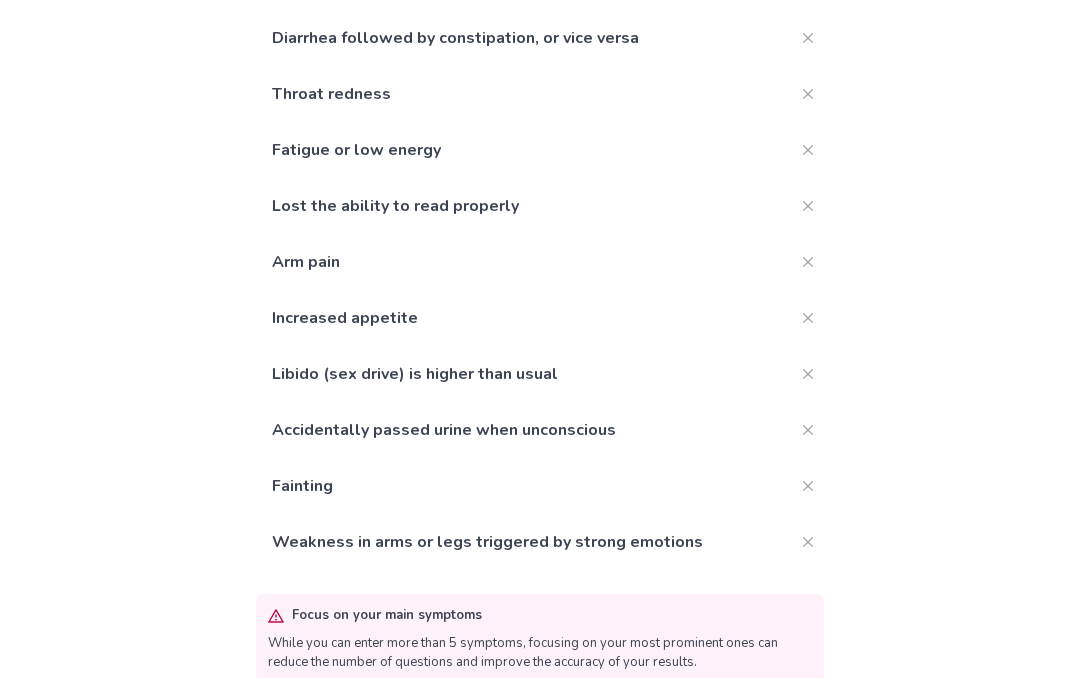 click on "Add more" 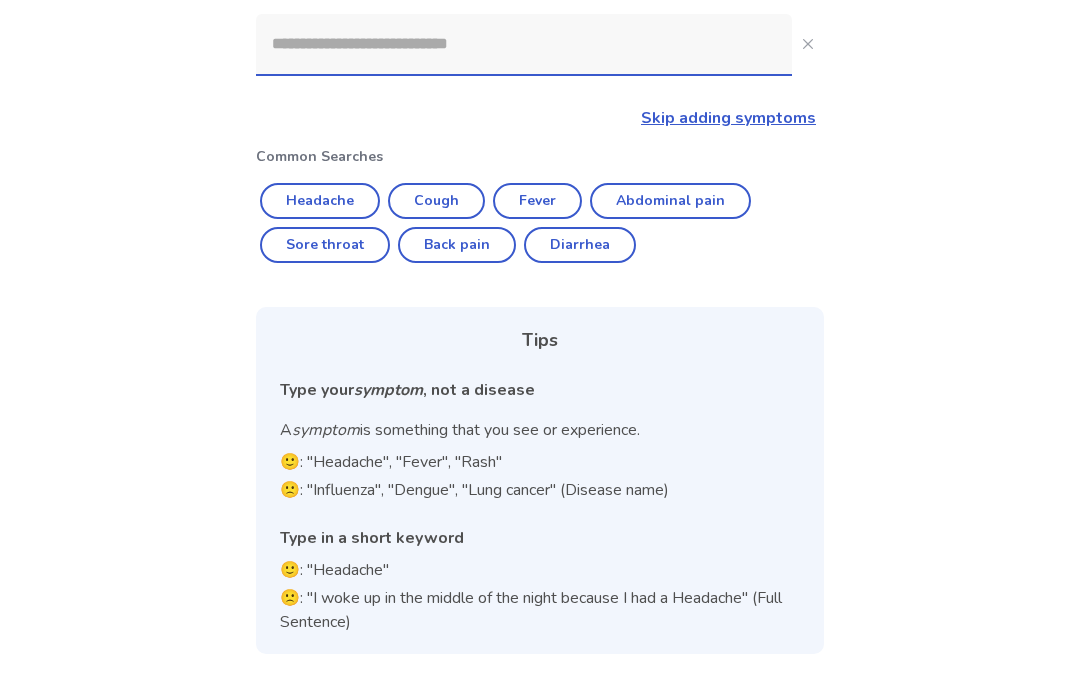 scroll, scrollTop: 1062, scrollLeft: 0, axis: vertical 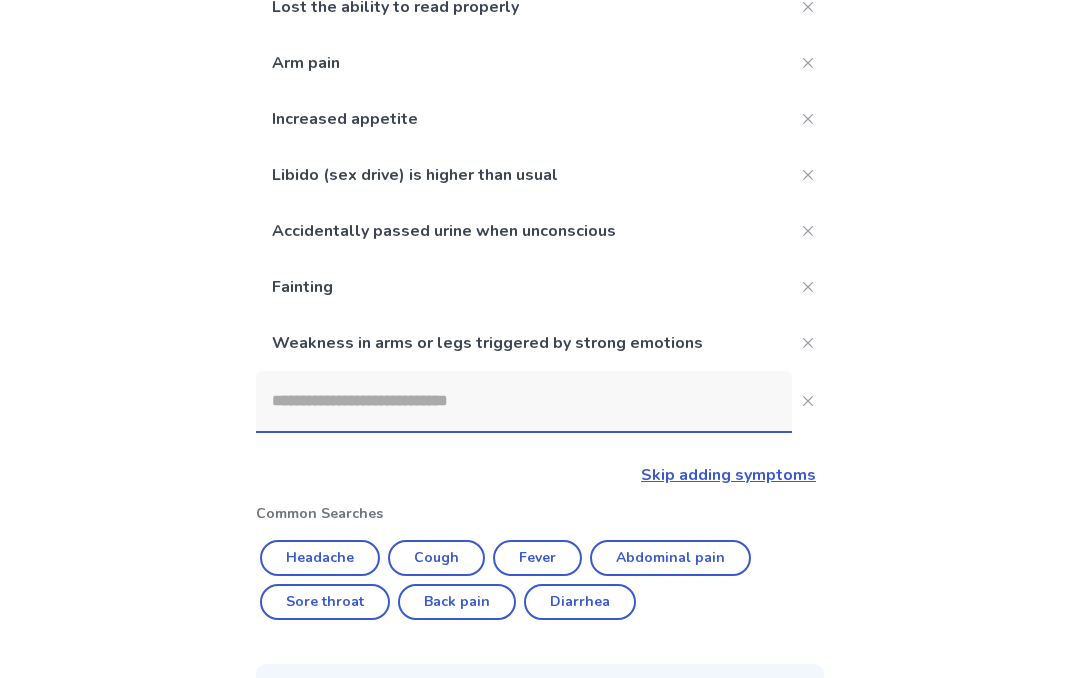 click 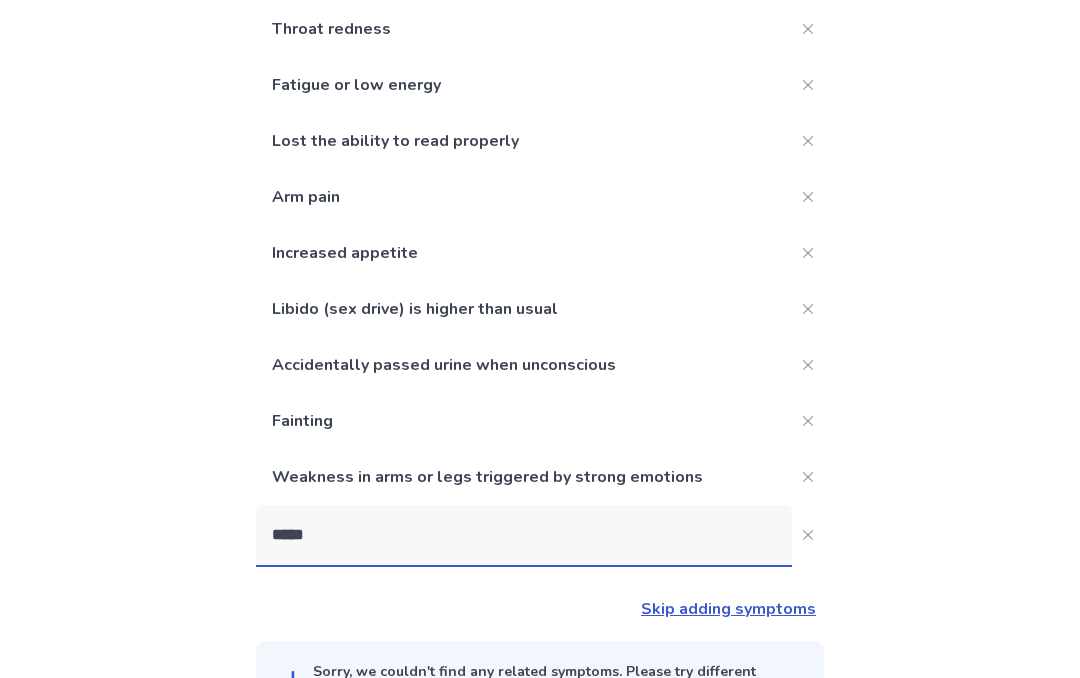 scroll, scrollTop: 596, scrollLeft: 0, axis: vertical 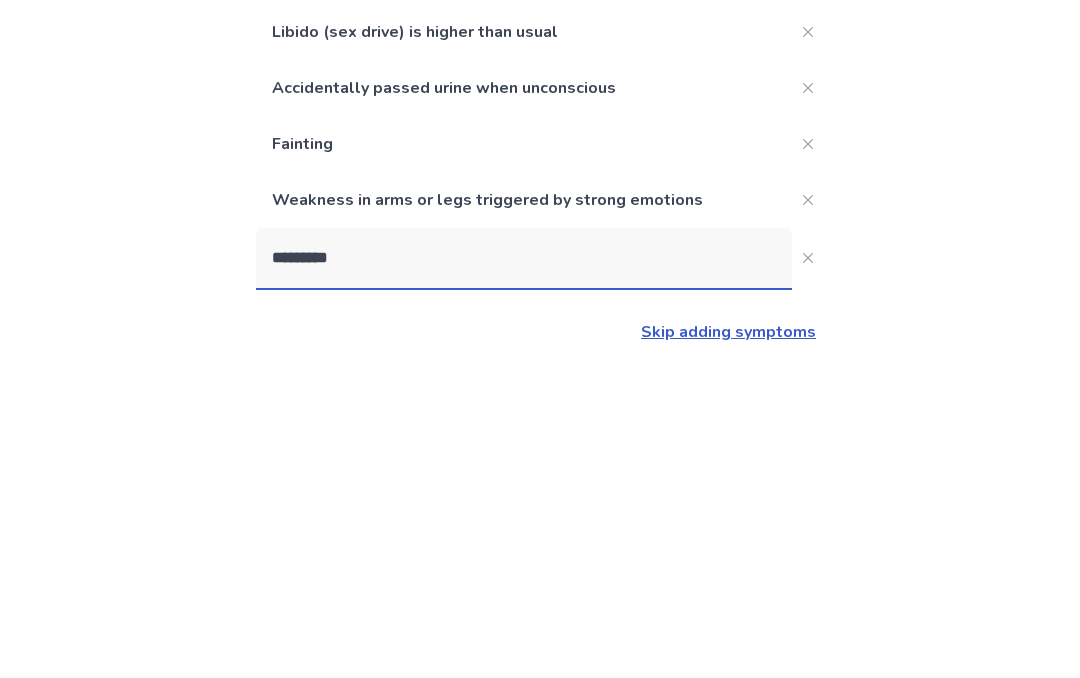 type on "**********" 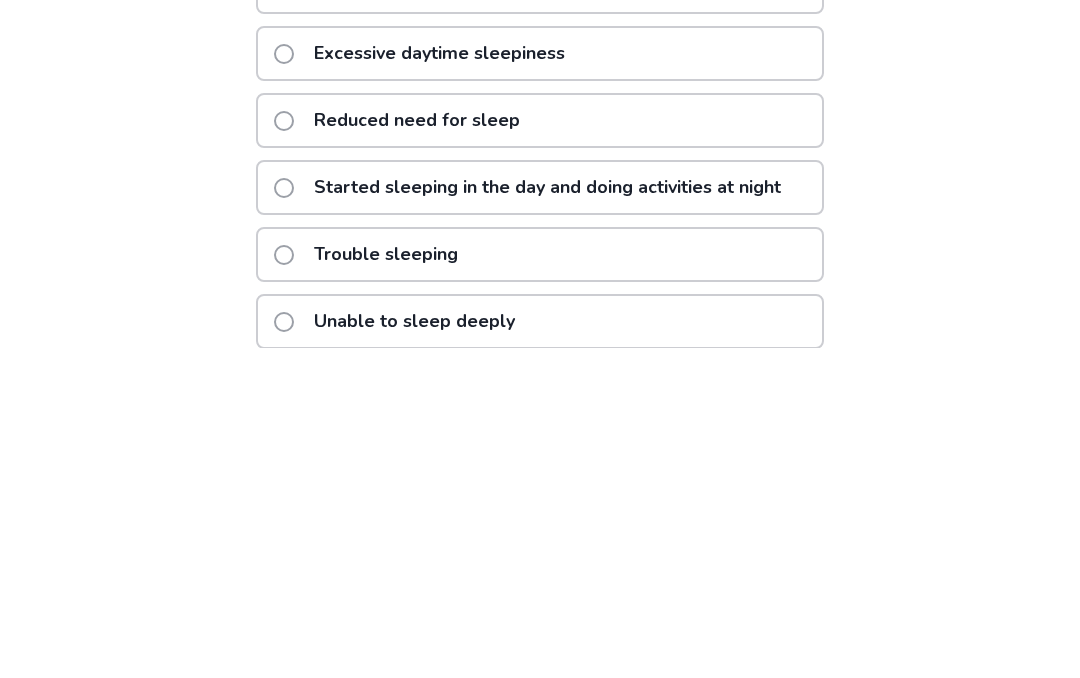 scroll, scrollTop: 1023, scrollLeft: 0, axis: vertical 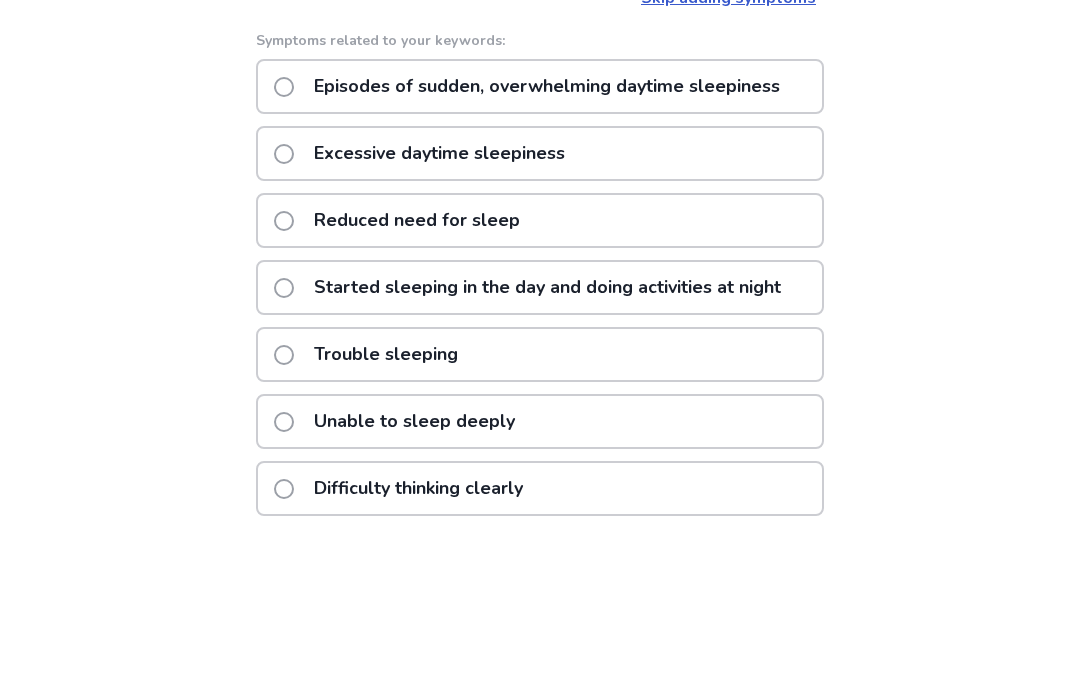 click on "Excessive daytime sleepiness" 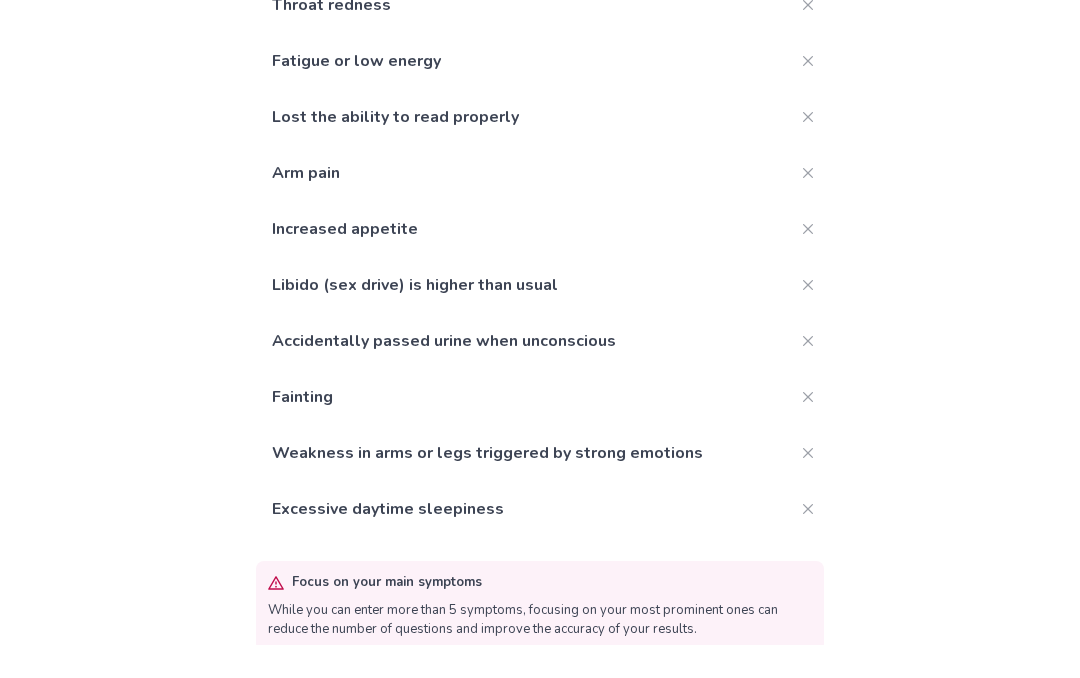 scroll, scrollTop: 597, scrollLeft: 0, axis: vertical 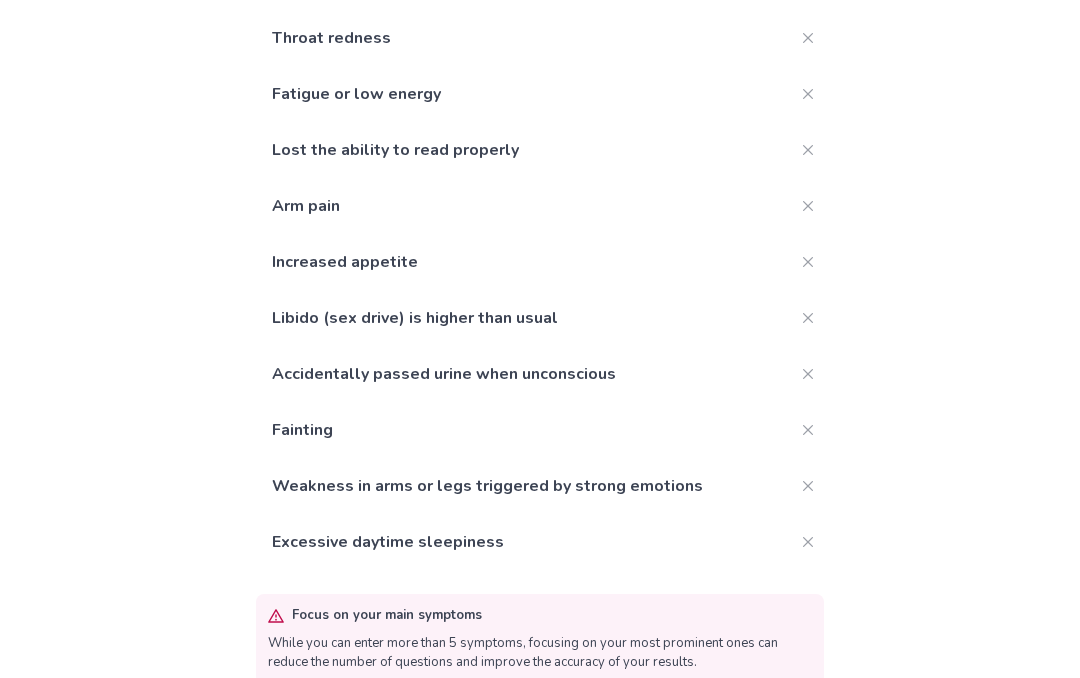 click on "Add more" 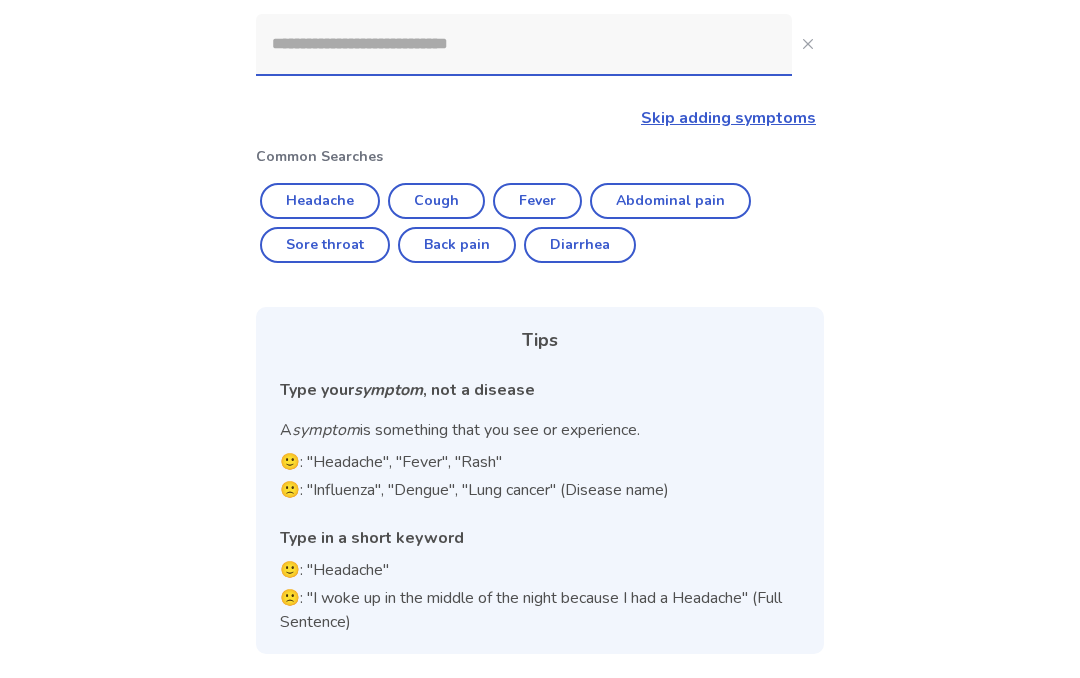 scroll, scrollTop: 1118, scrollLeft: 0, axis: vertical 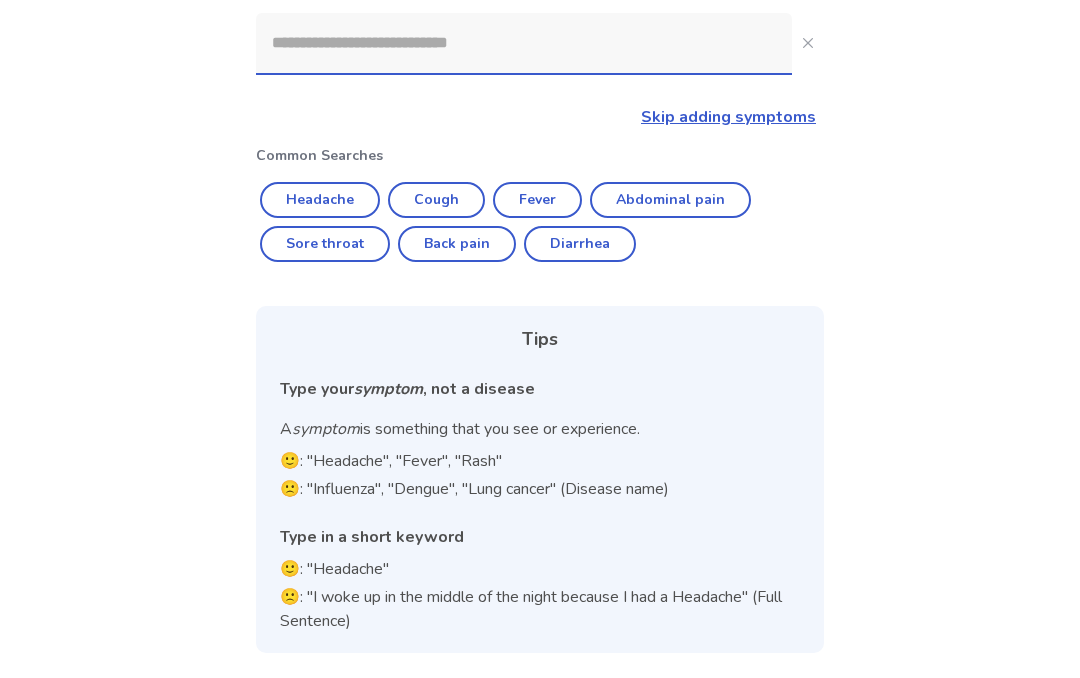 click 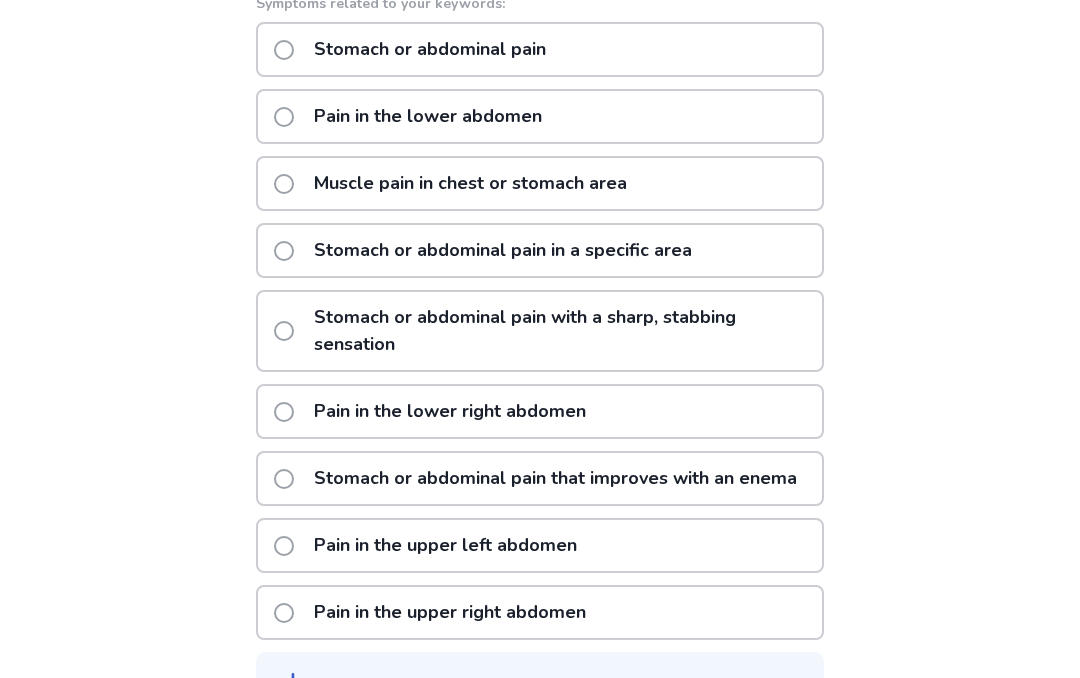 scroll, scrollTop: 1275, scrollLeft: 0, axis: vertical 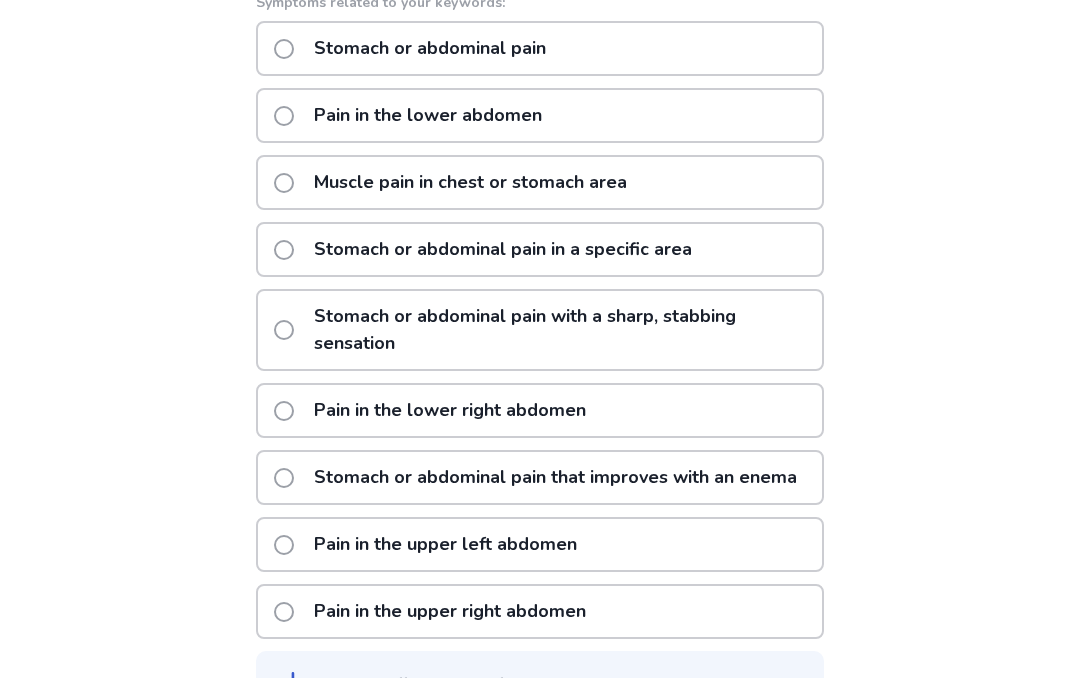 click on "Stomach or abdominal pain that improves with an enema" 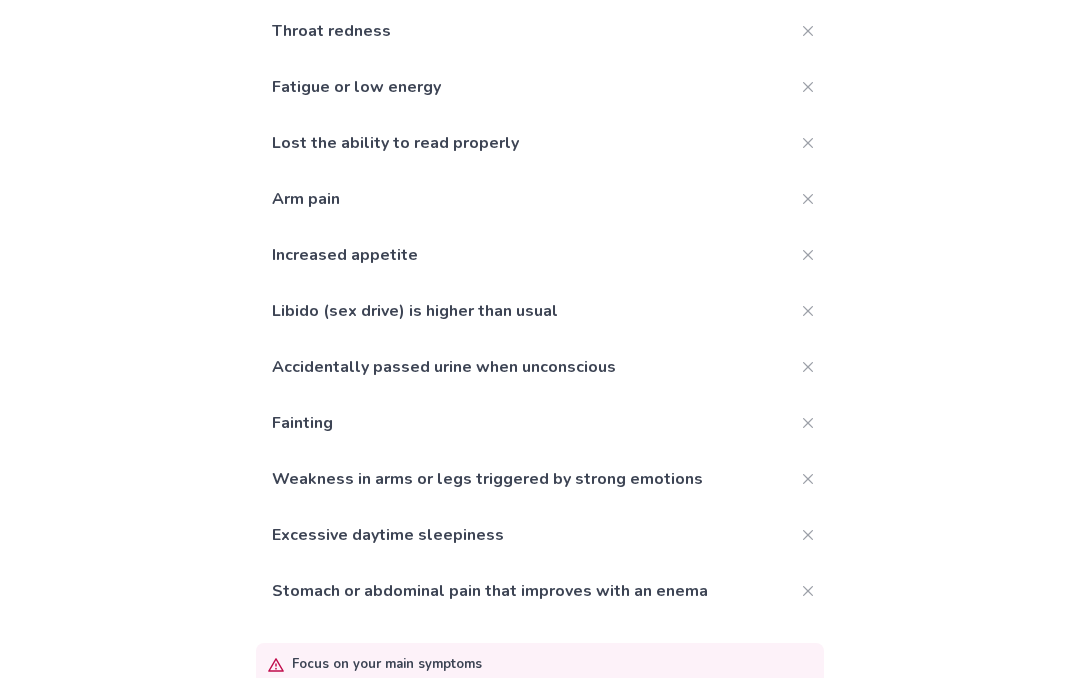 scroll, scrollTop: 653, scrollLeft: 0, axis: vertical 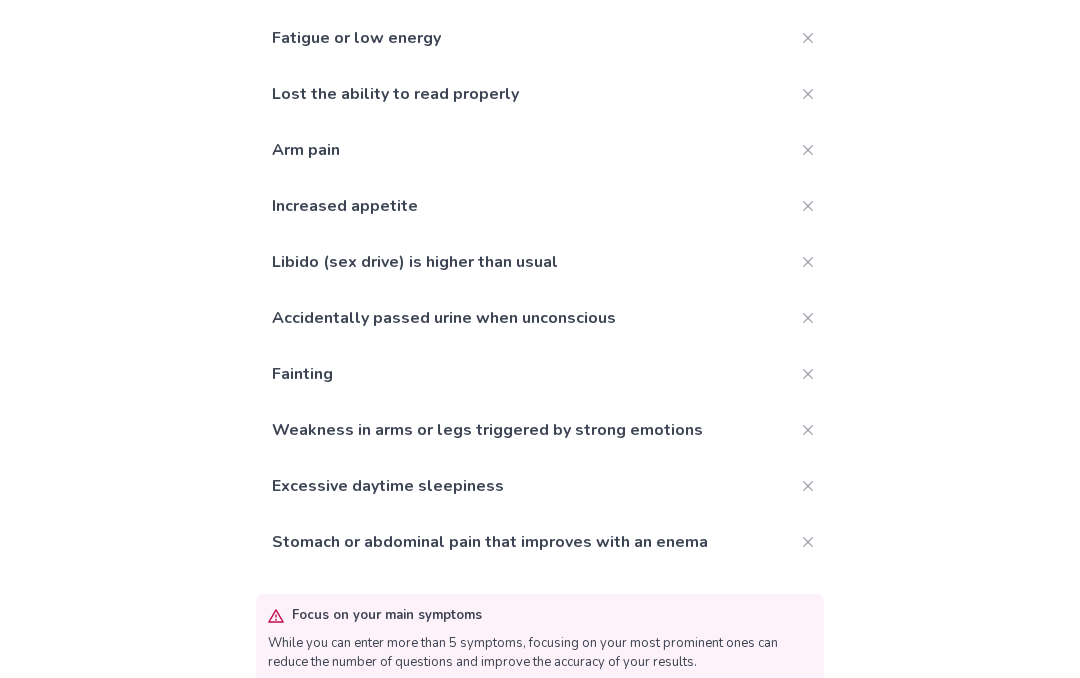 click on "Add more" 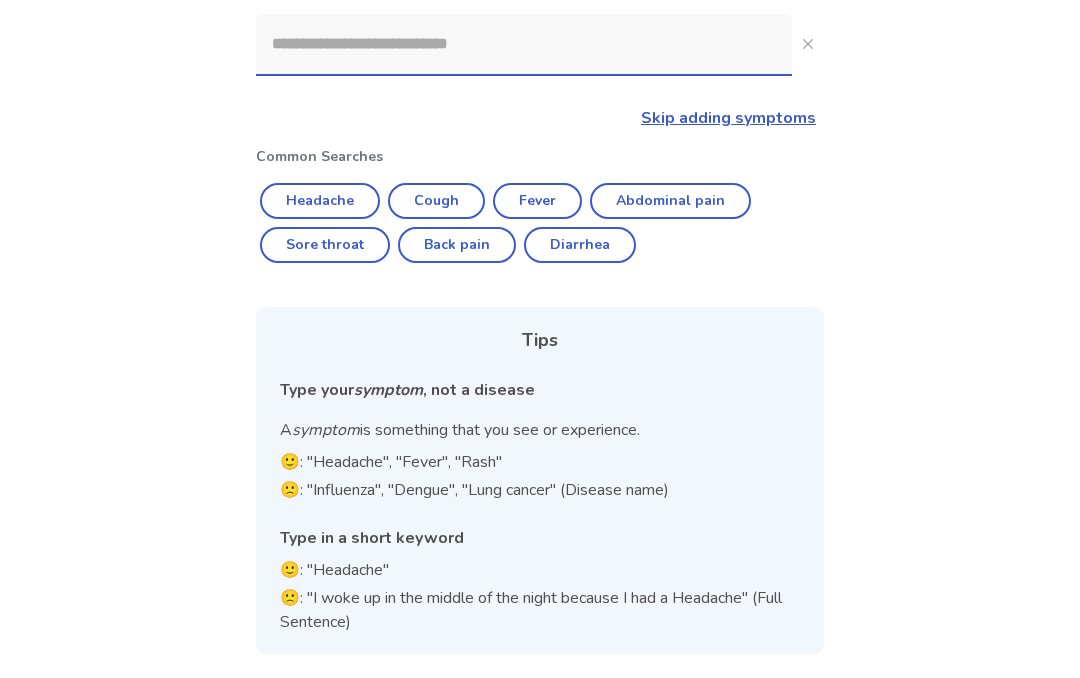scroll, scrollTop: 1174, scrollLeft: 0, axis: vertical 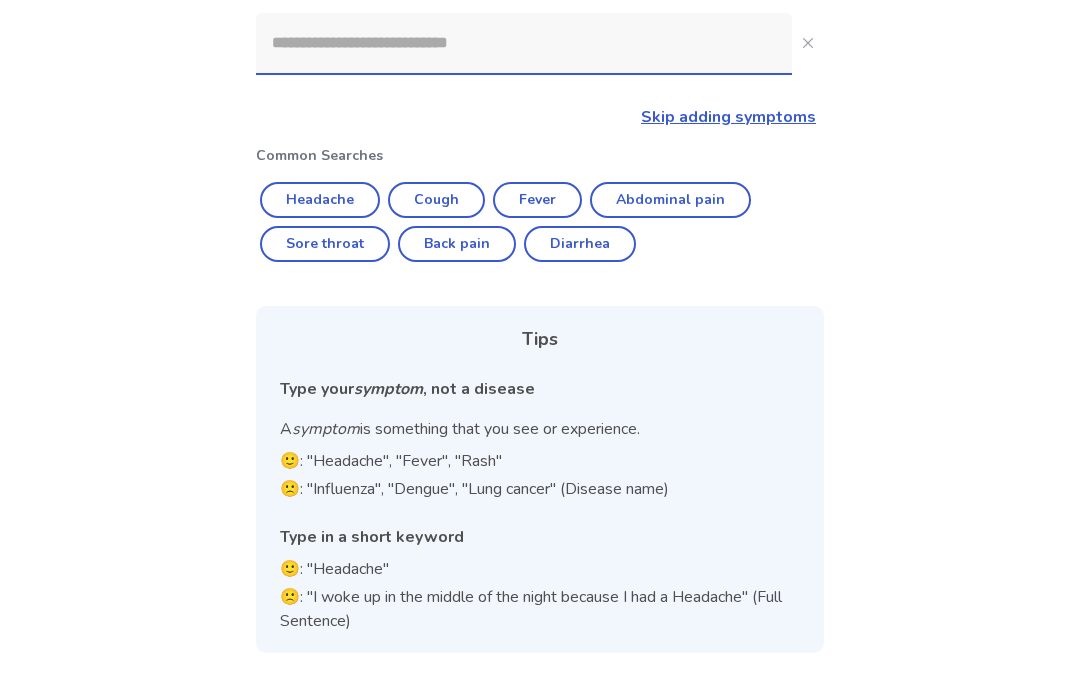 click 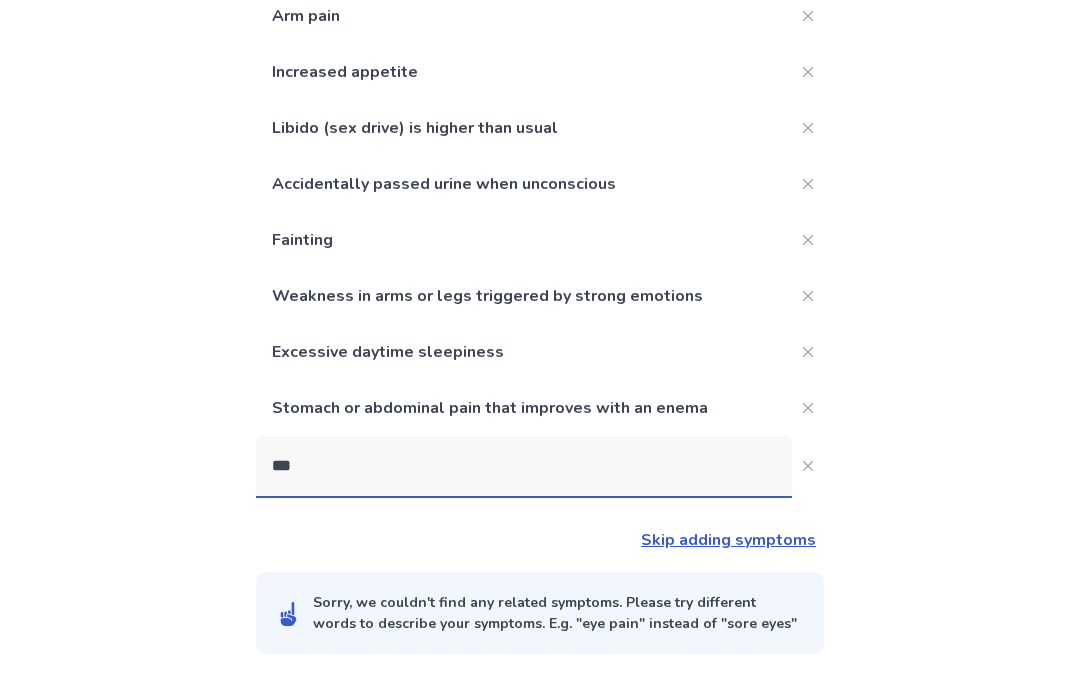scroll, scrollTop: 773, scrollLeft: 0, axis: vertical 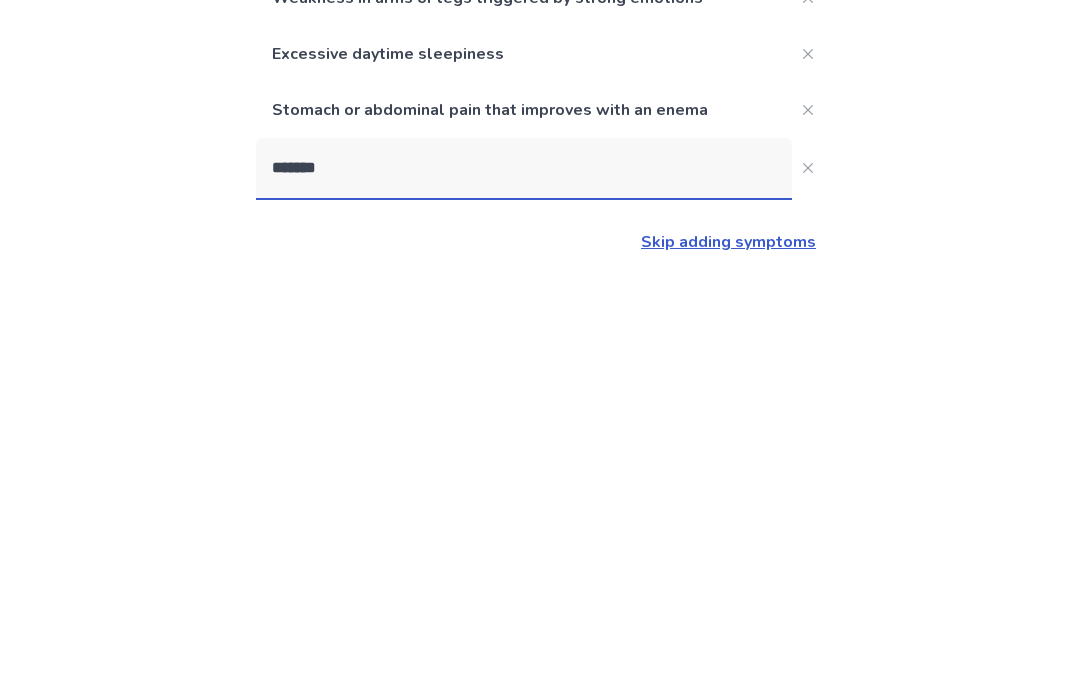 type on "********" 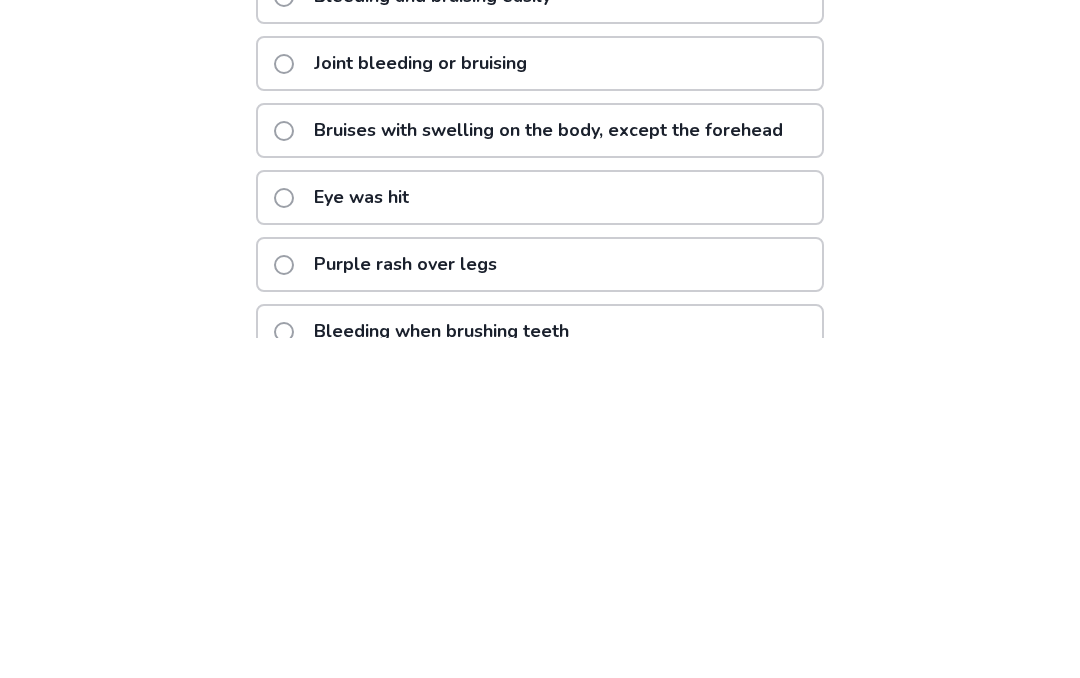 scroll, scrollTop: 1055, scrollLeft: 0, axis: vertical 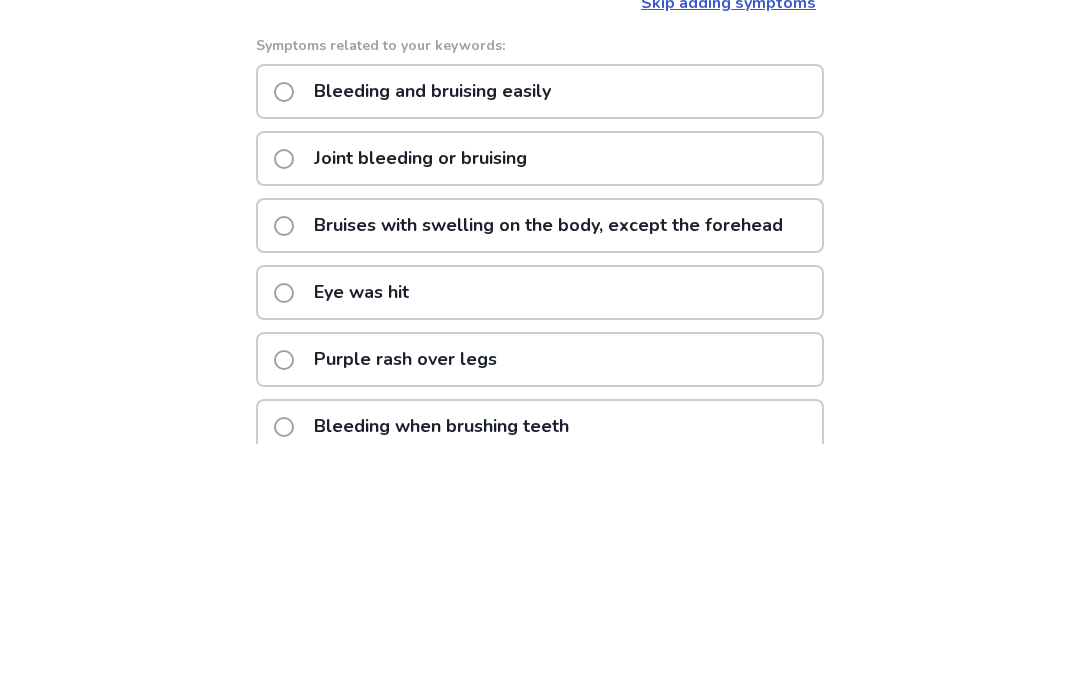 click on "Bleeding and bruising easily" 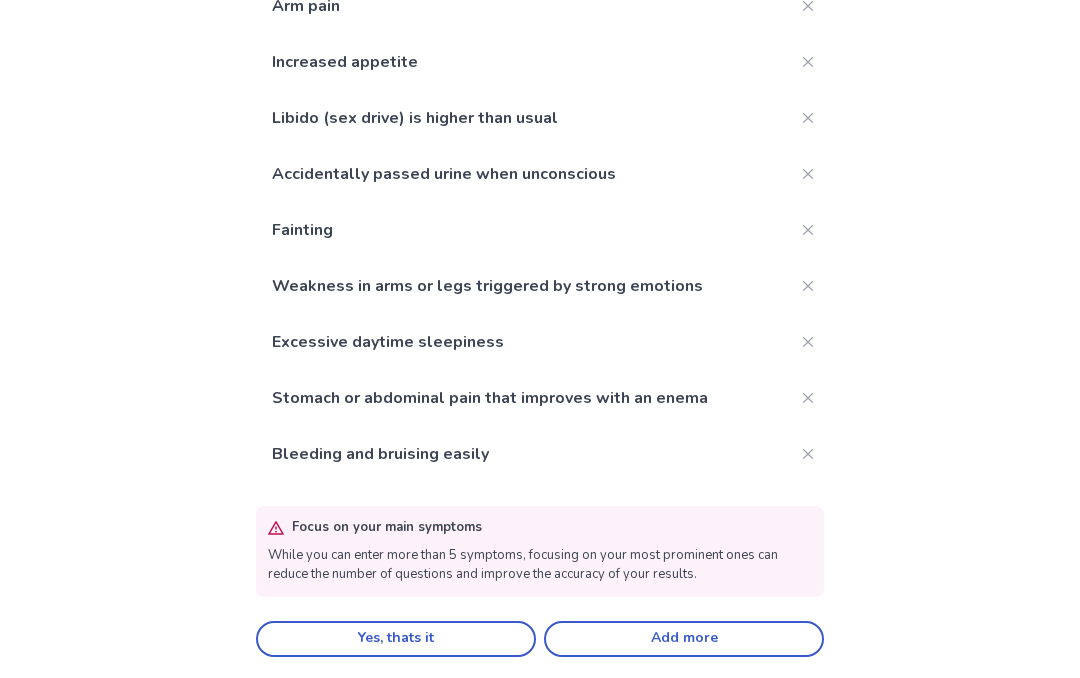 scroll, scrollTop: 799, scrollLeft: 0, axis: vertical 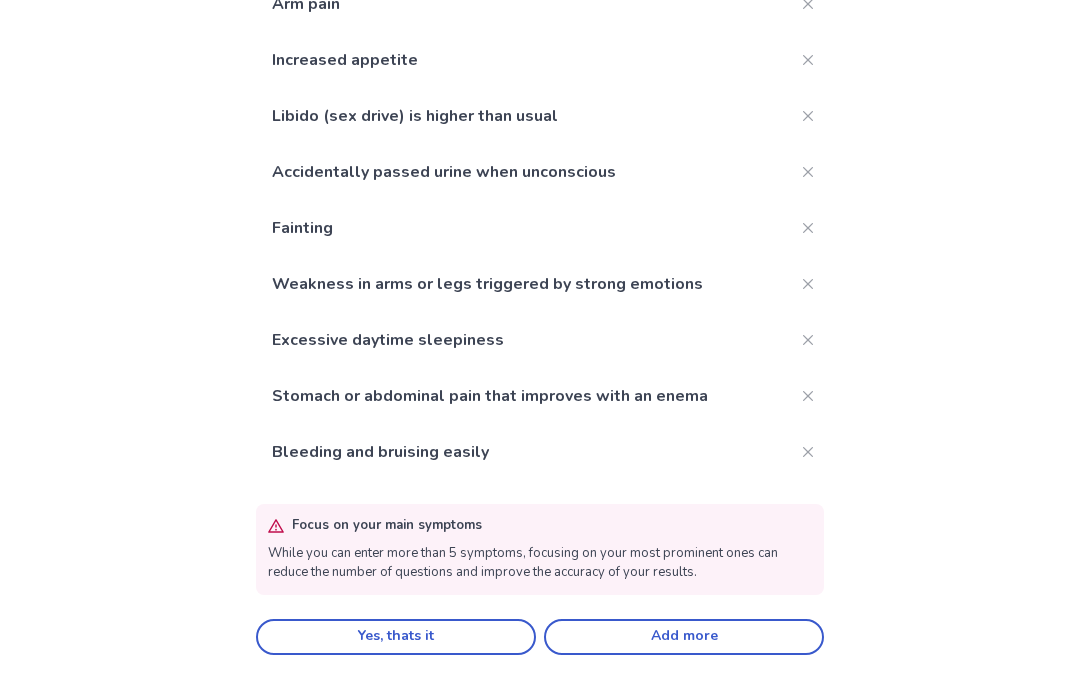 click on "Add more" 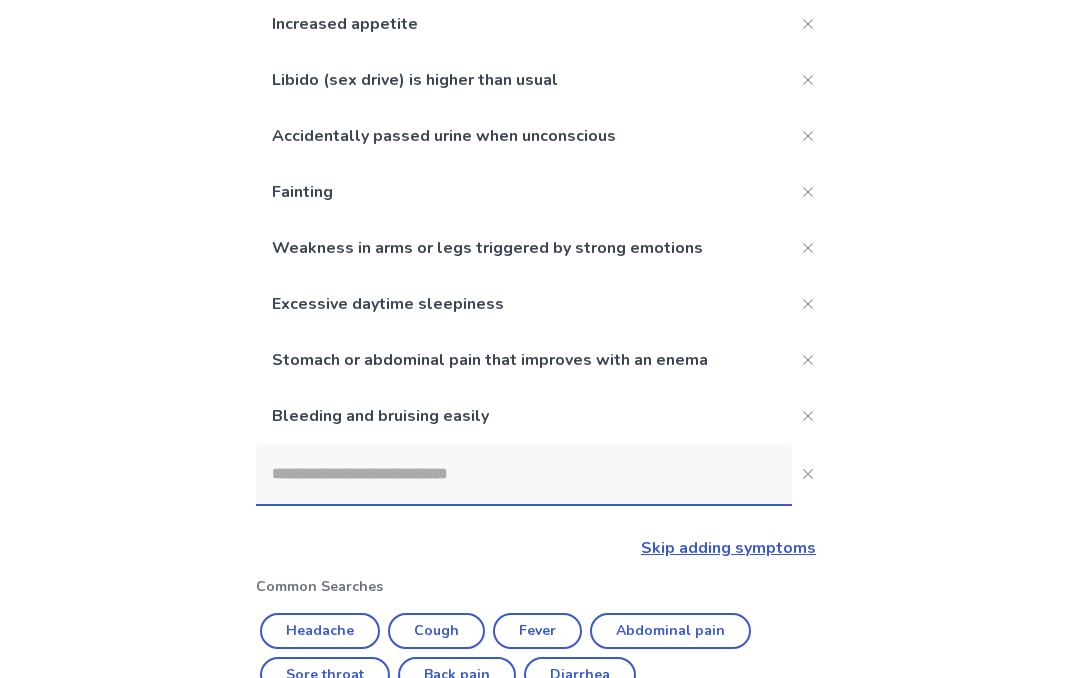 scroll, scrollTop: 1230, scrollLeft: 0, axis: vertical 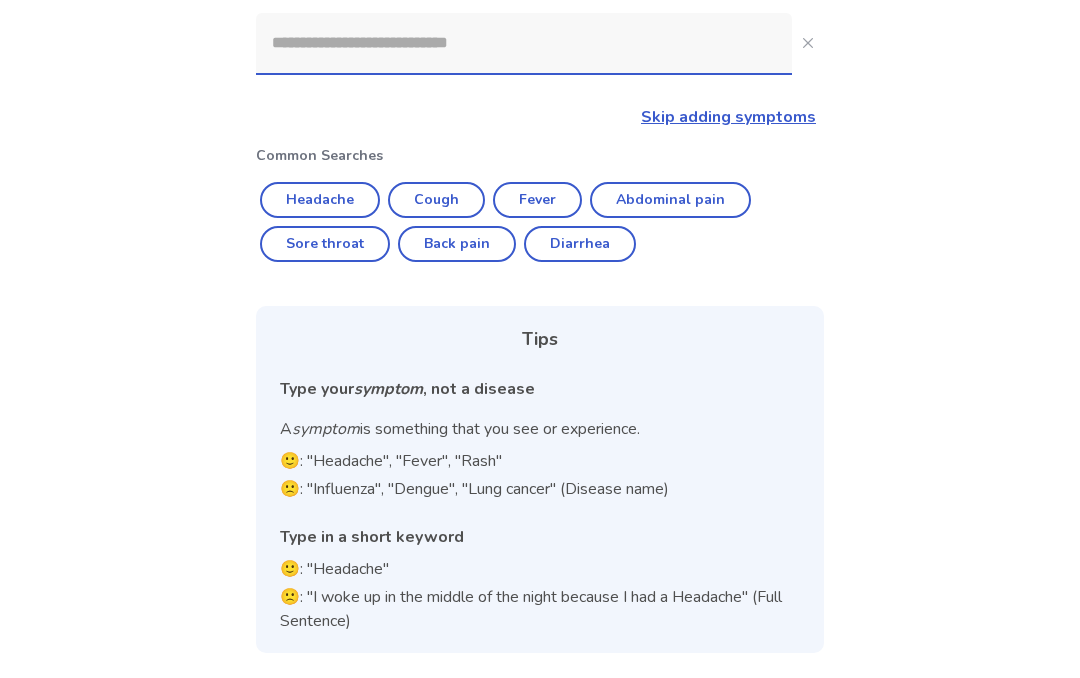 click 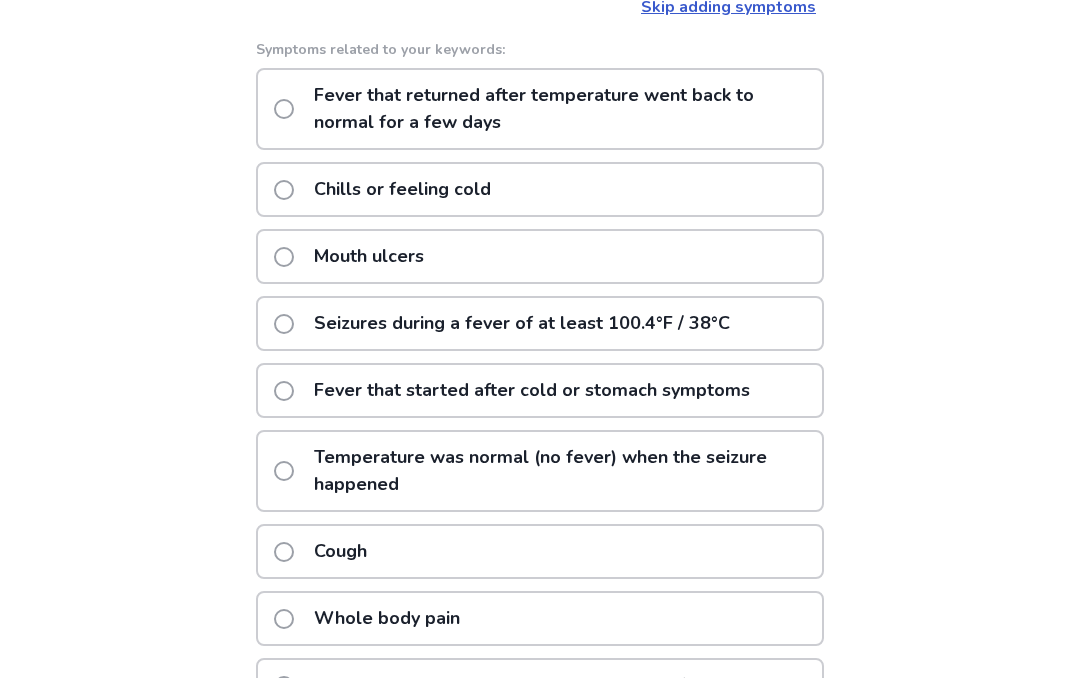 scroll, scrollTop: 1325, scrollLeft: 0, axis: vertical 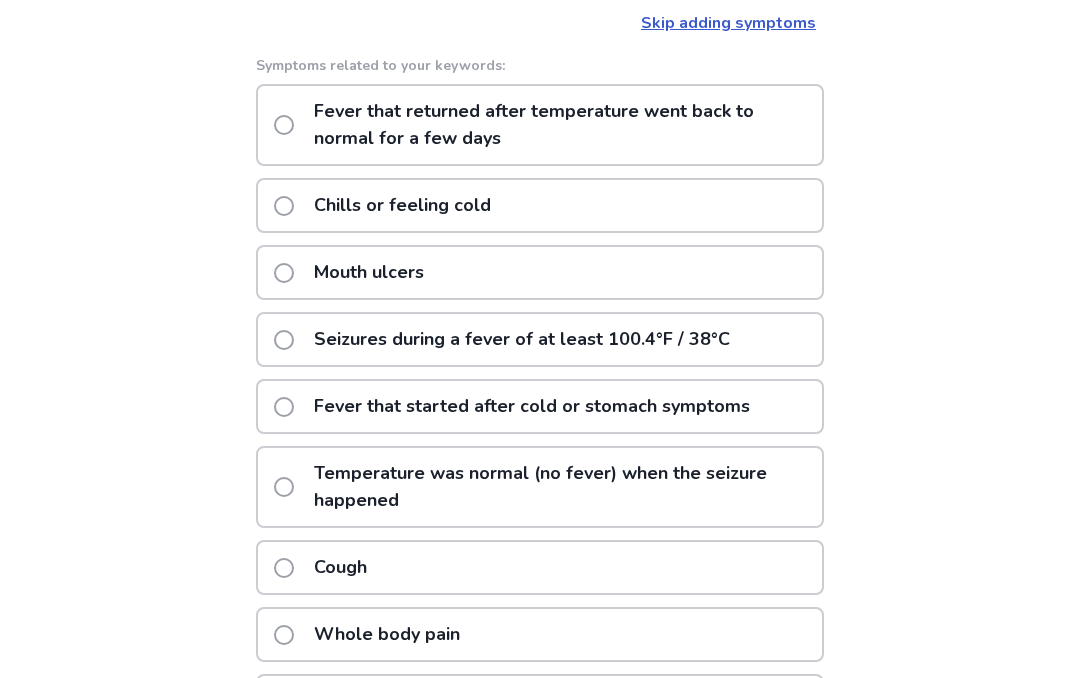 click on "Fever that returned after temperature went back to normal for a few days" 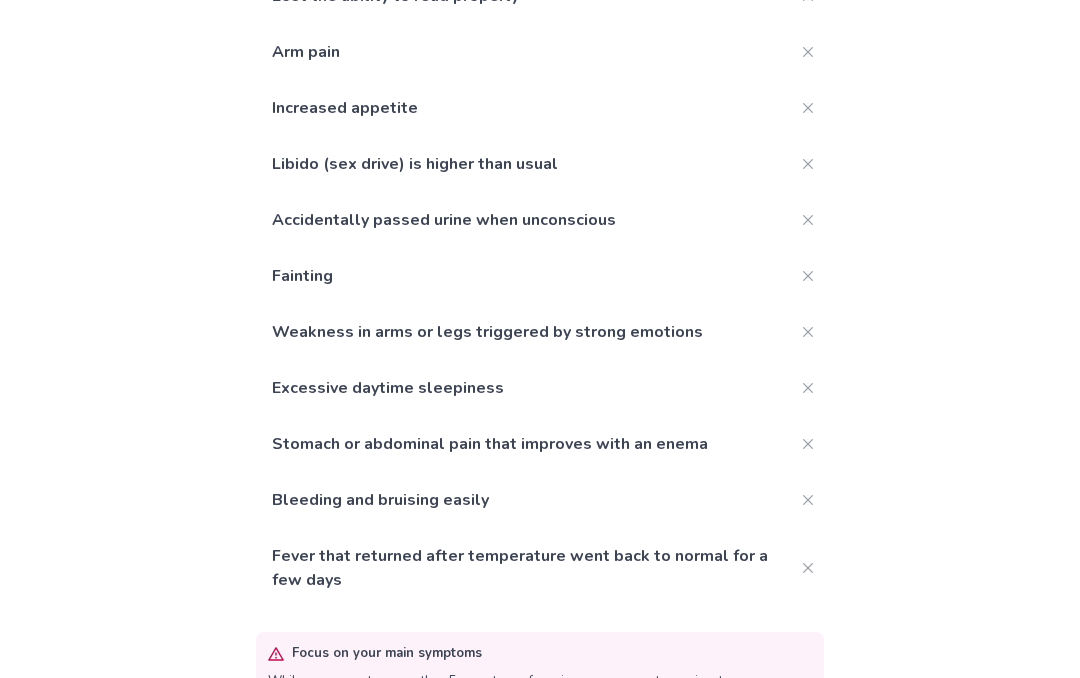 scroll, scrollTop: 789, scrollLeft: 0, axis: vertical 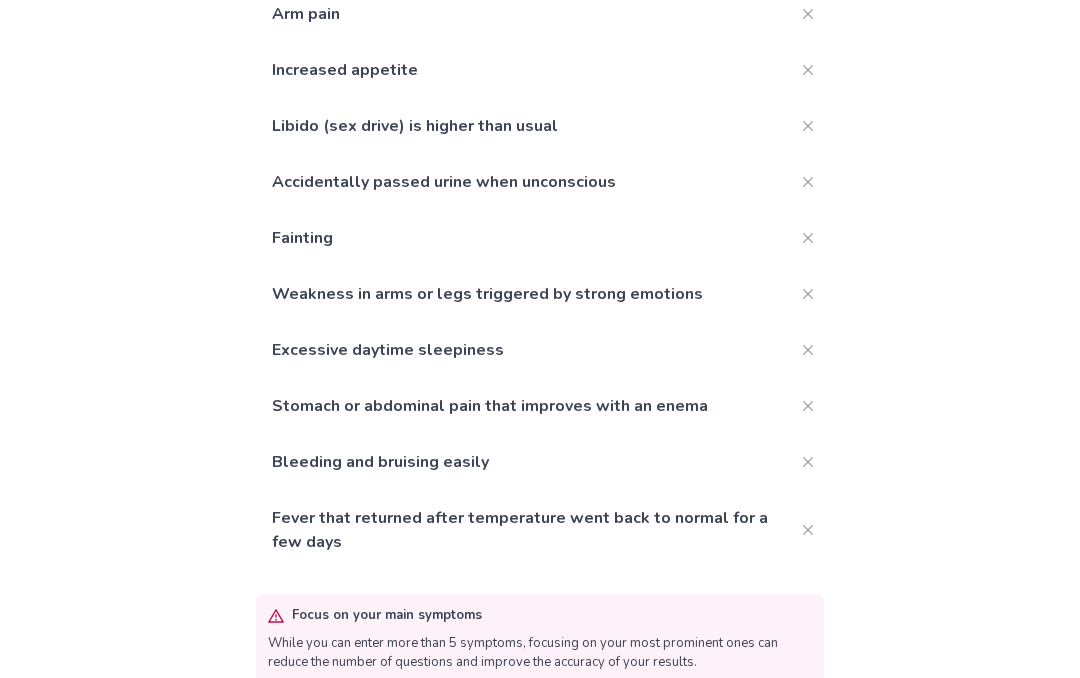 click on "Yes, thats it" 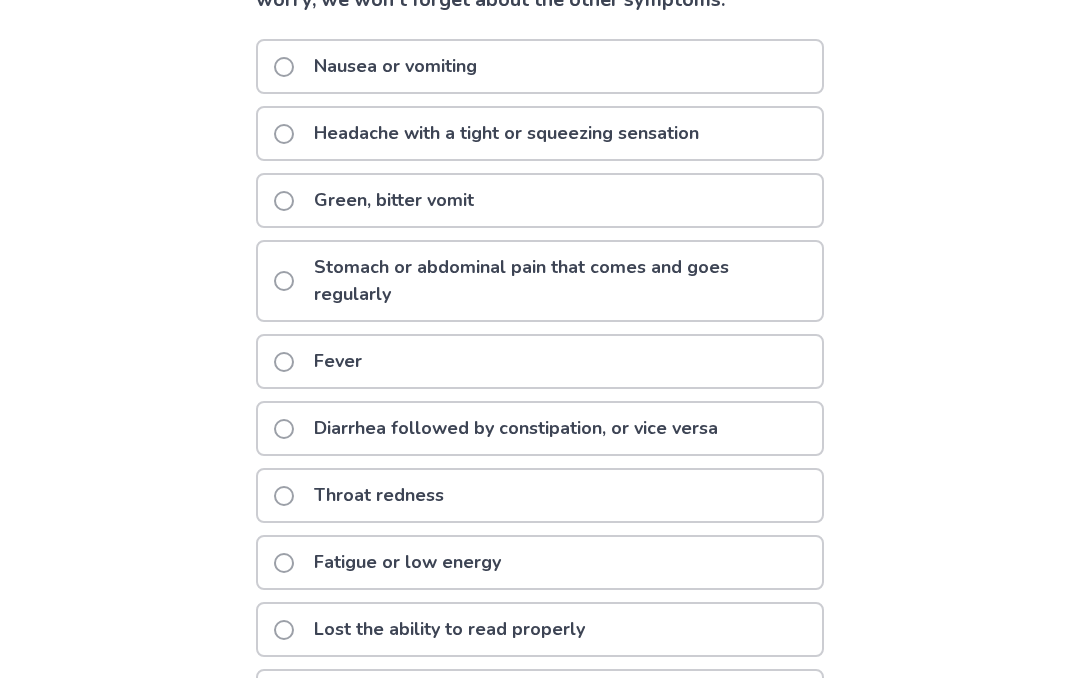 scroll, scrollTop: 199, scrollLeft: 0, axis: vertical 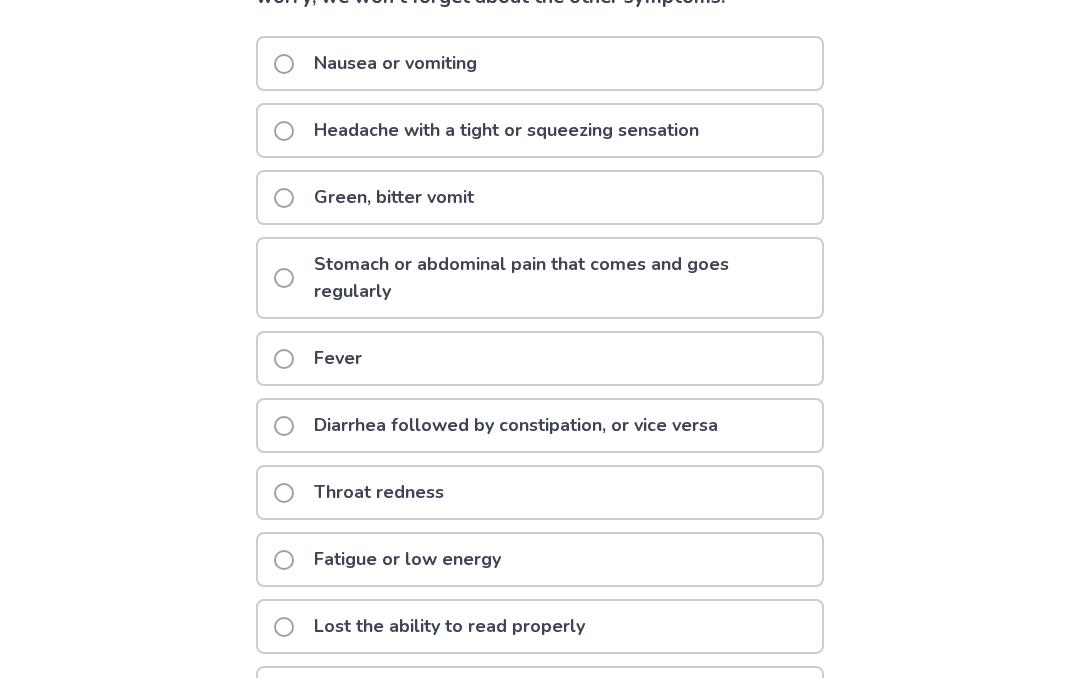 click on "Fever" 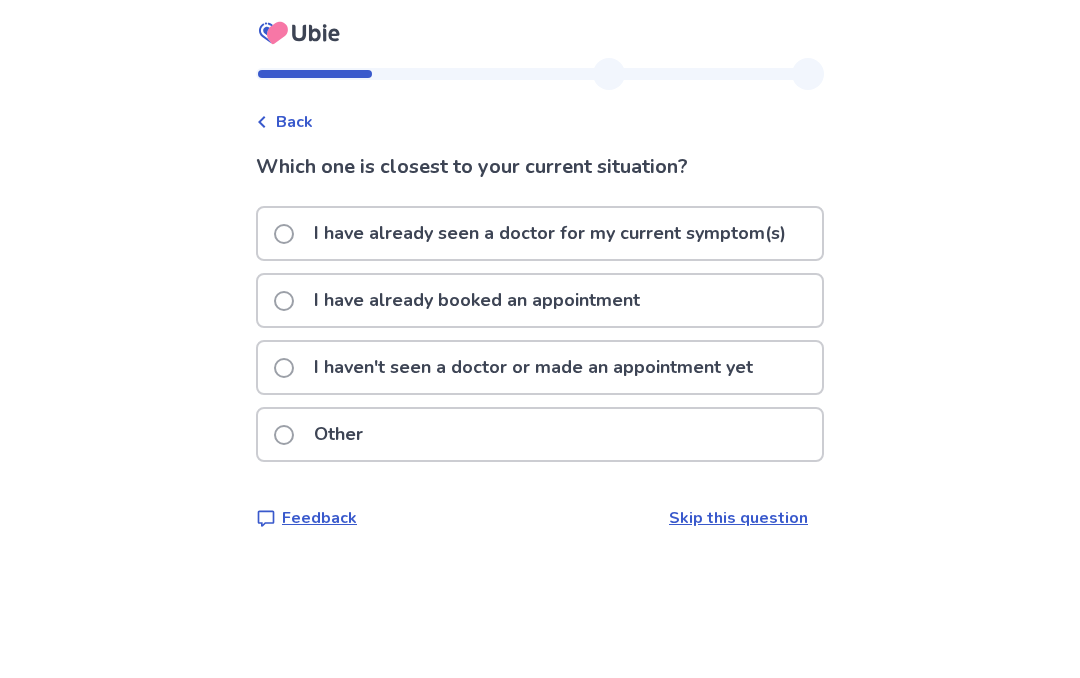 click on "I have already booked an appointment" at bounding box center (477, 300) 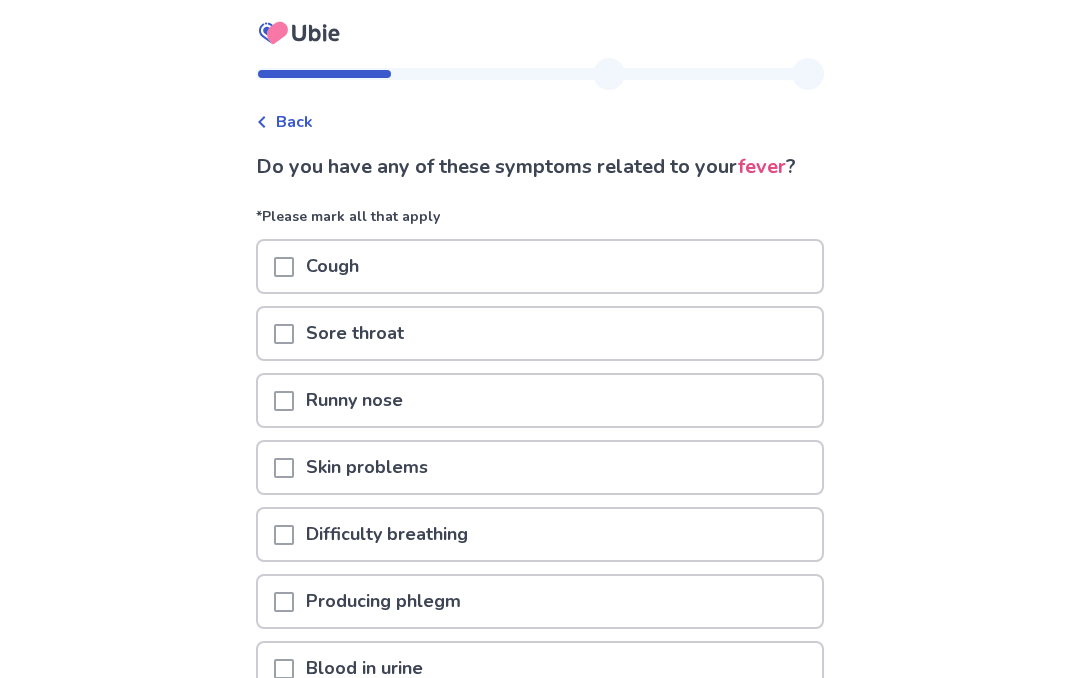 scroll, scrollTop: 0, scrollLeft: 0, axis: both 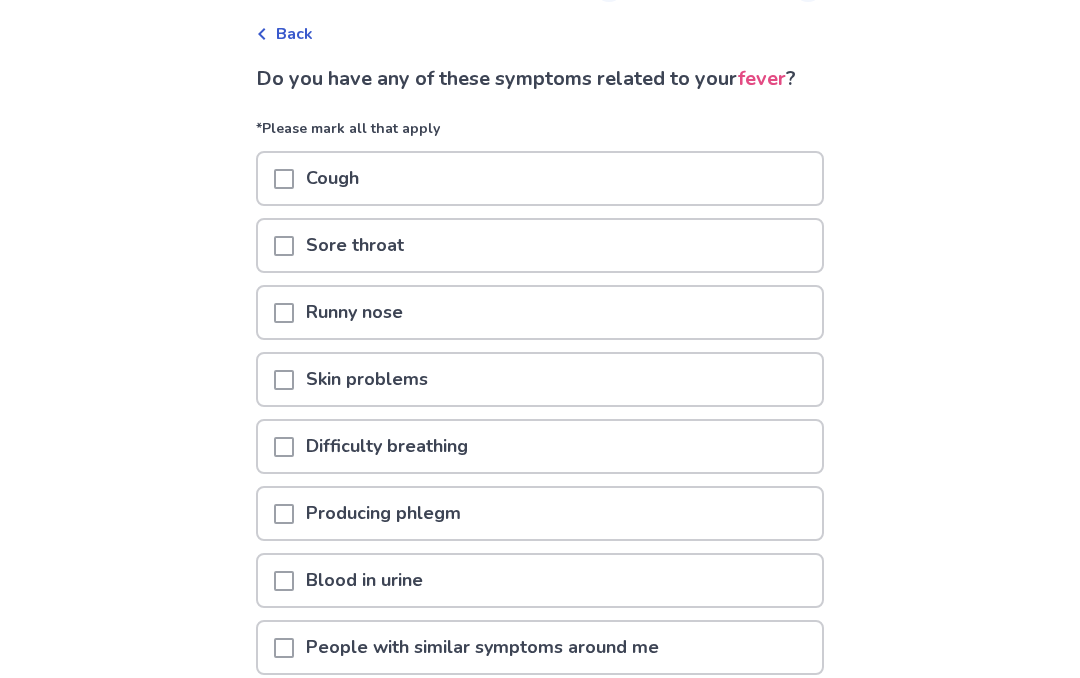 click at bounding box center (284, 180) 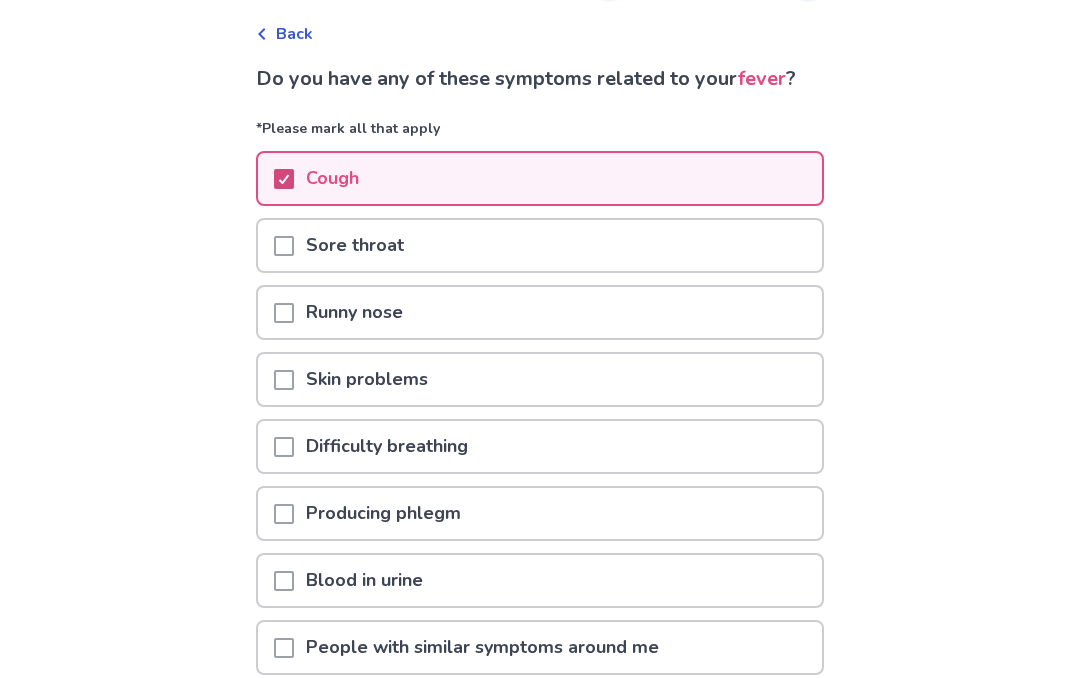 scroll, scrollTop: 88, scrollLeft: 0, axis: vertical 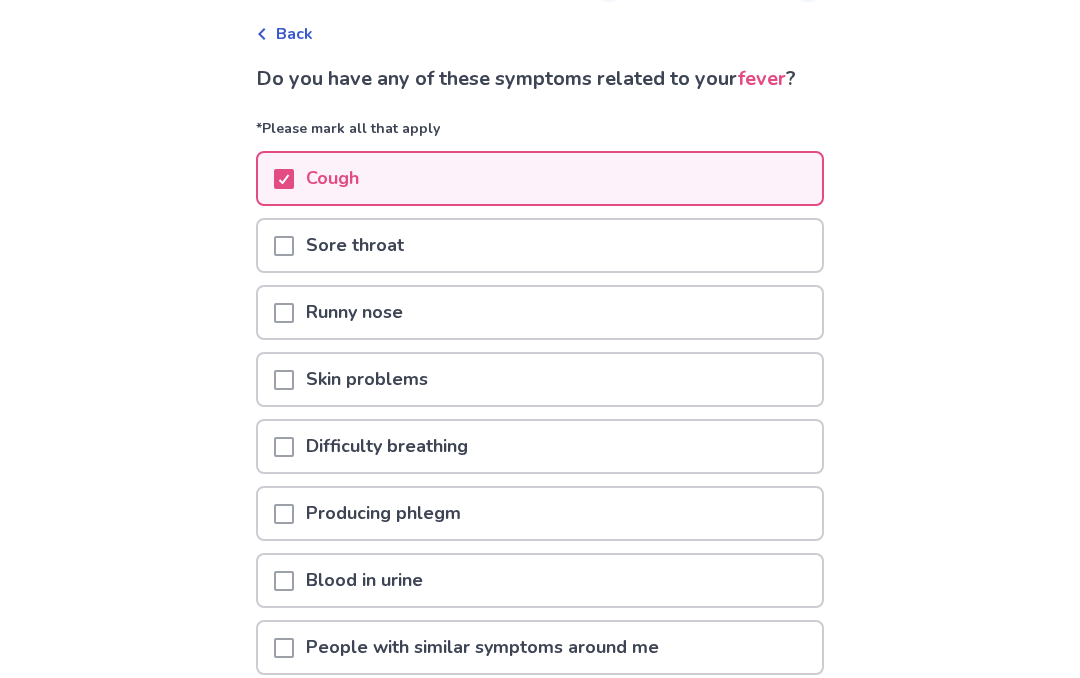 click at bounding box center [284, 246] 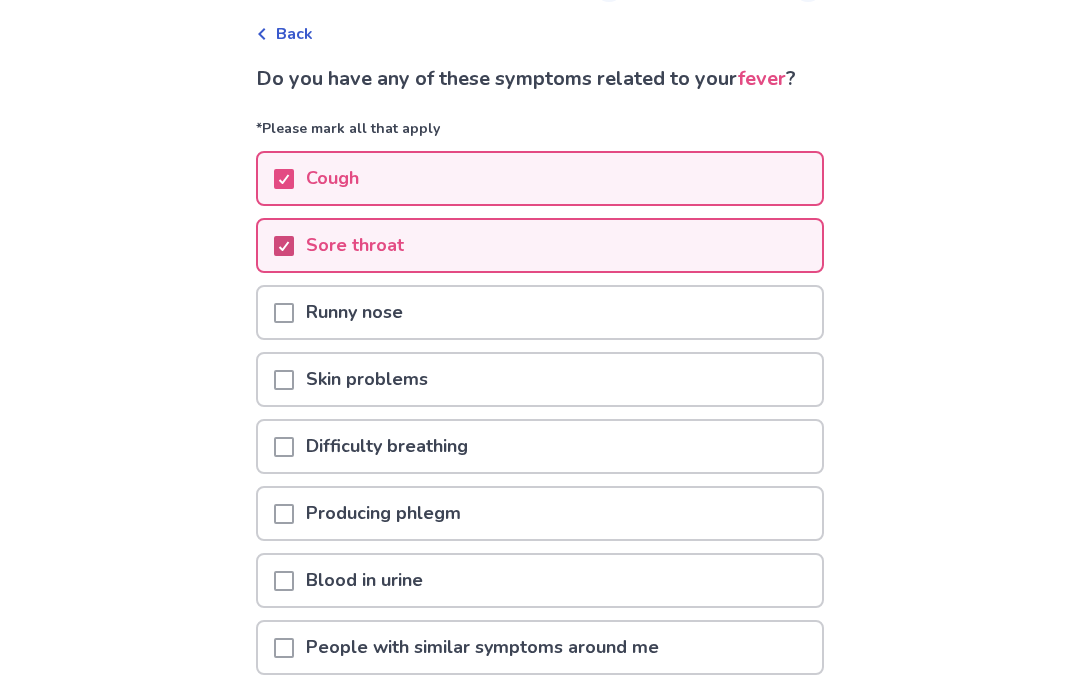 click at bounding box center (284, 313) 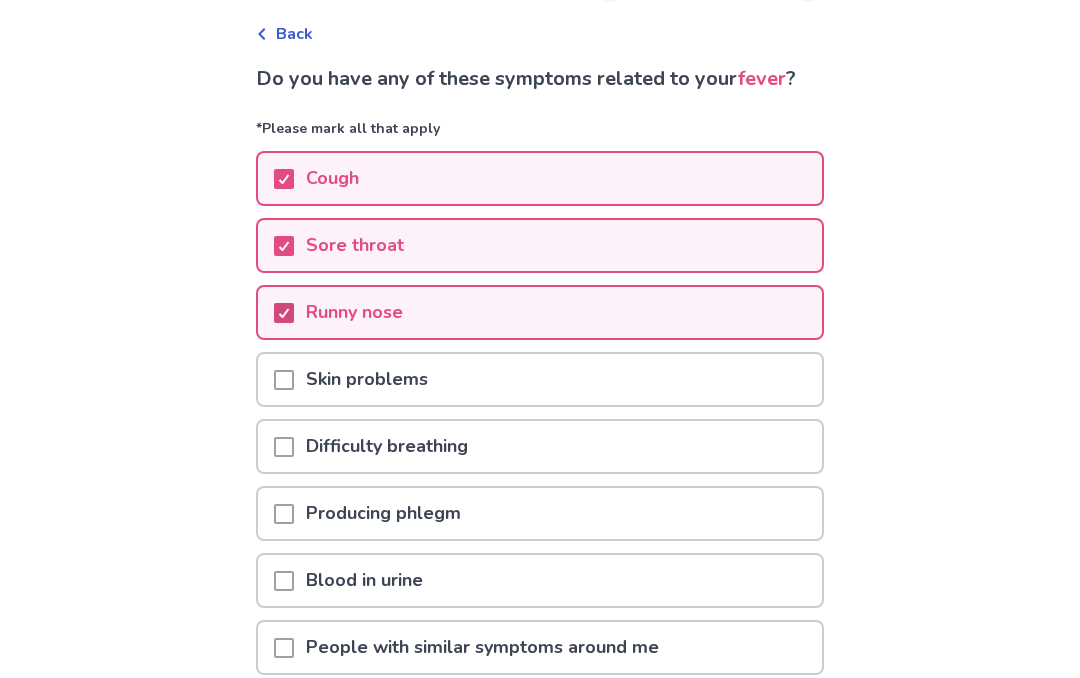 click on "Skin problems" at bounding box center (367, 379) 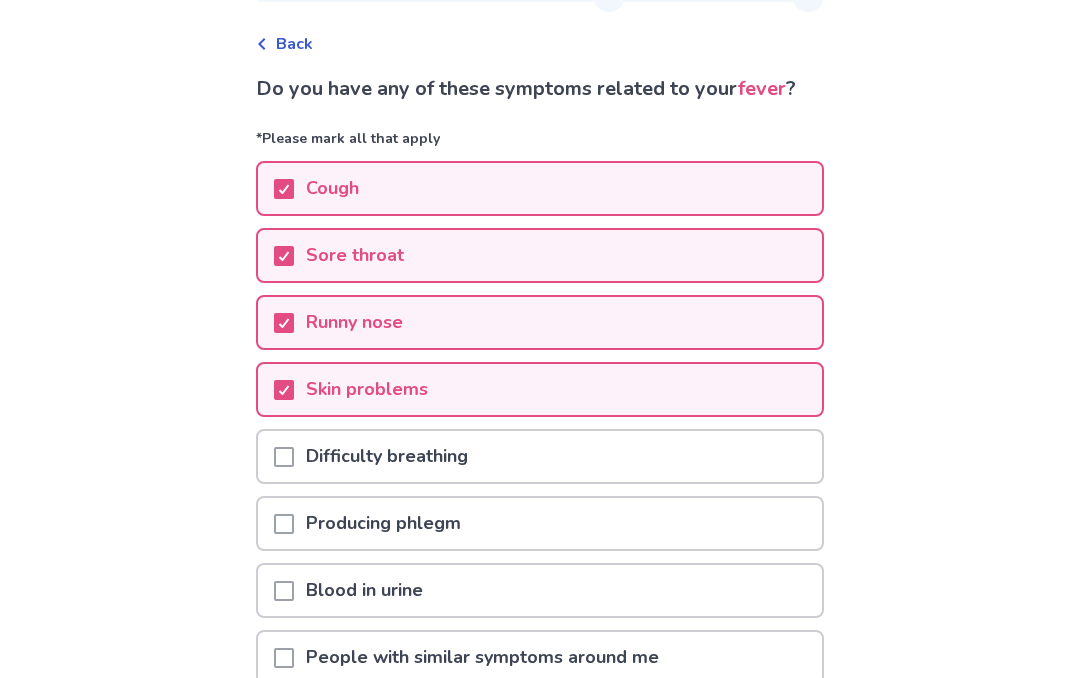 scroll, scrollTop: 76, scrollLeft: 0, axis: vertical 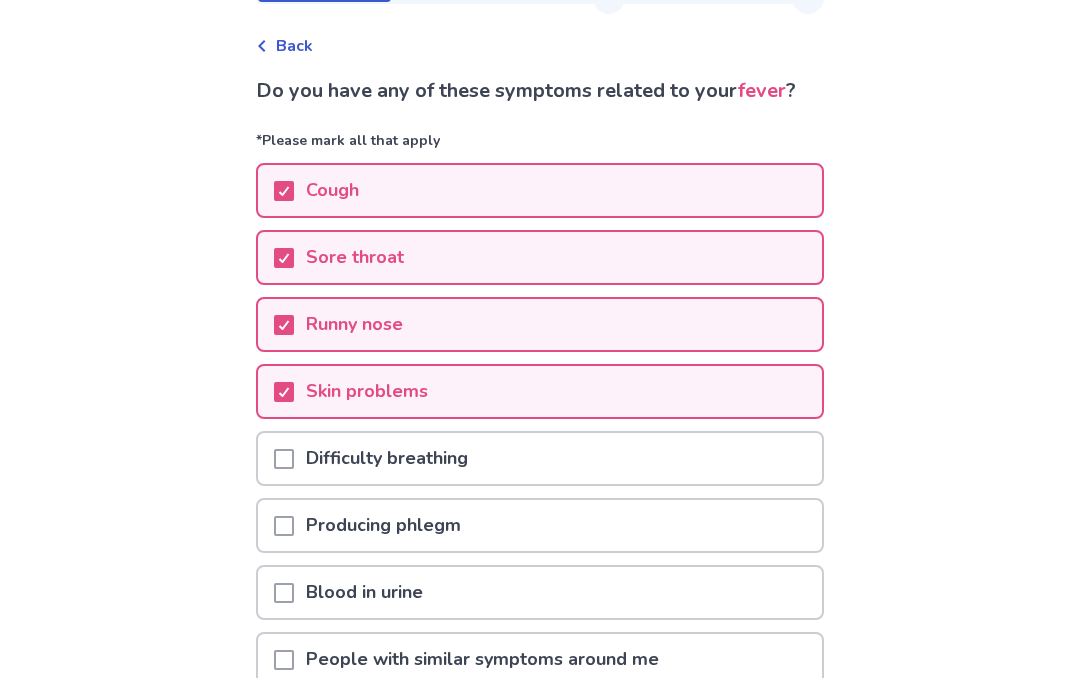 click at bounding box center (284, 458) 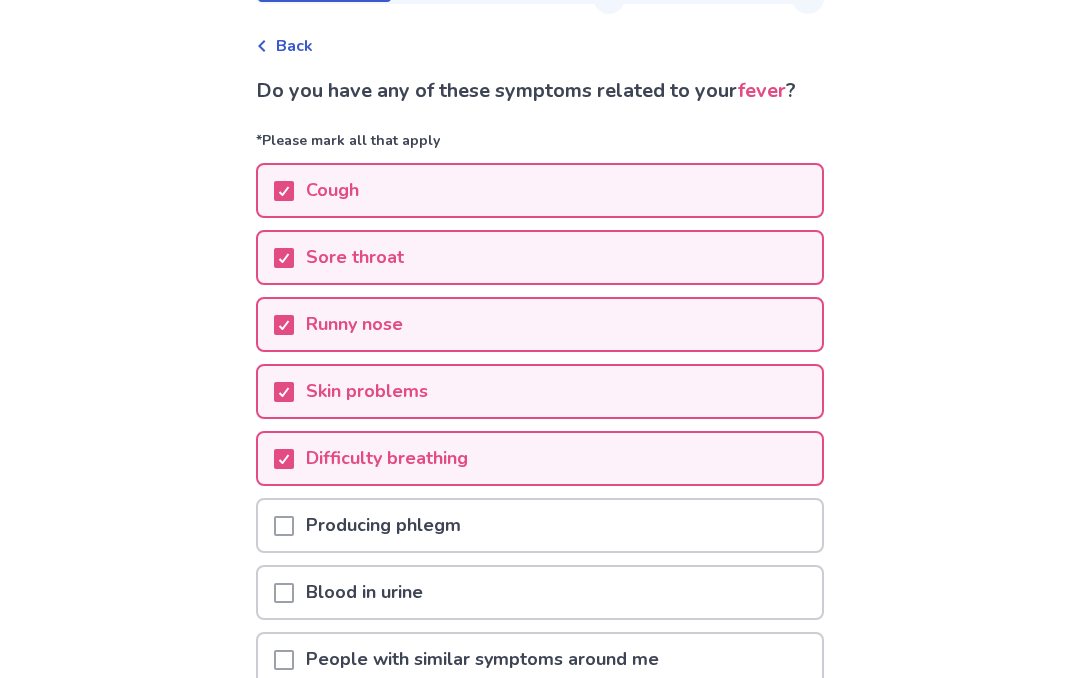 click at bounding box center [284, 526] 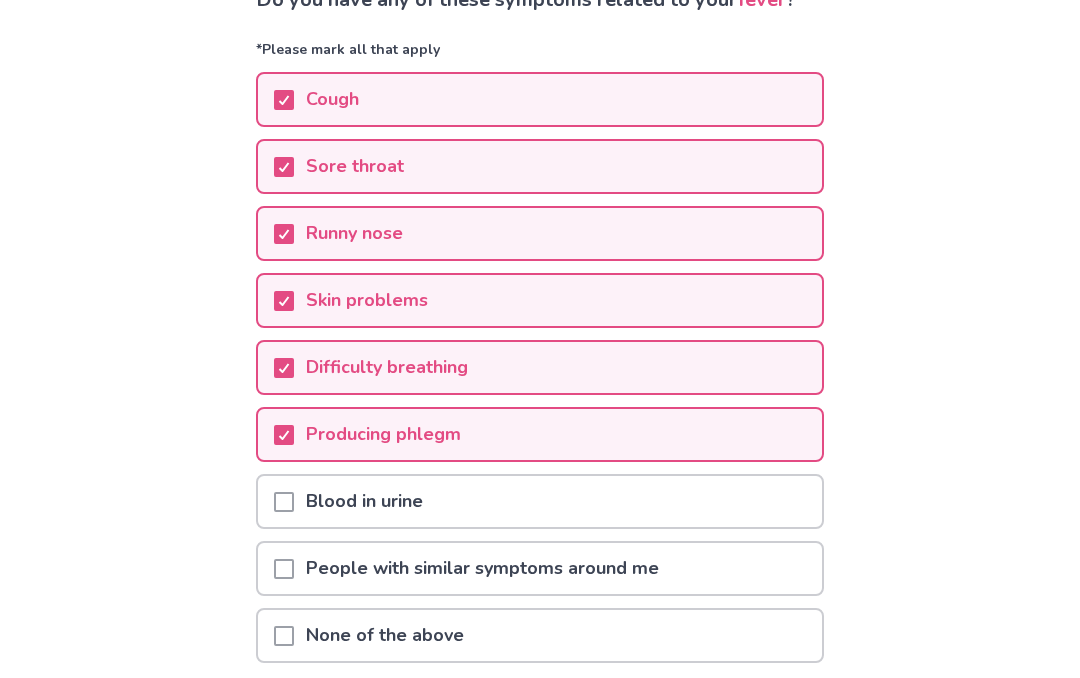 click at bounding box center [284, 502] 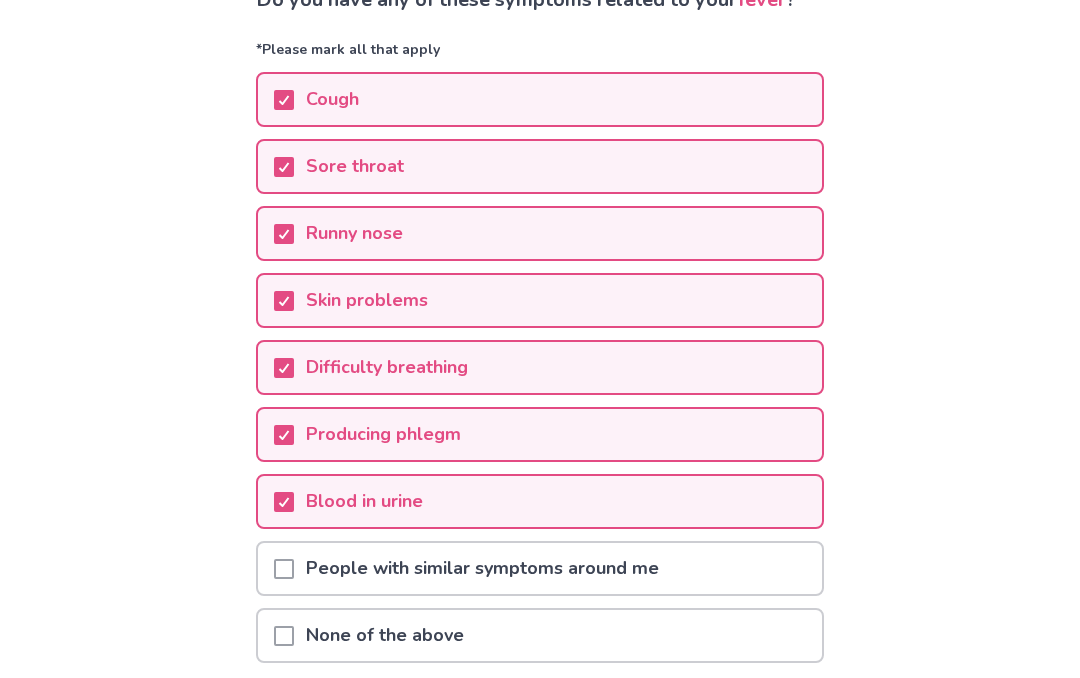 click at bounding box center (284, 569) 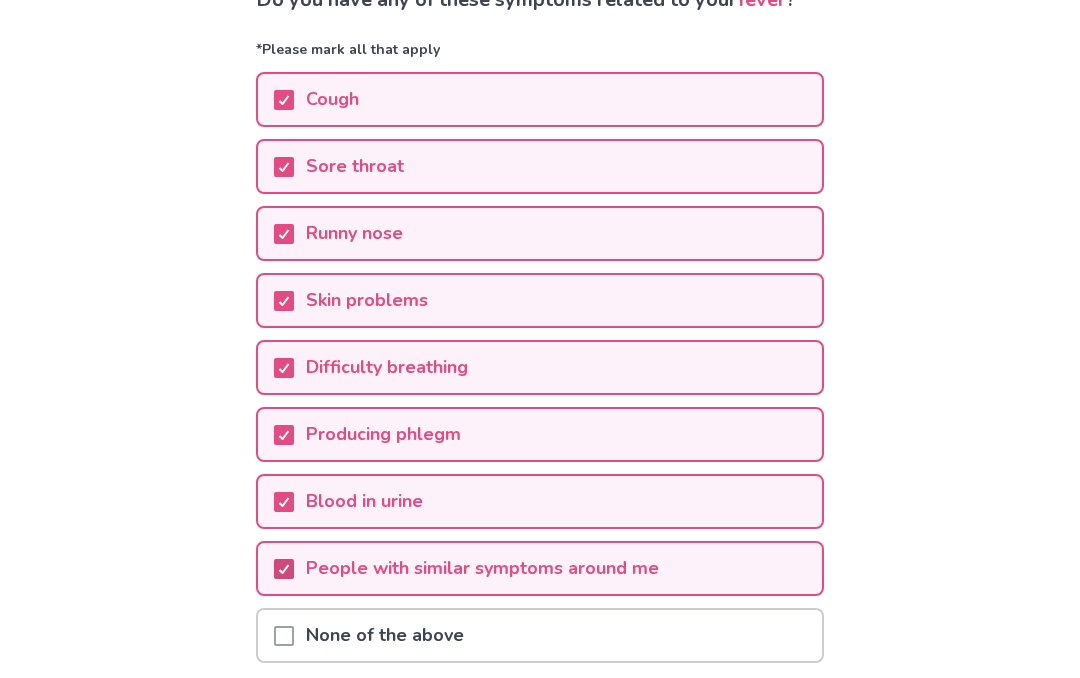 click on "Next" at bounding box center [738, 726] 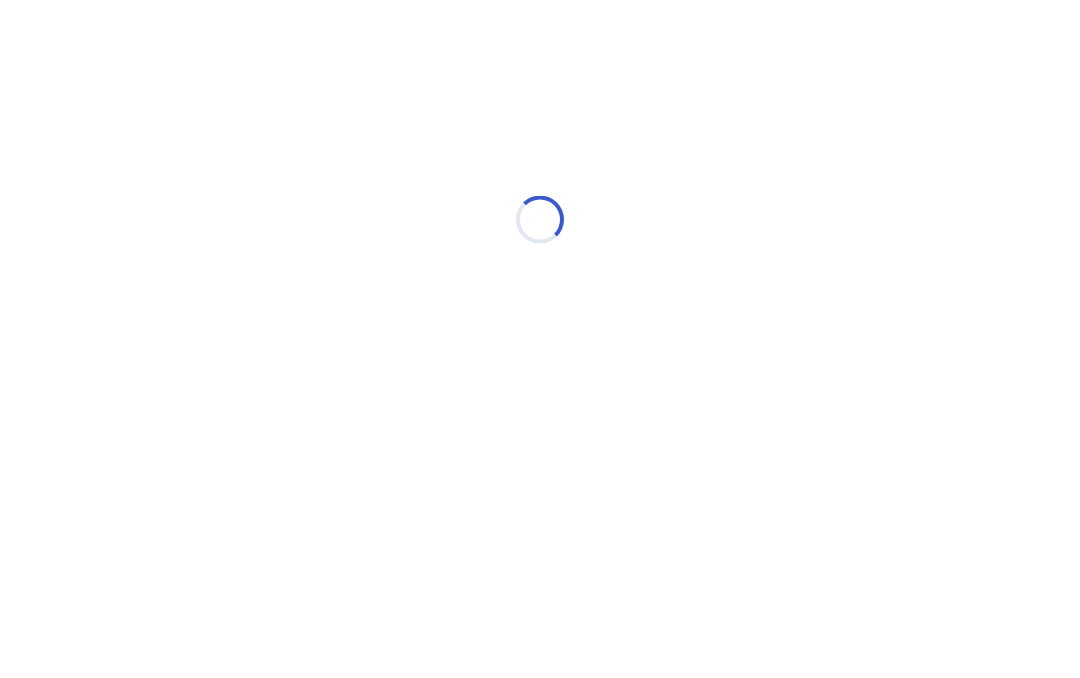scroll, scrollTop: 0, scrollLeft: 0, axis: both 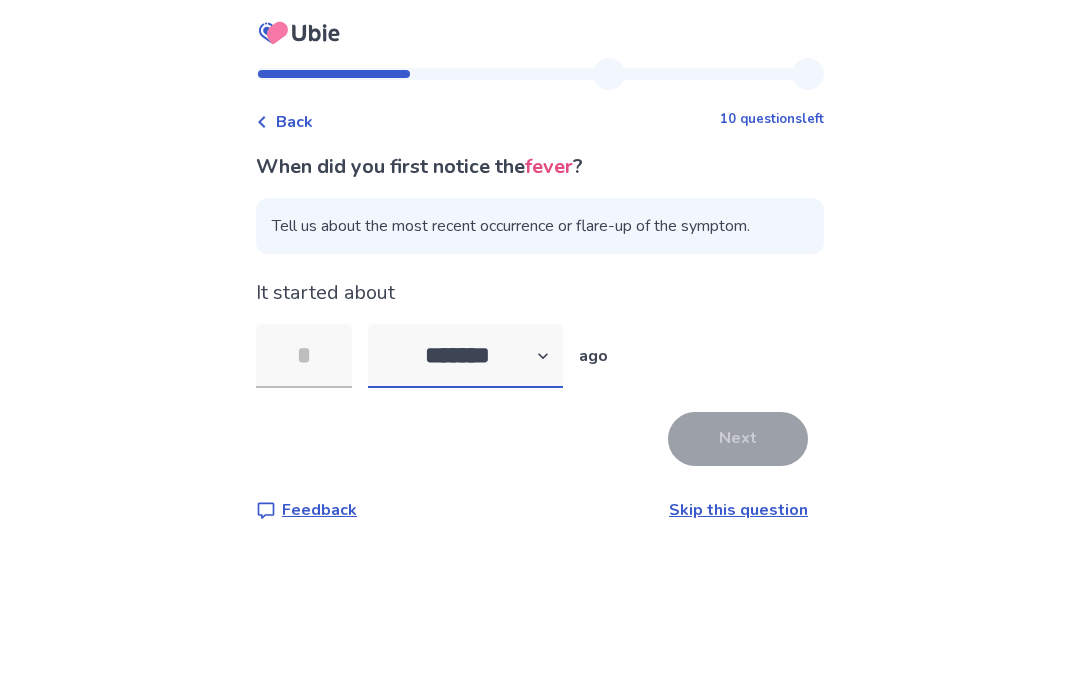 click on "******* ****** ******* ******** *******" at bounding box center [465, 356] 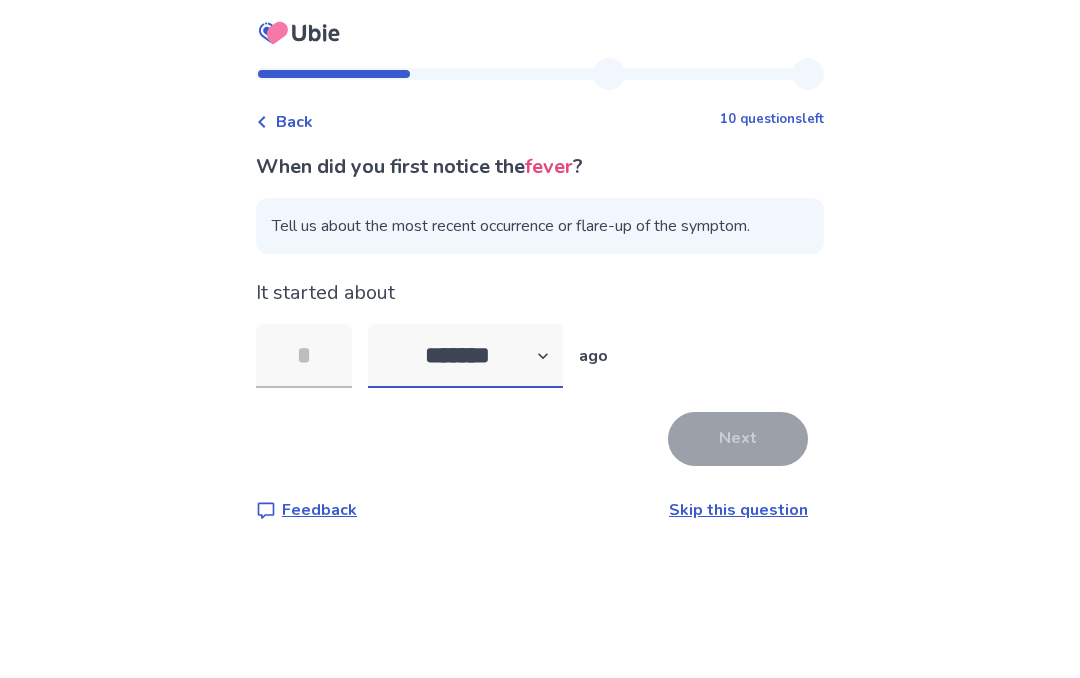 select on "*" 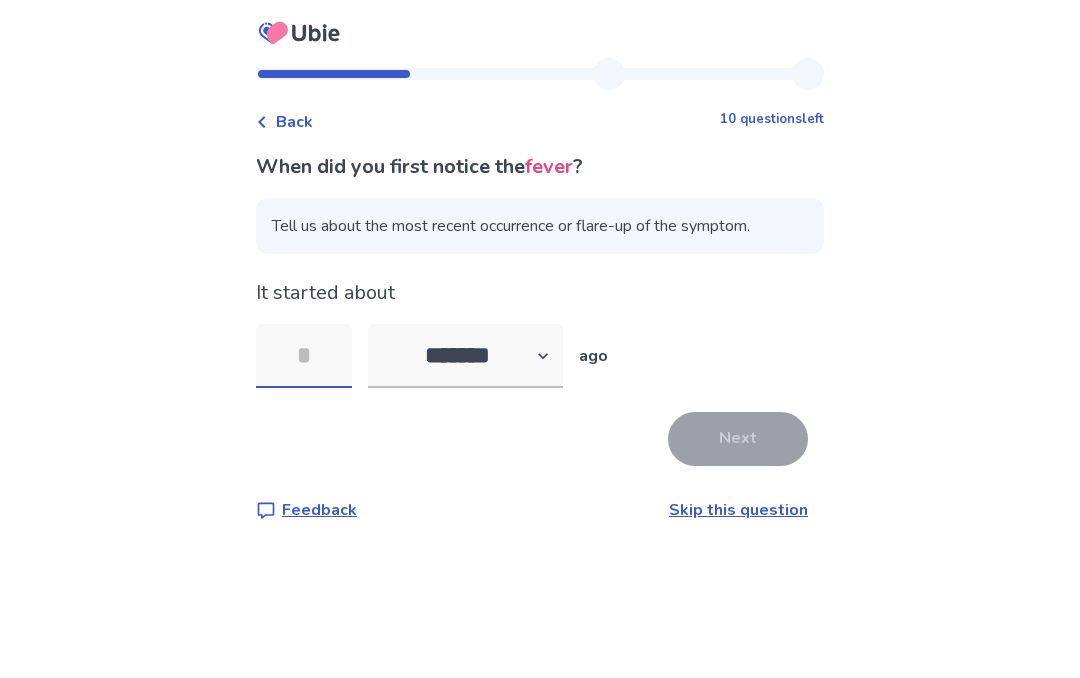 click at bounding box center [304, 356] 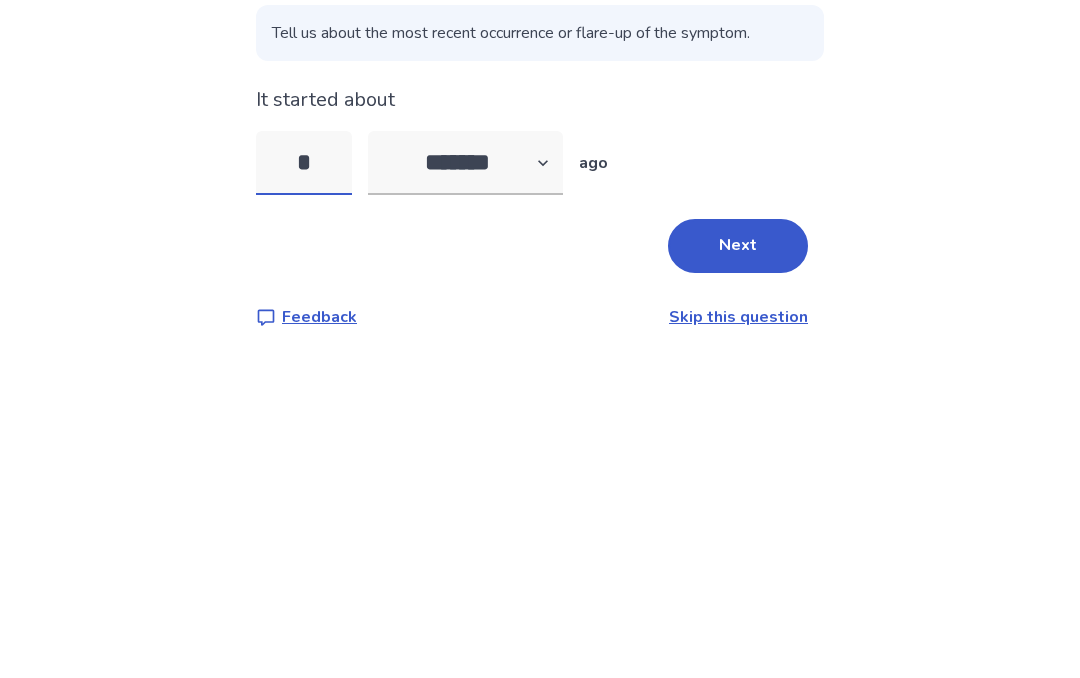 type on "**" 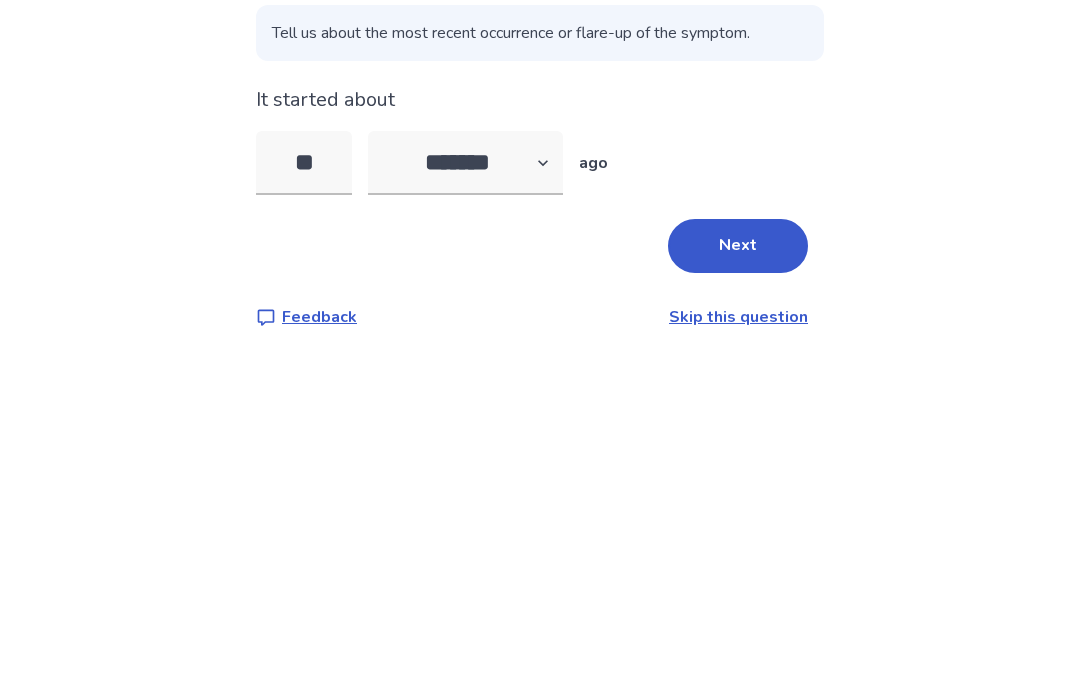 click on "Next" at bounding box center (738, 439) 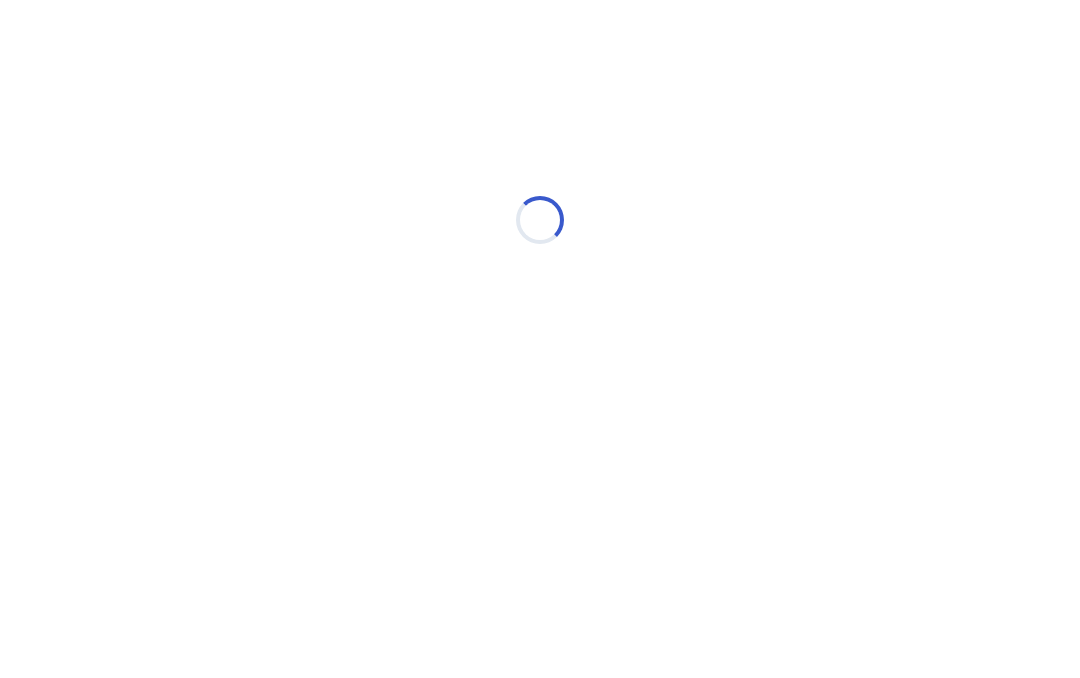 select on "*" 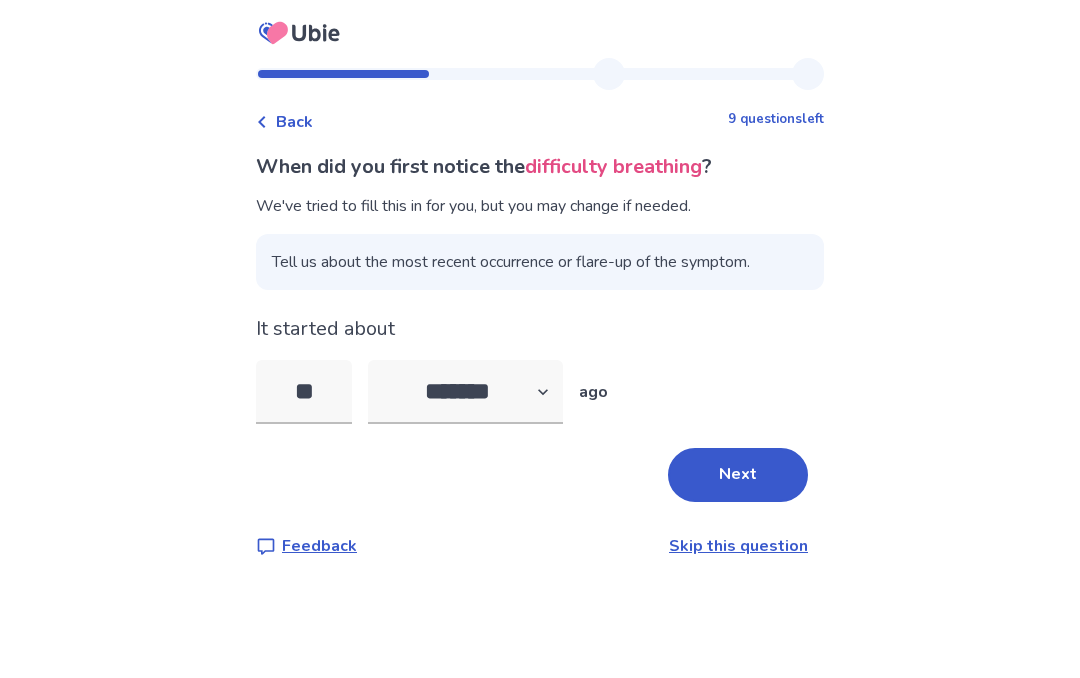 click on "**" at bounding box center [304, 392] 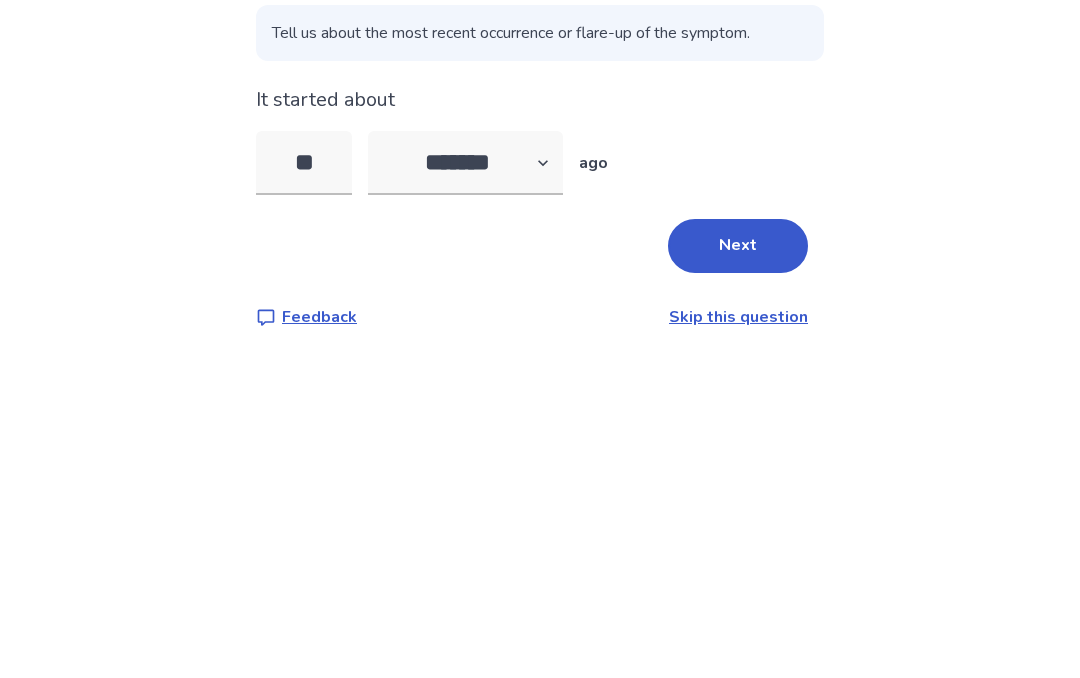 type on "*" 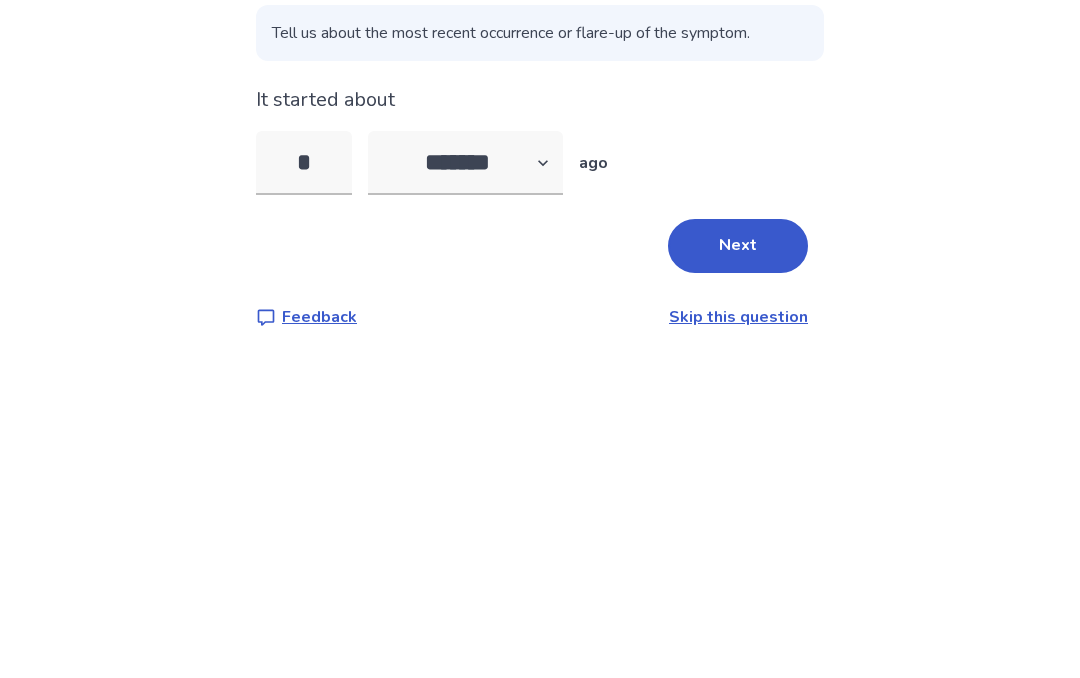type on "*" 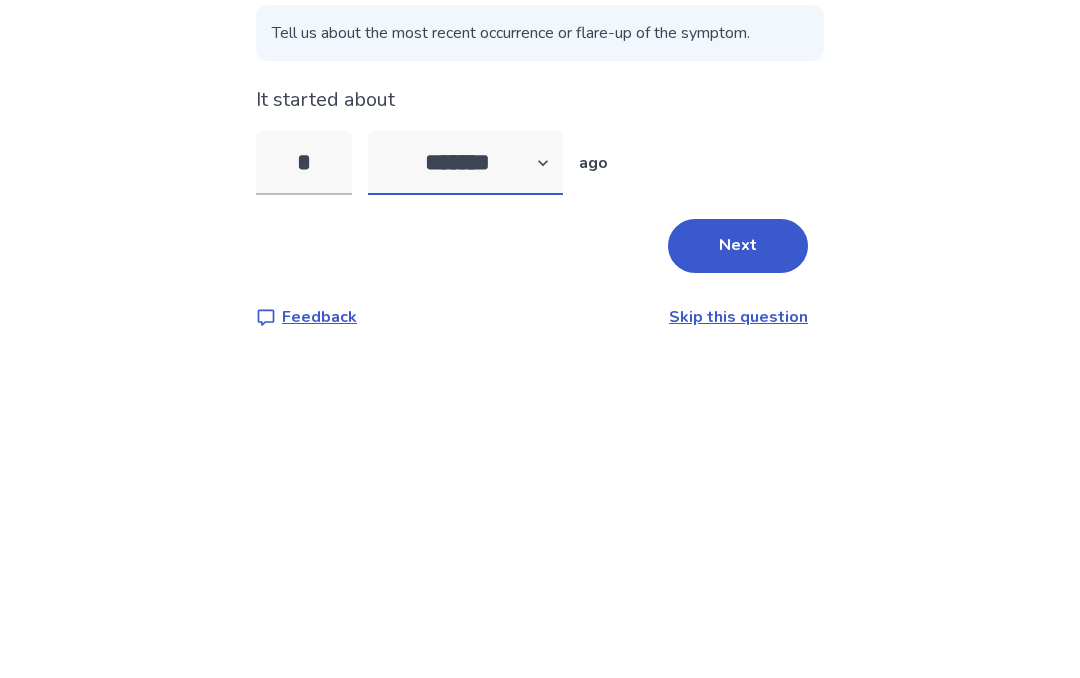 click on "******* ****** ******* ******** *******" at bounding box center (465, 392) 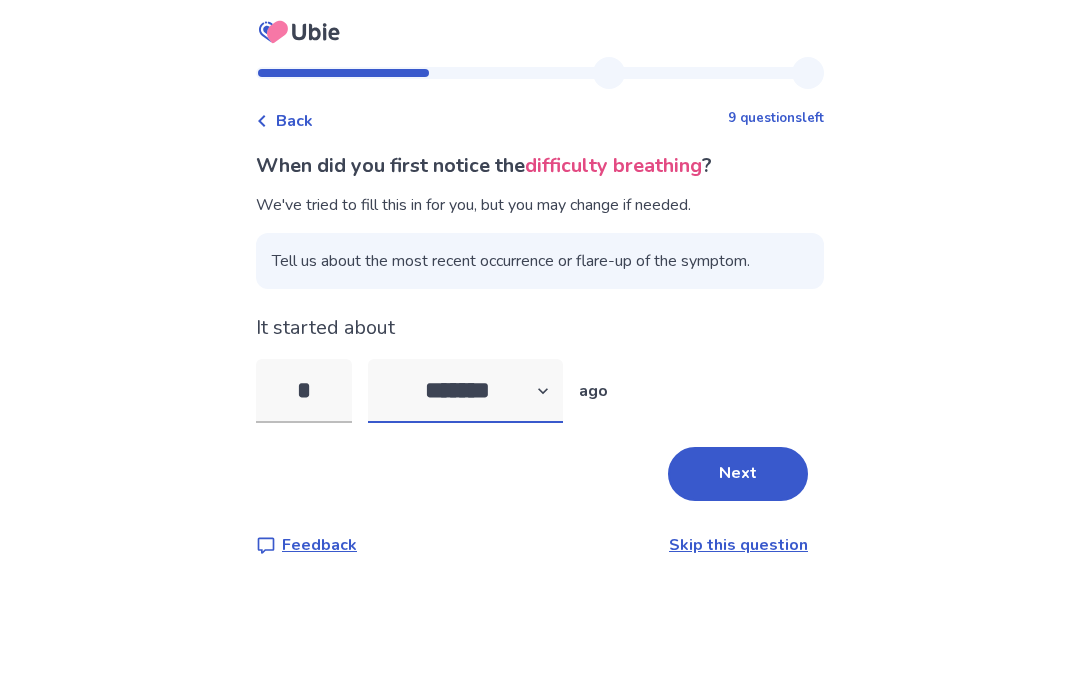 select on "*" 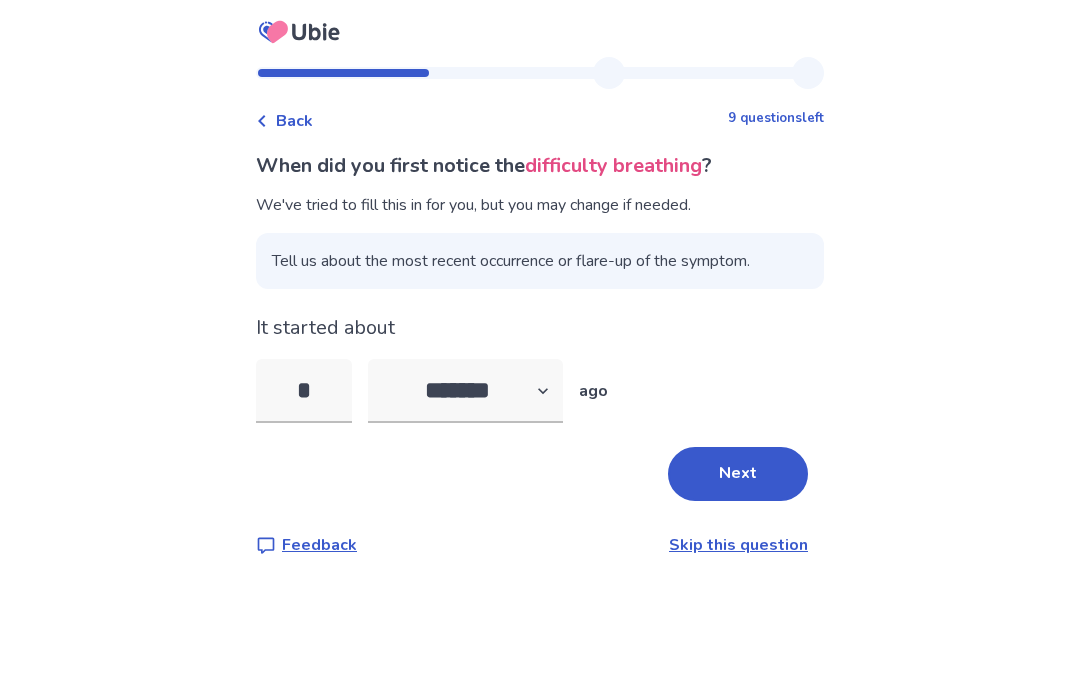 click on "Next" at bounding box center [738, 475] 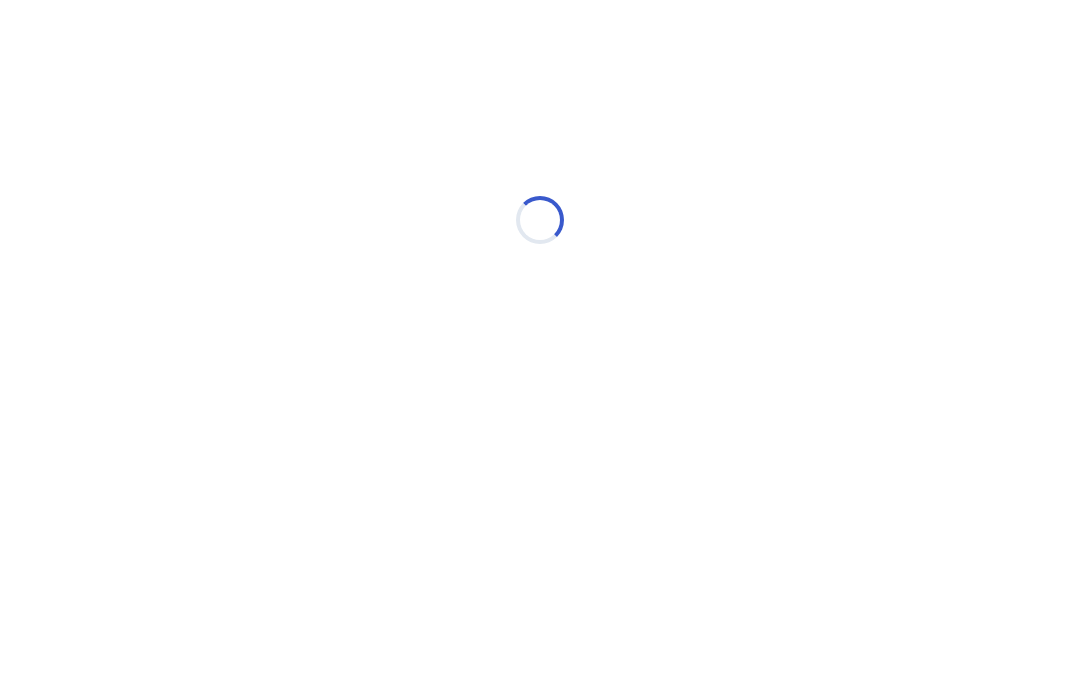 select on "*" 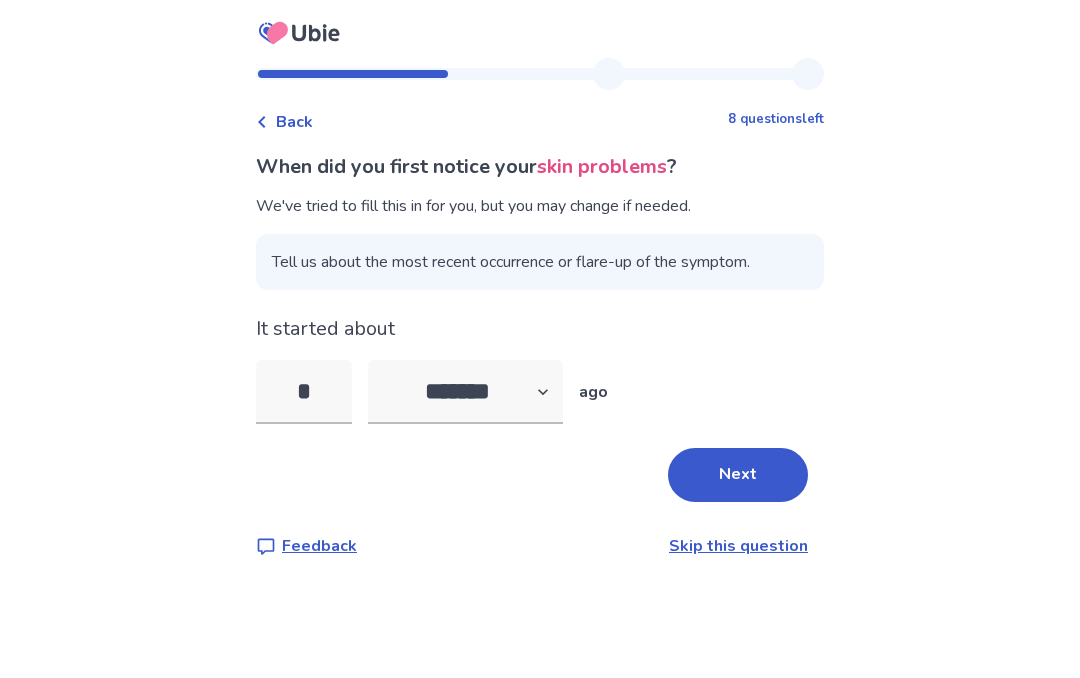 click on "Next" at bounding box center (738, 475) 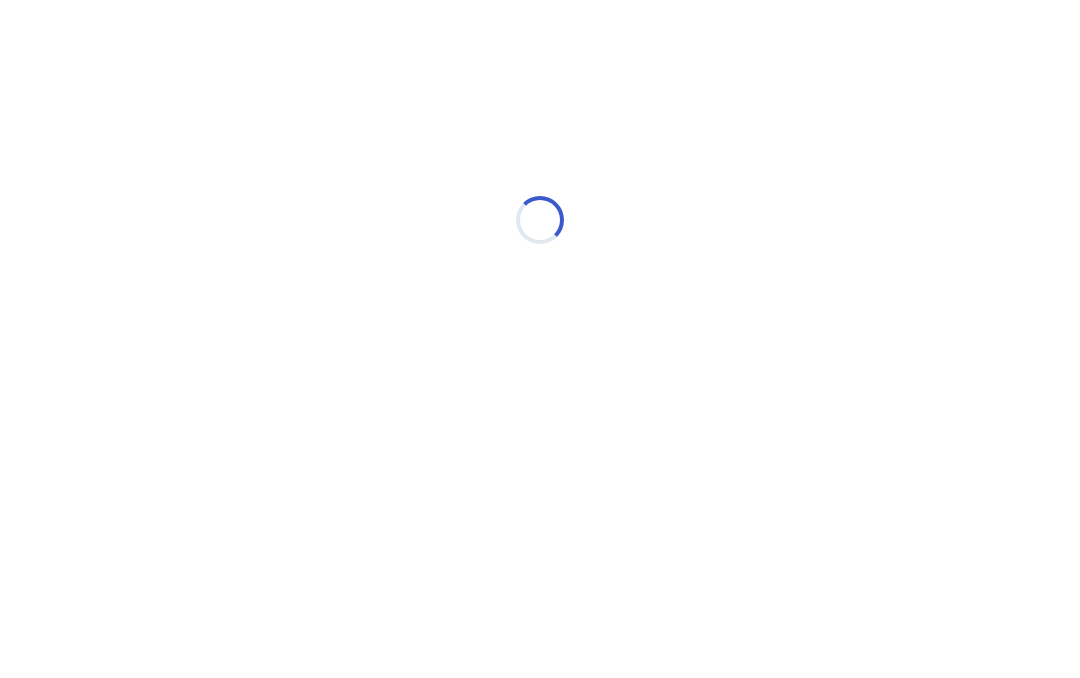 select on "*" 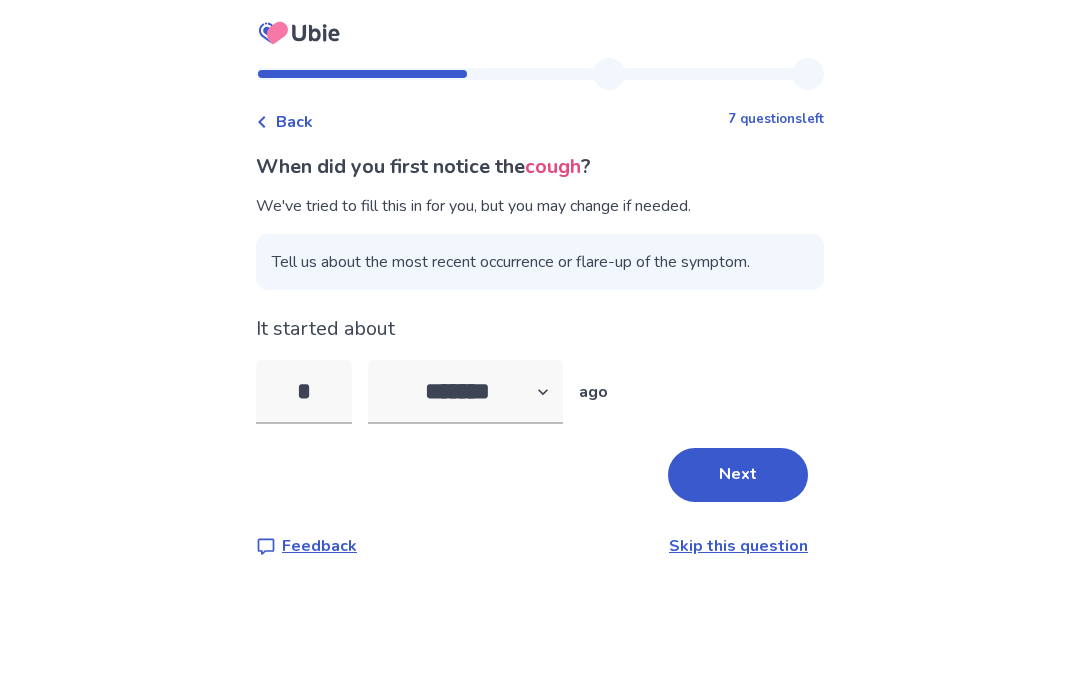 click on "Next" at bounding box center (738, 475) 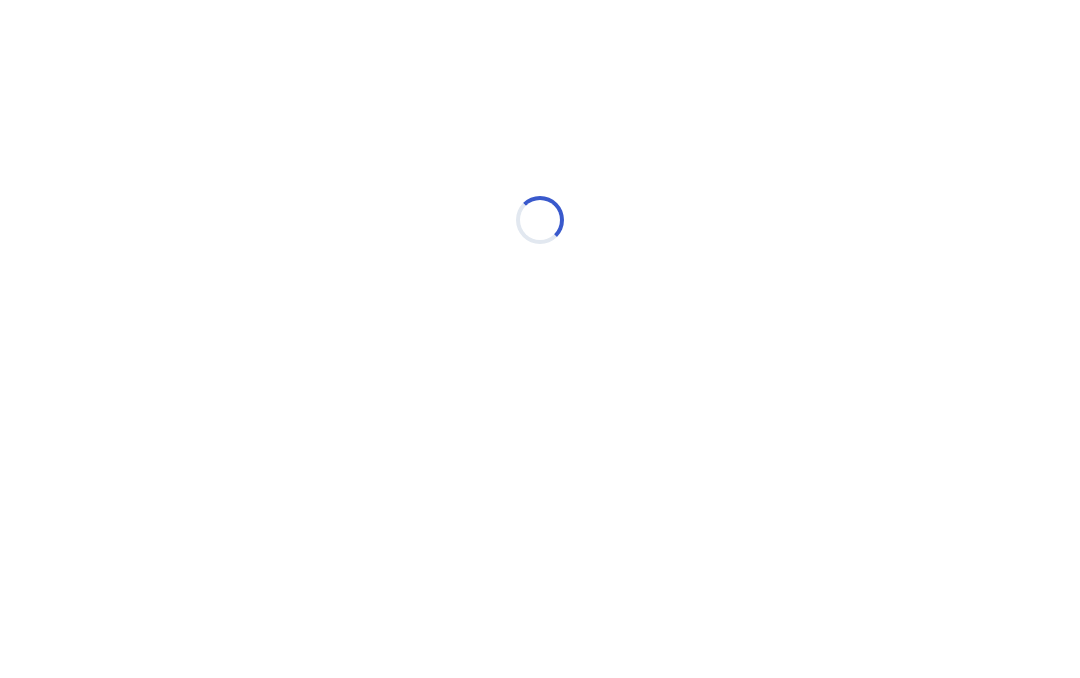 select on "*" 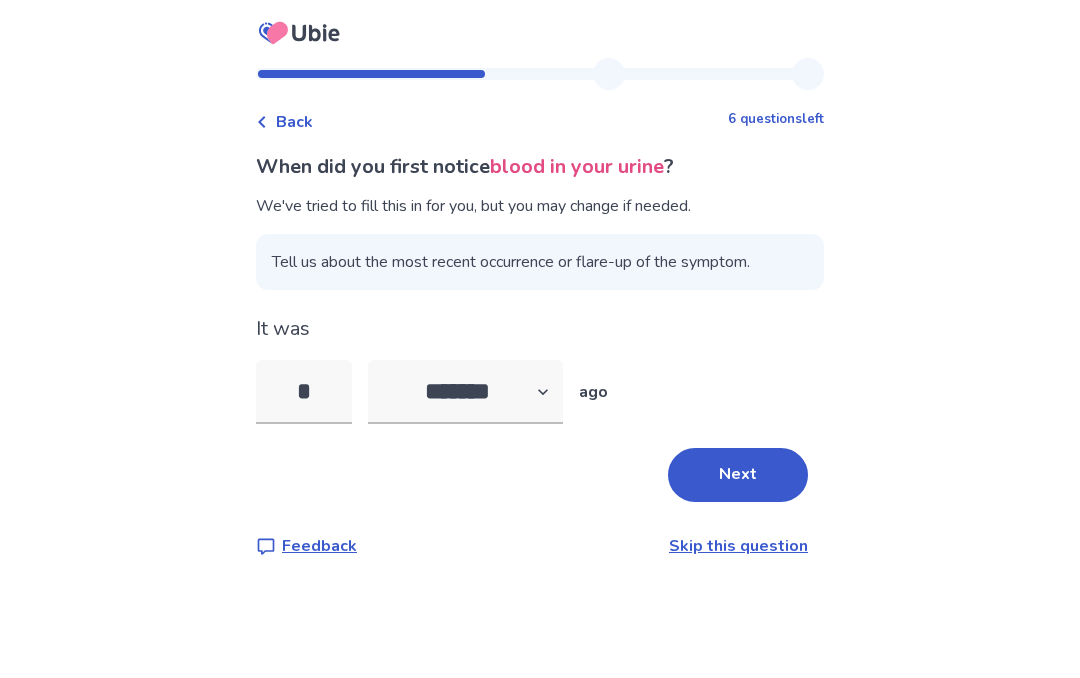 click on "*" at bounding box center (304, 392) 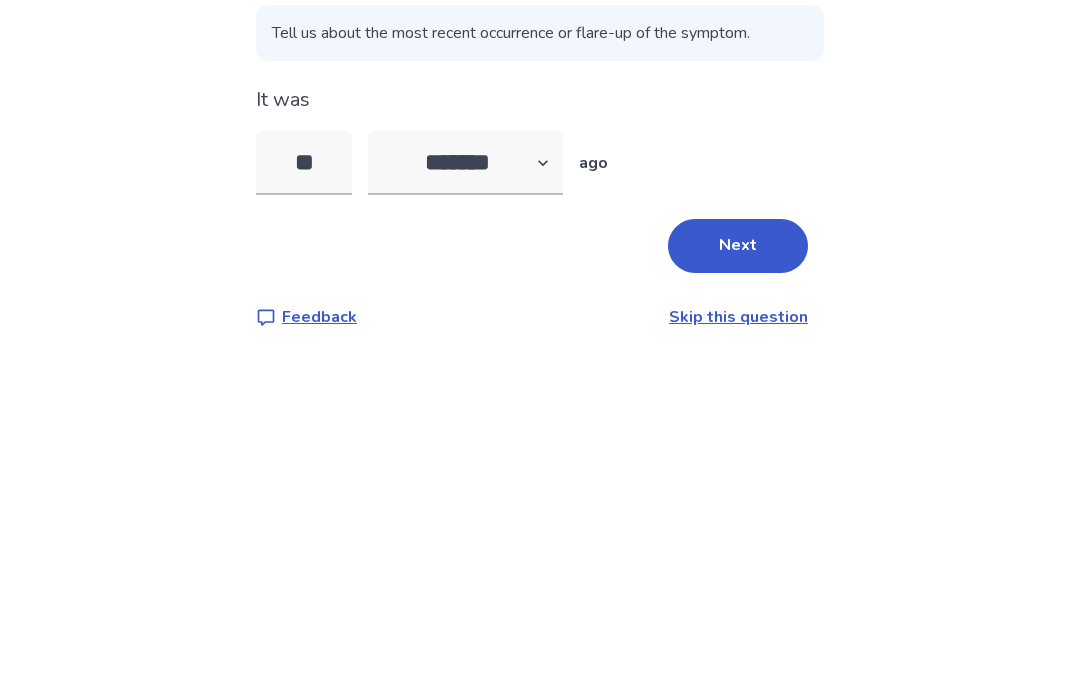 type on "**" 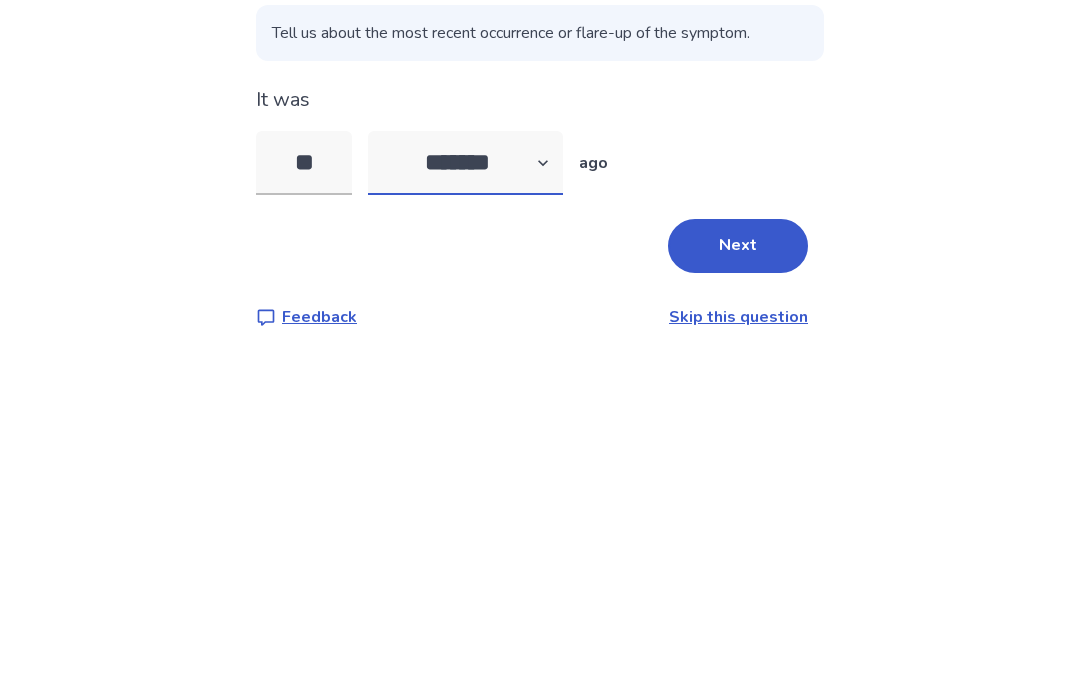 click on "******* ****** ******* ******** *******" at bounding box center [465, 392] 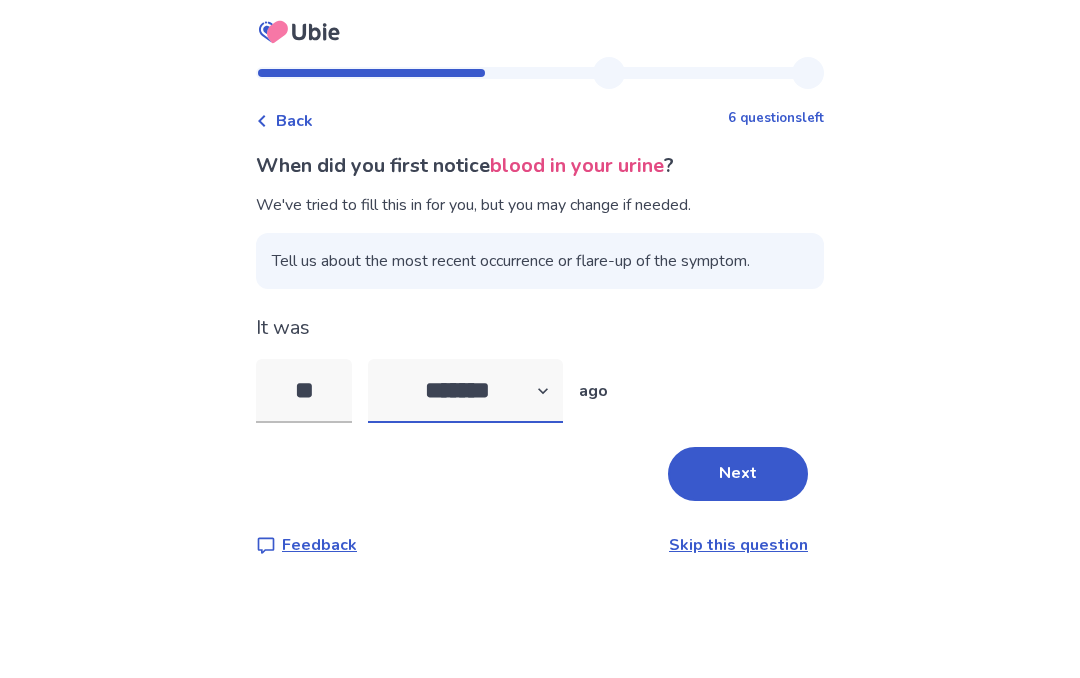 select on "*" 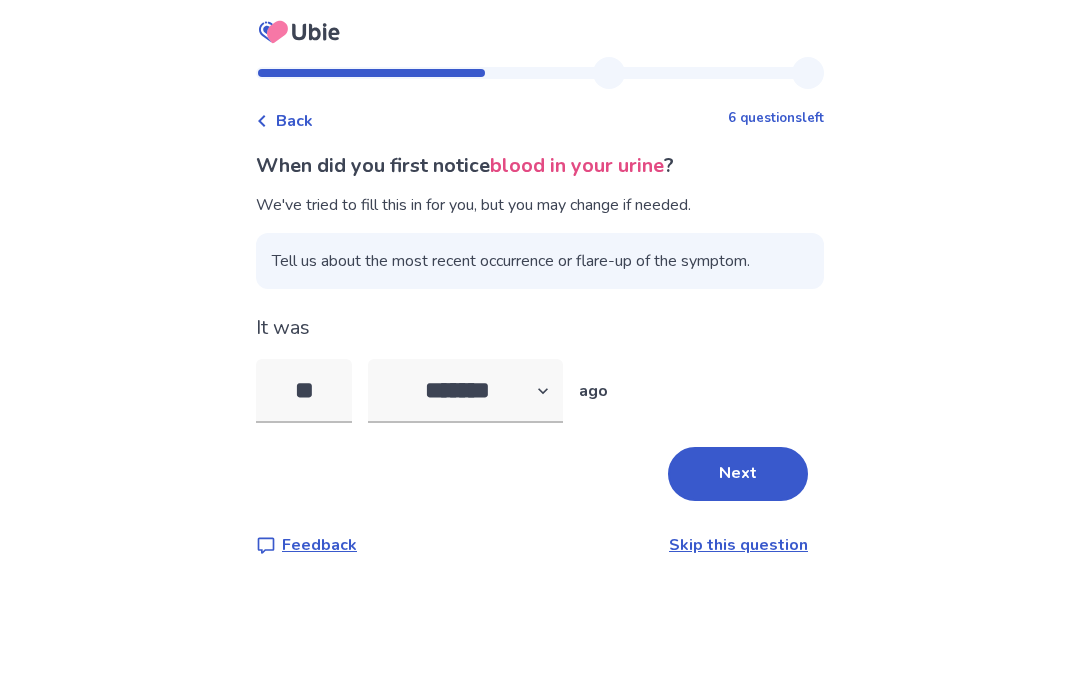 click on "Next" at bounding box center (738, 475) 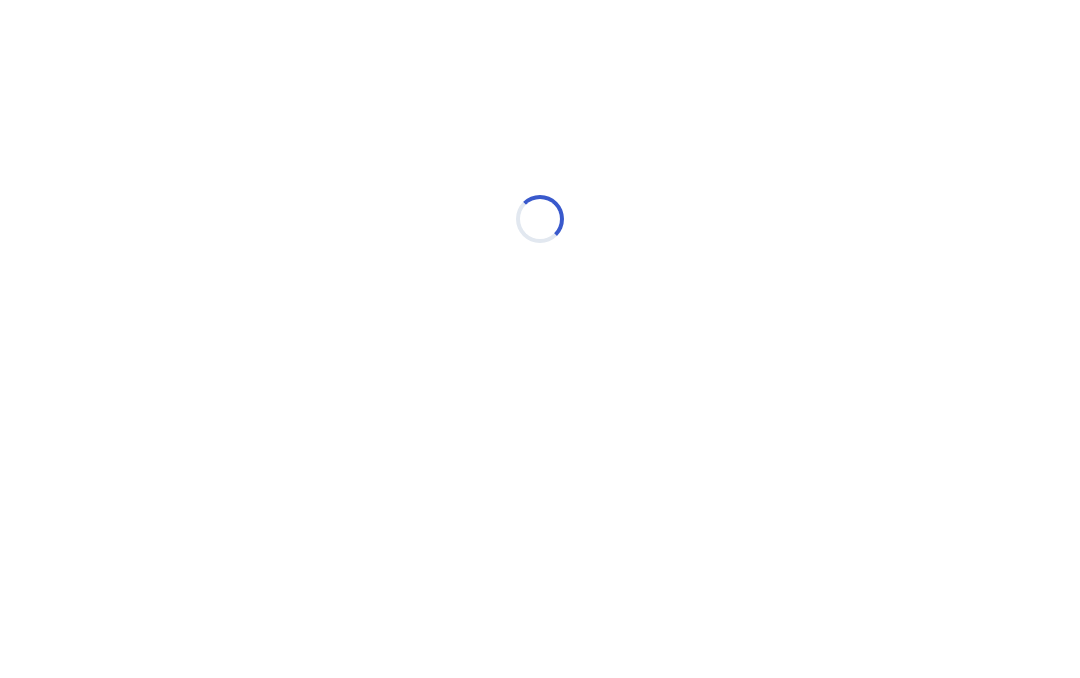 select on "*" 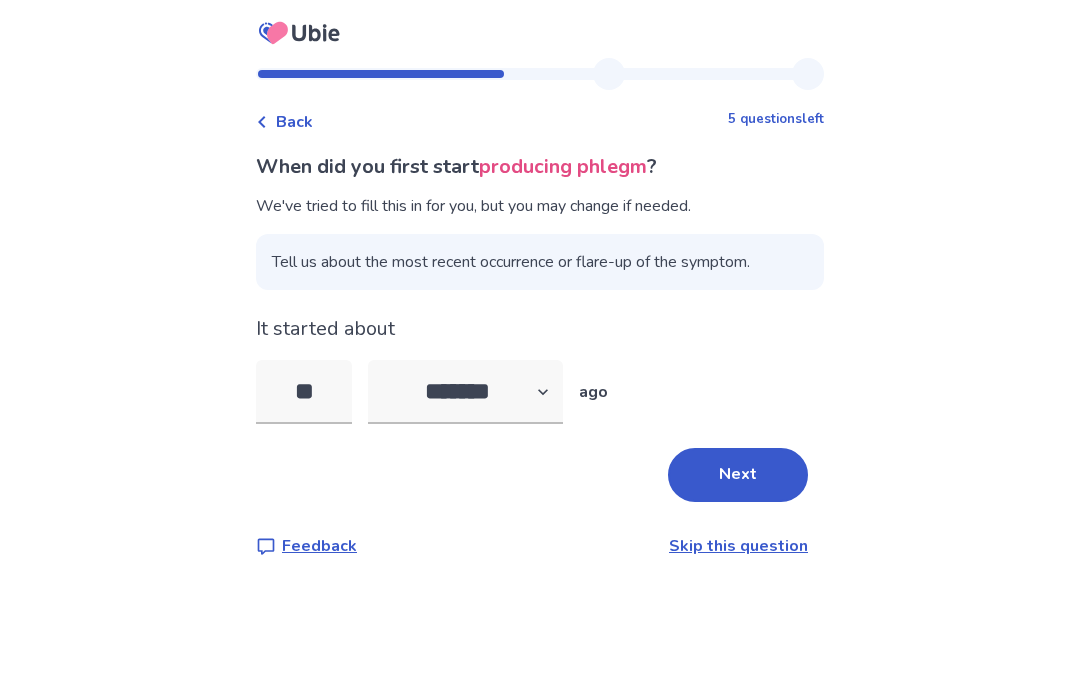 click on "**" at bounding box center (304, 392) 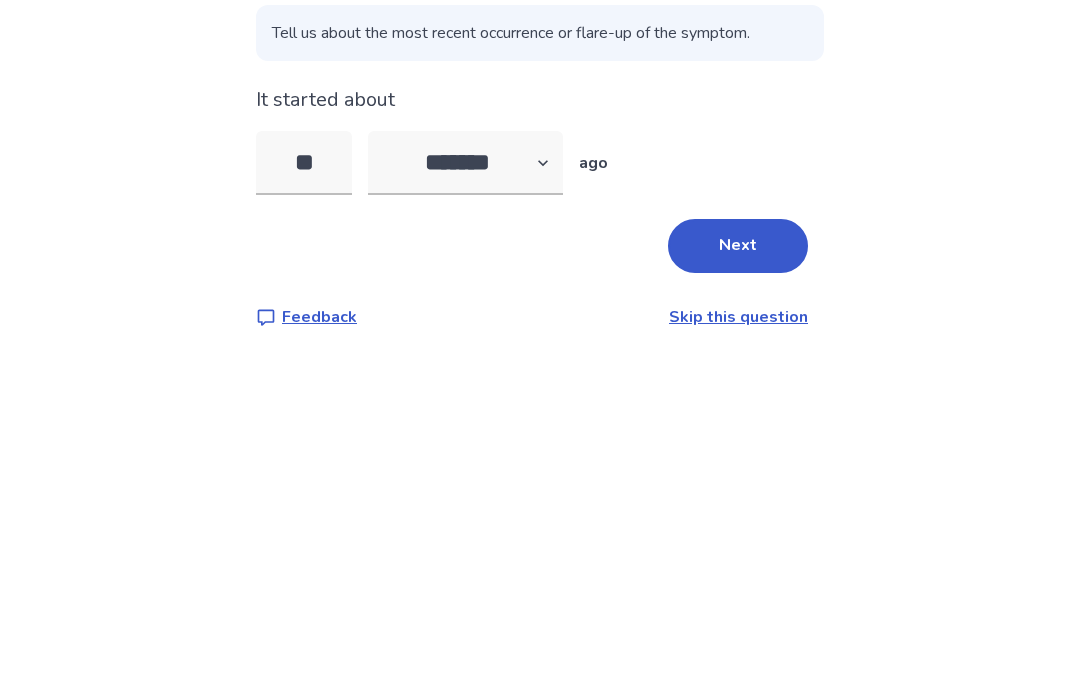 type on "*" 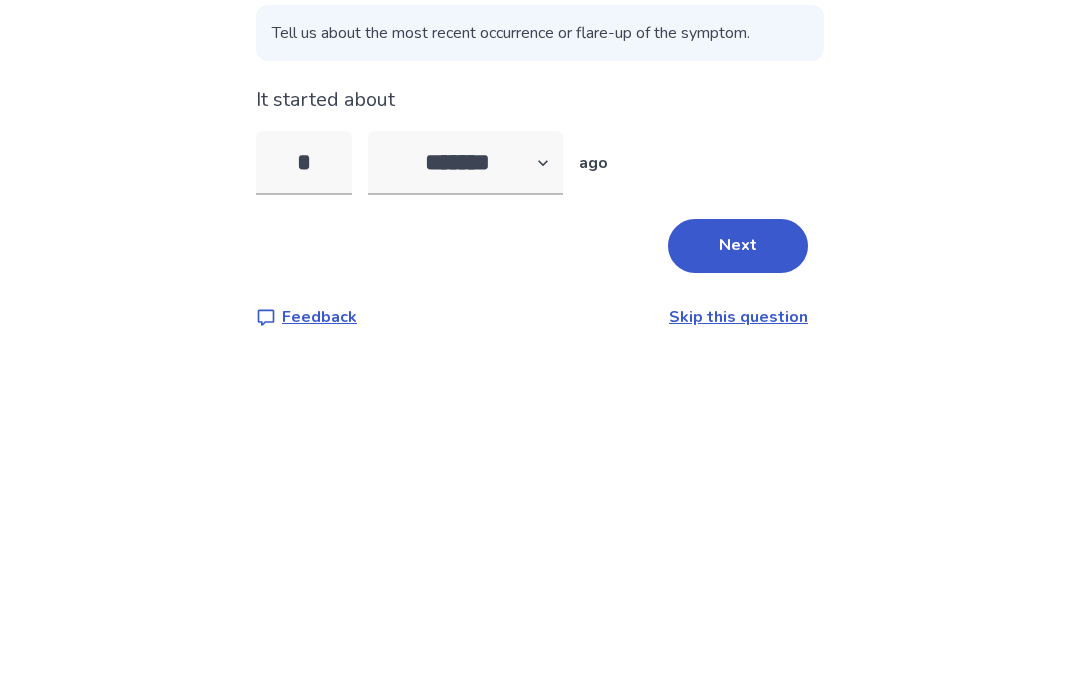type on "**" 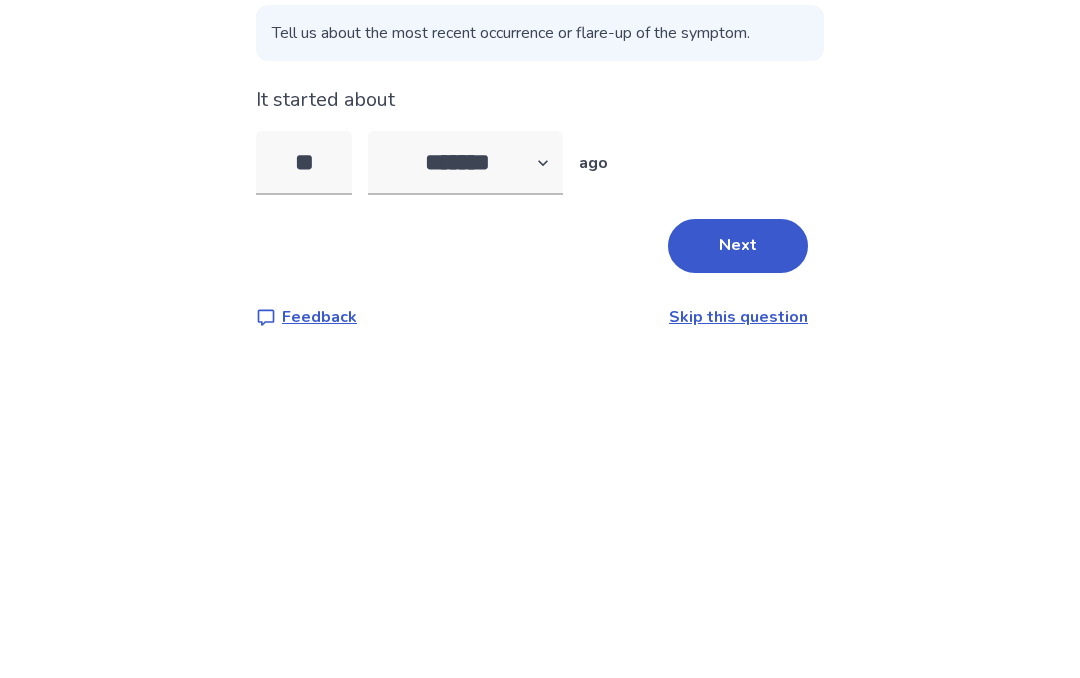 click on "Next" at bounding box center [738, 475] 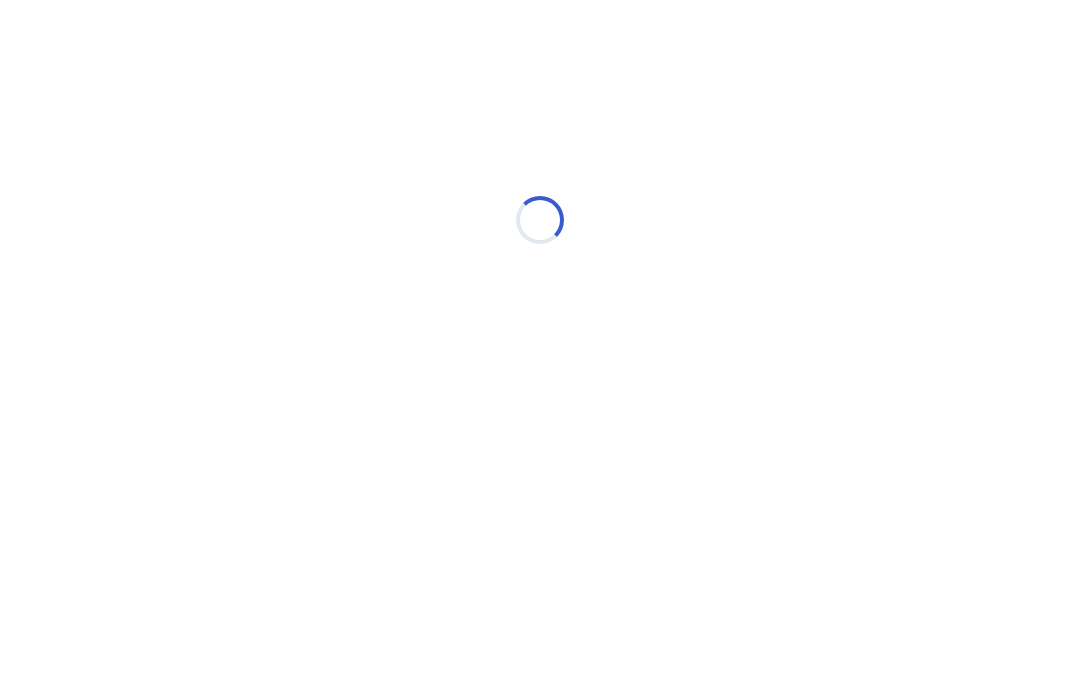 select on "*" 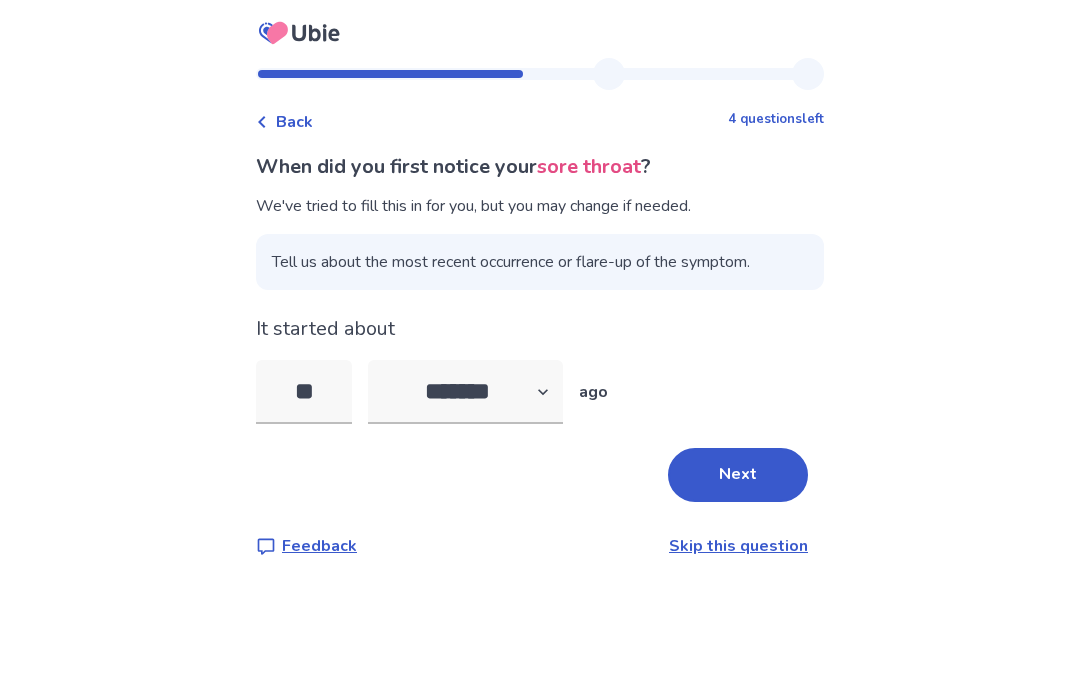 click on "Next" at bounding box center (738, 475) 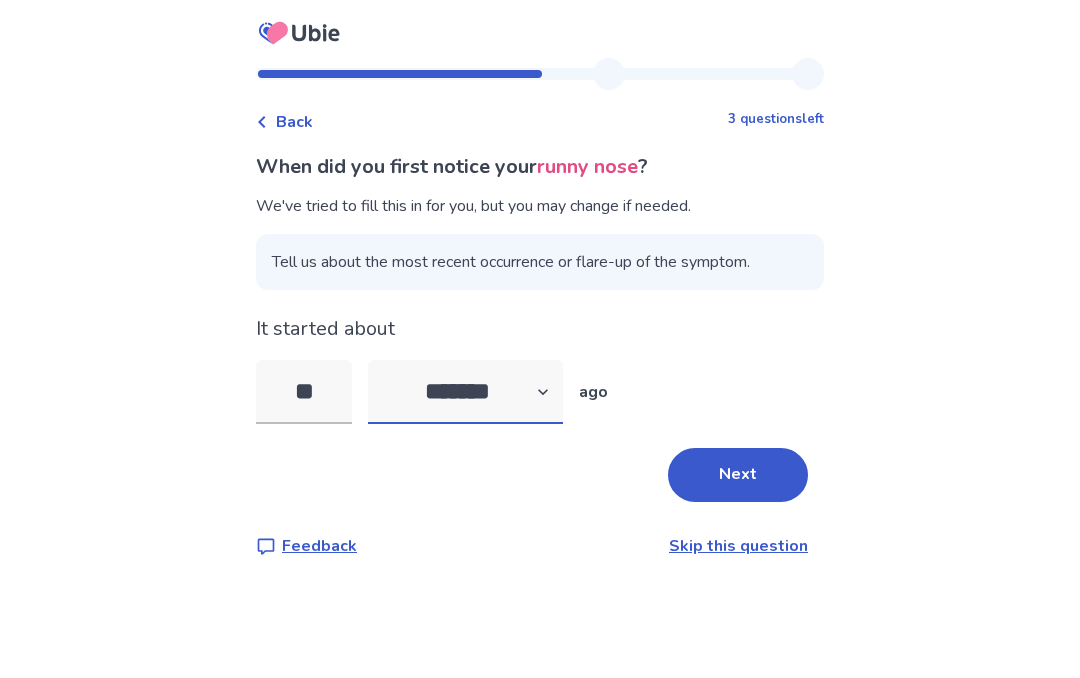 click on "******* ****** ******* ******** *******" at bounding box center [465, 392] 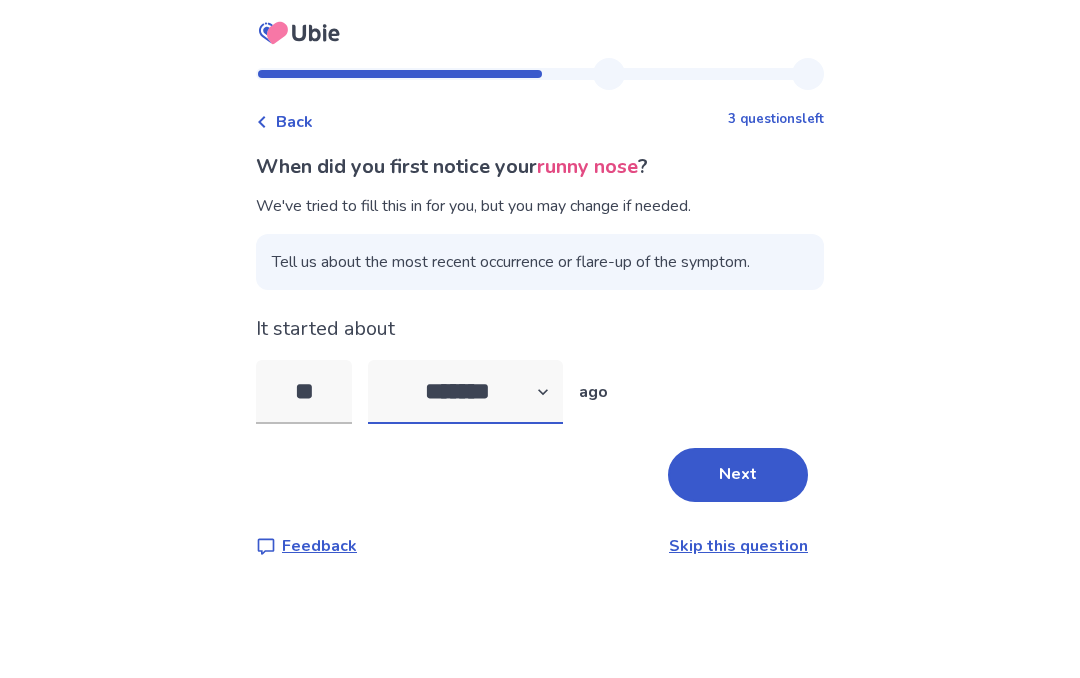 select on "*" 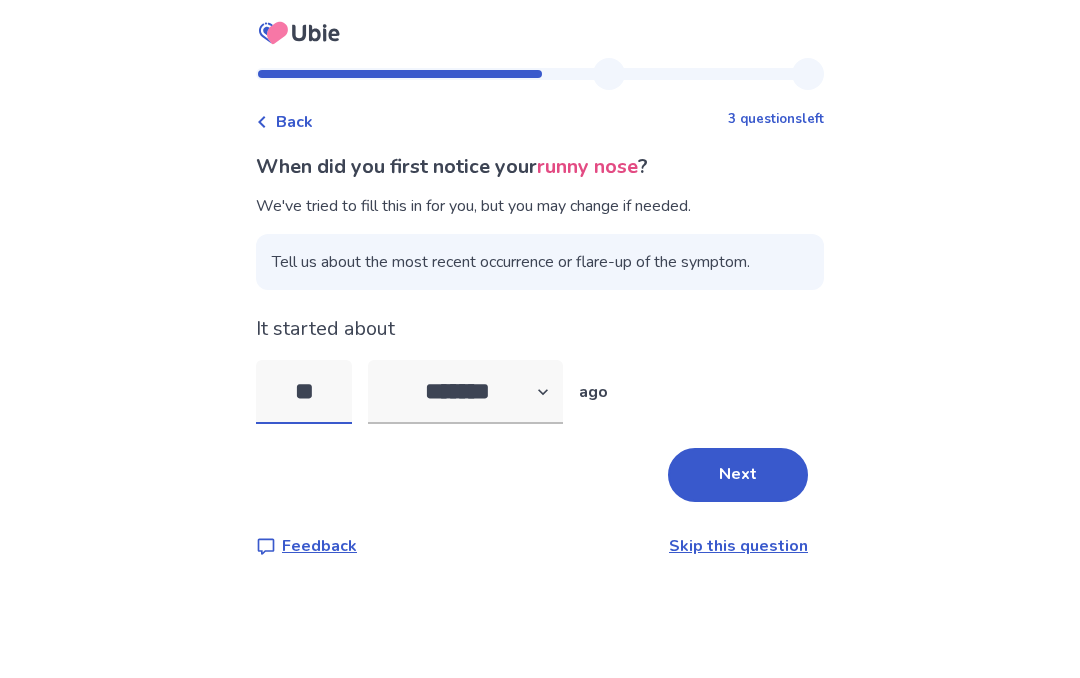 click on "**" at bounding box center [304, 392] 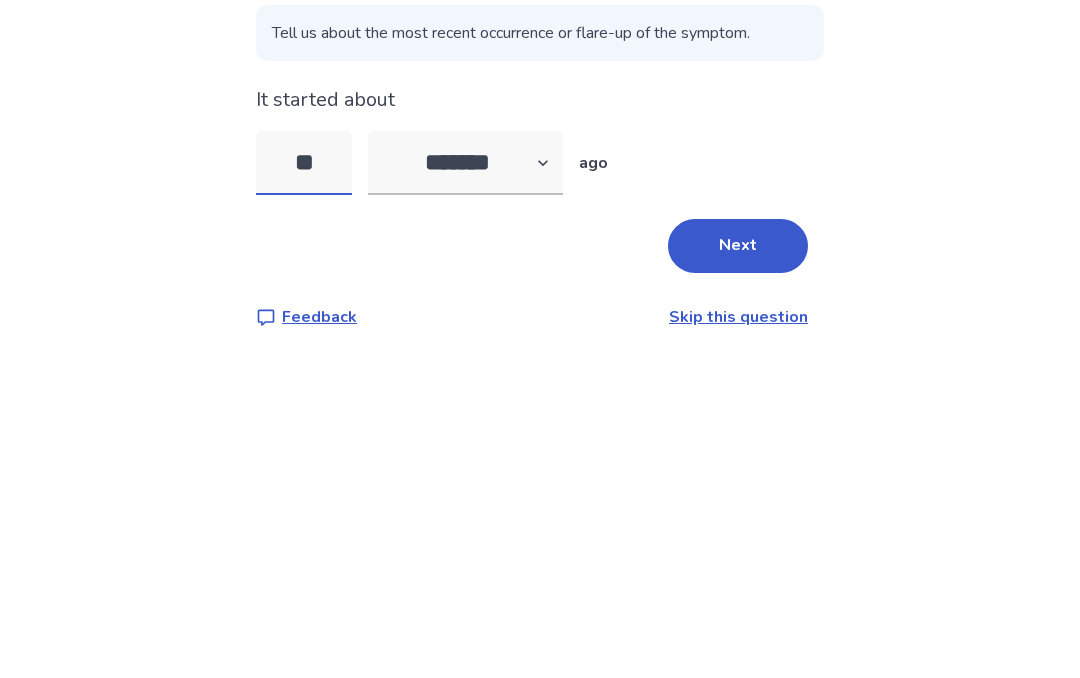 type on "*" 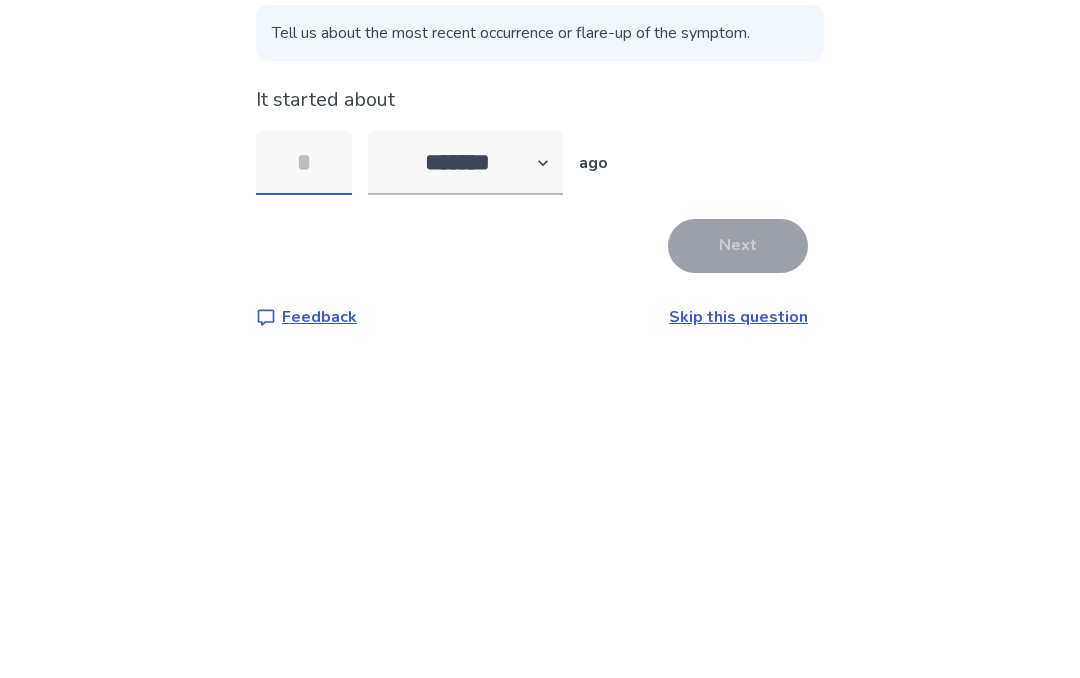 type on "*" 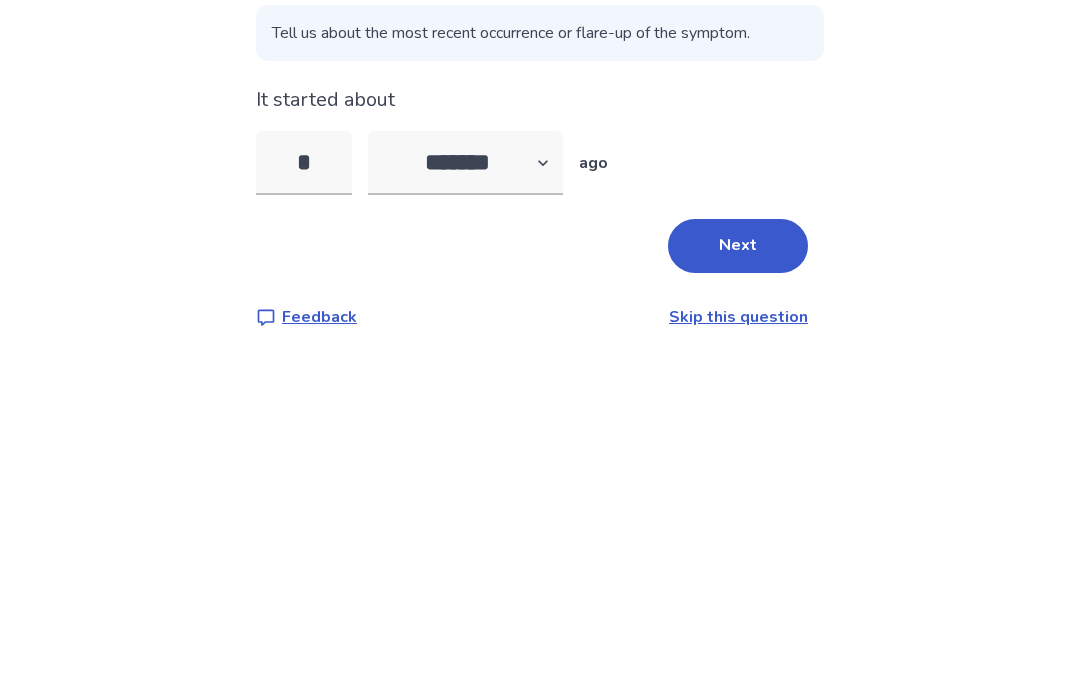 click on "Next" at bounding box center [738, 475] 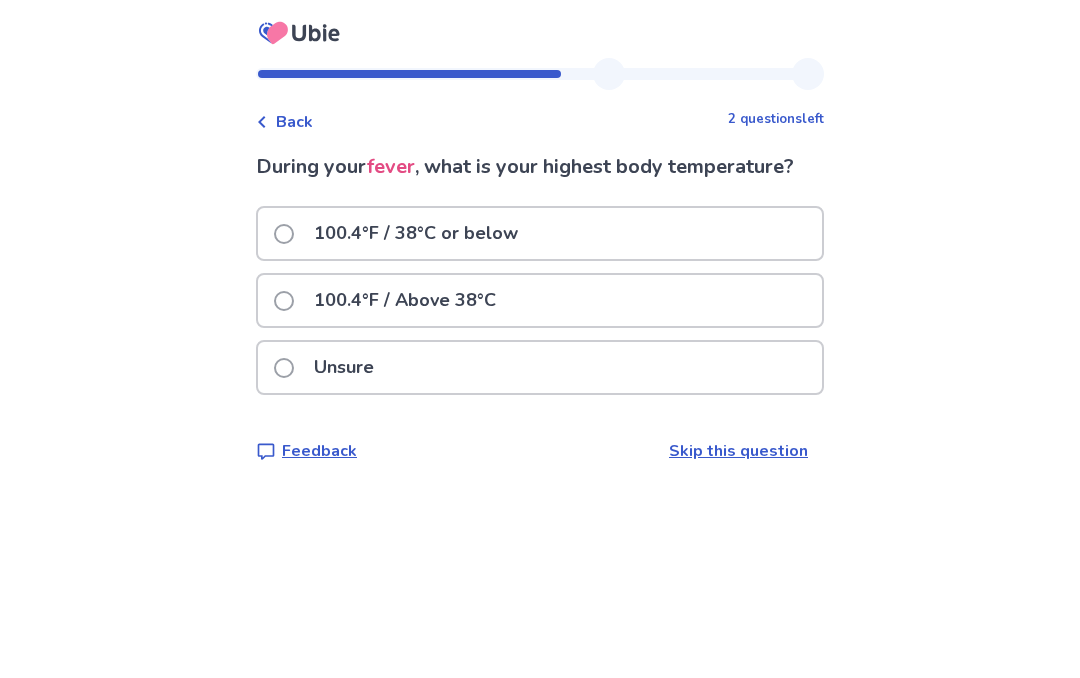 click on "100.4°F / 38°C or below" at bounding box center [402, 233] 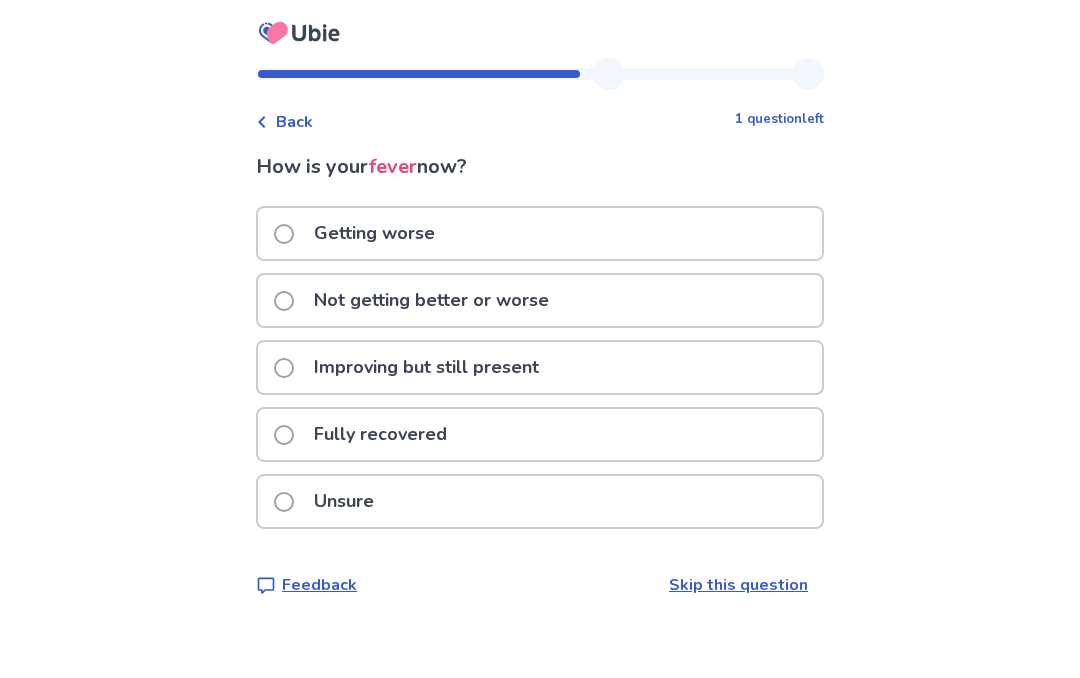 click on "Getting worse" at bounding box center [374, 233] 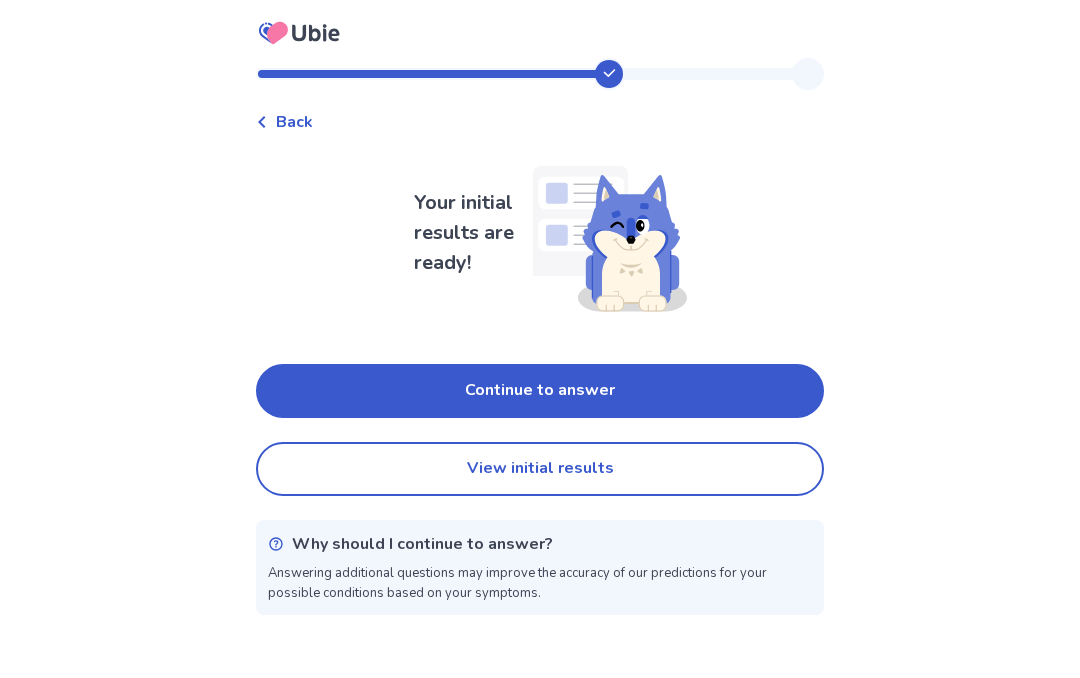 click on "Continue to answer" at bounding box center (540, 391) 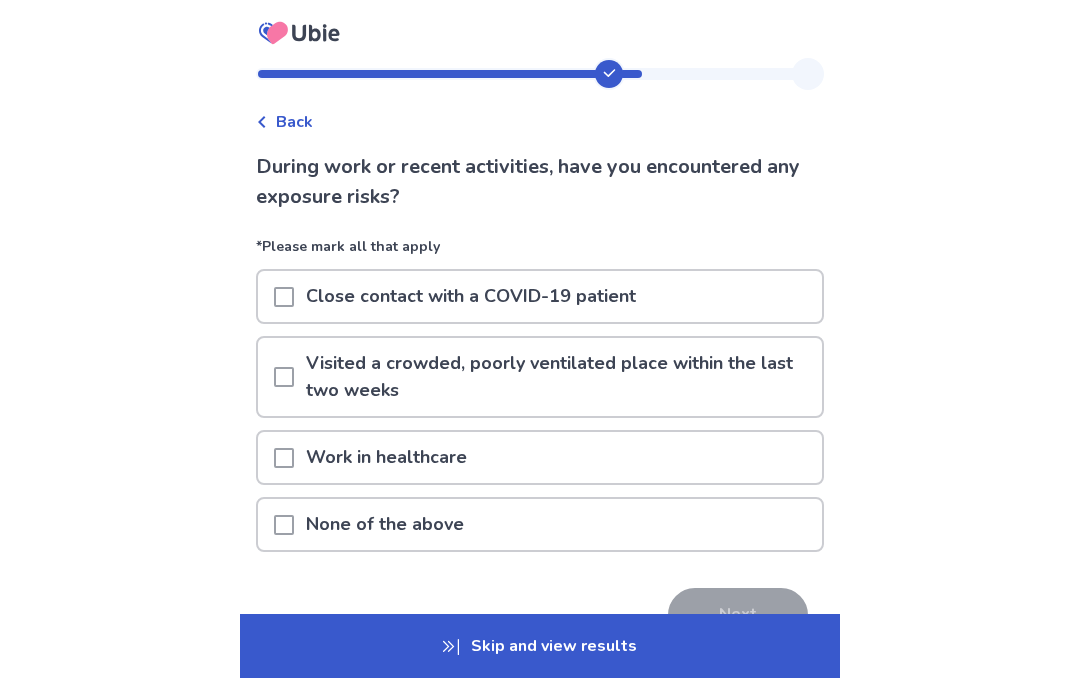 click at bounding box center [284, 297] 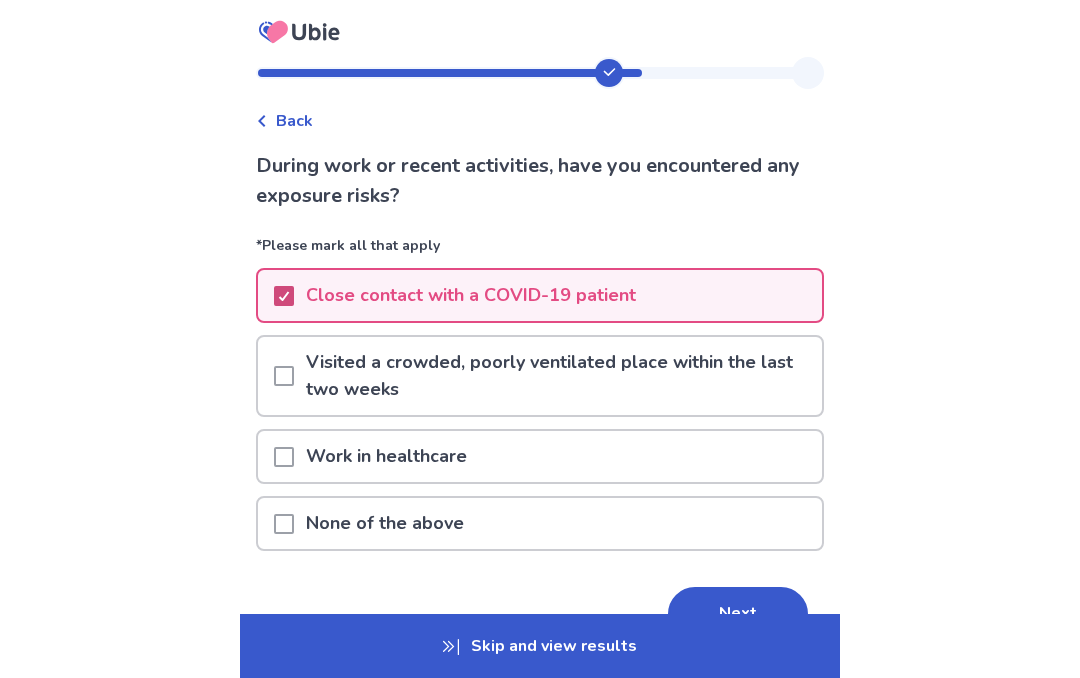 scroll, scrollTop: 14, scrollLeft: 0, axis: vertical 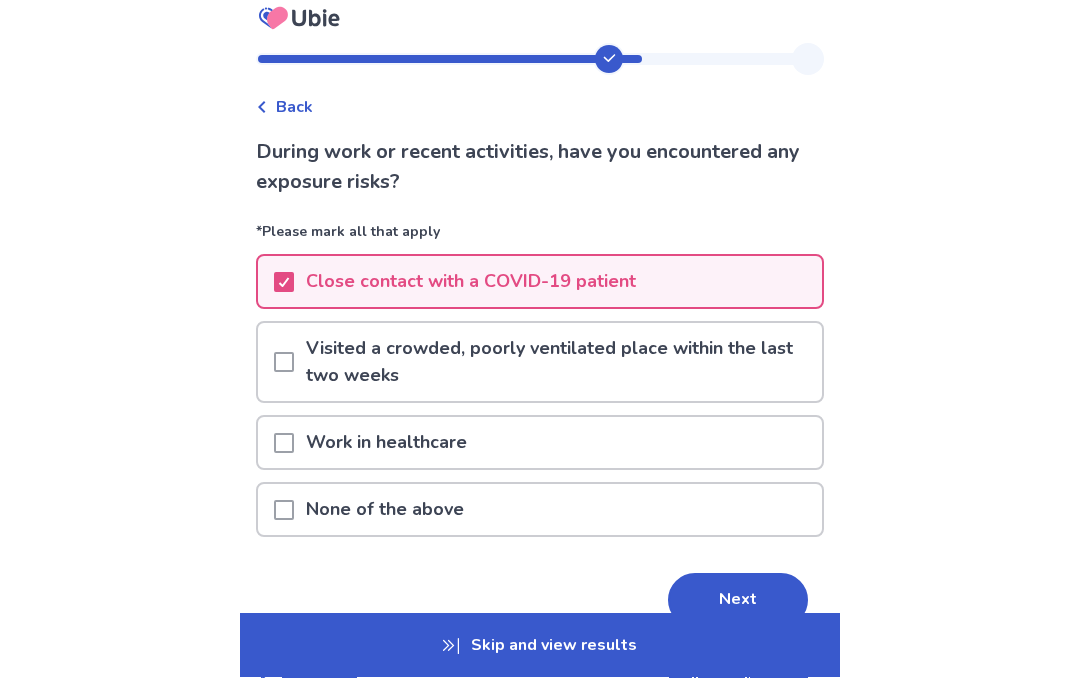 click at bounding box center (284, 444) 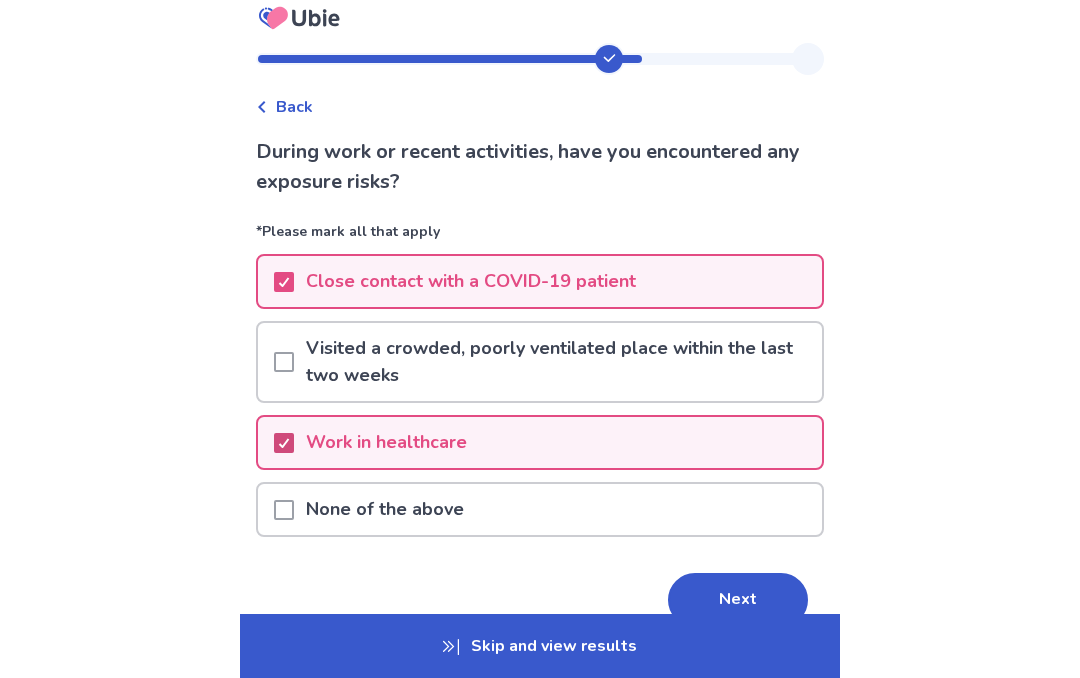 click on "Next" at bounding box center [738, 600] 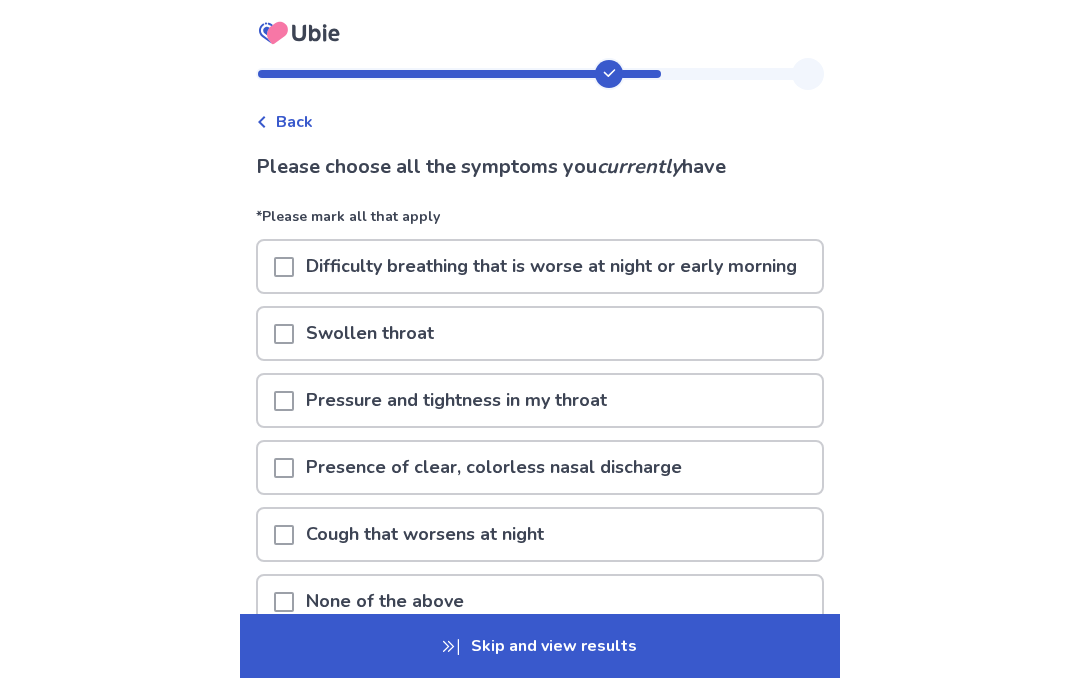 click on "Back Please choose all the symptoms you  currently  have *Please mark all that apply Difficulty breathing that is worse at night or early morning Swollen throat Pressure and tightness in my throat Presence of clear, colorless nasal discharge Cough that worsens at night None of the above Next Feedback Skip this question Skip and view results" at bounding box center [540, 435] 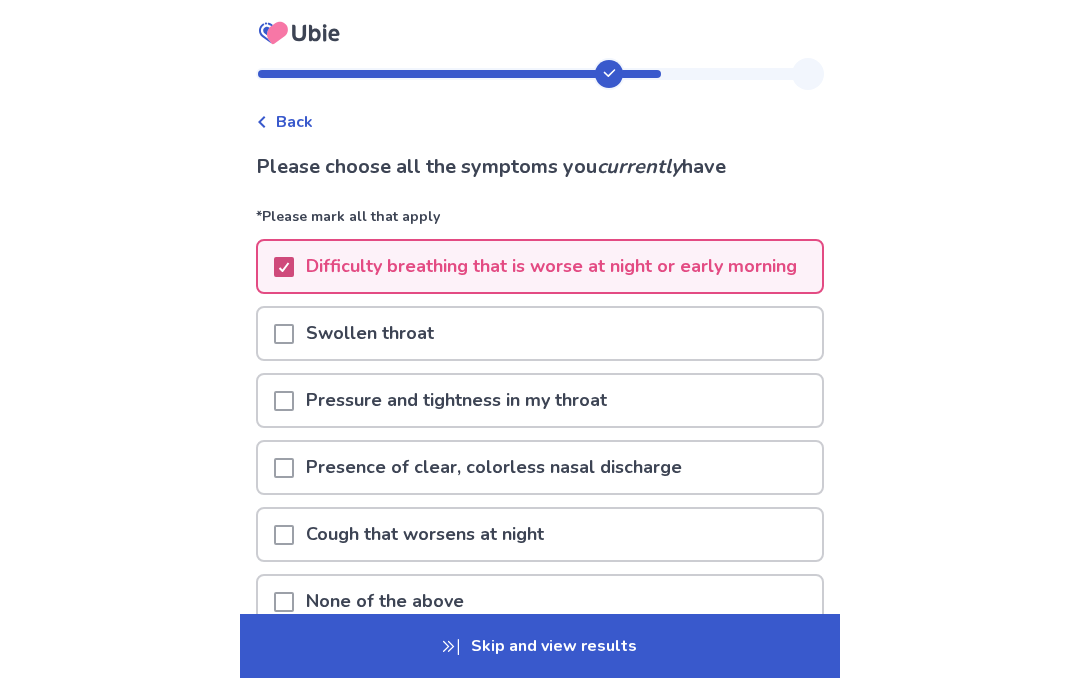 click at bounding box center [284, 401] 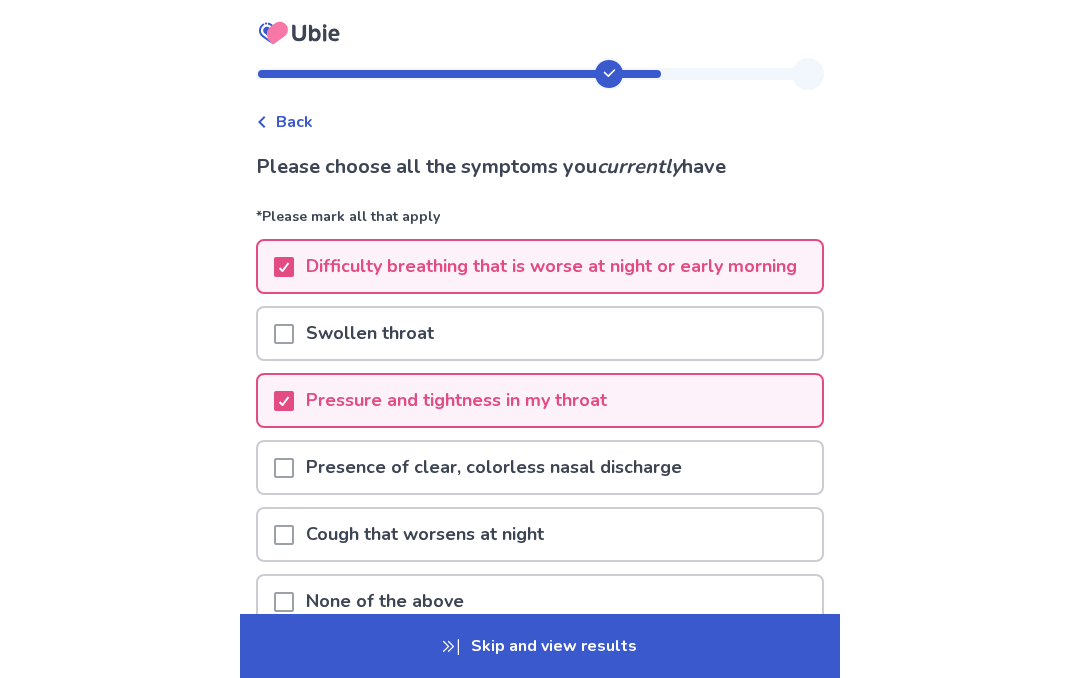 click at bounding box center (284, 468) 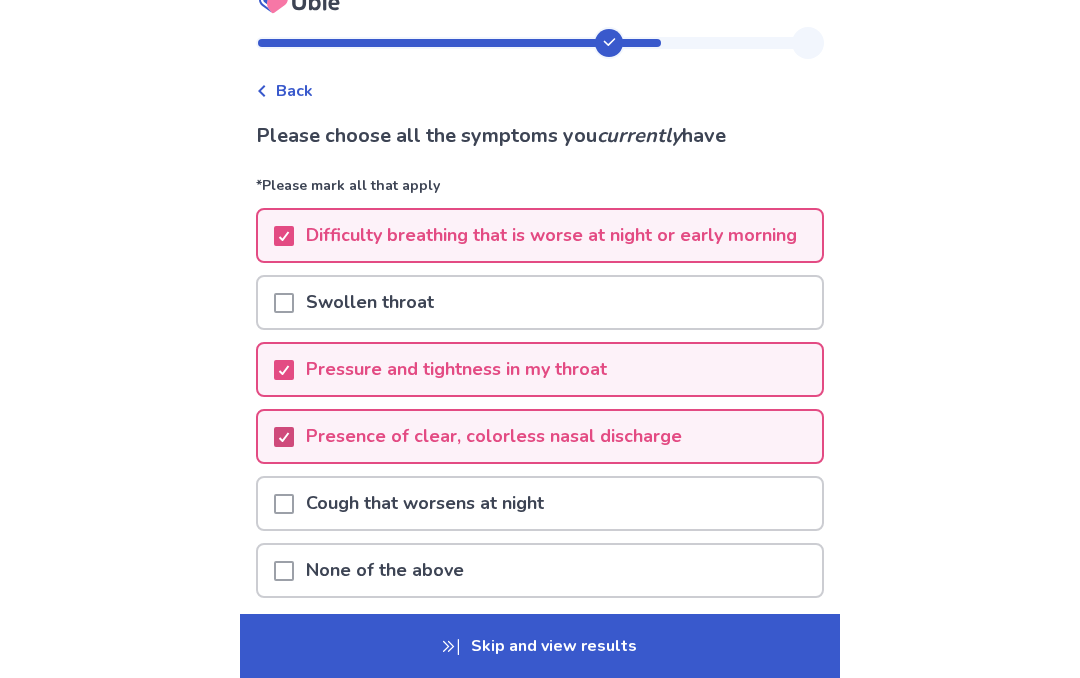 scroll, scrollTop: 40, scrollLeft: 0, axis: vertical 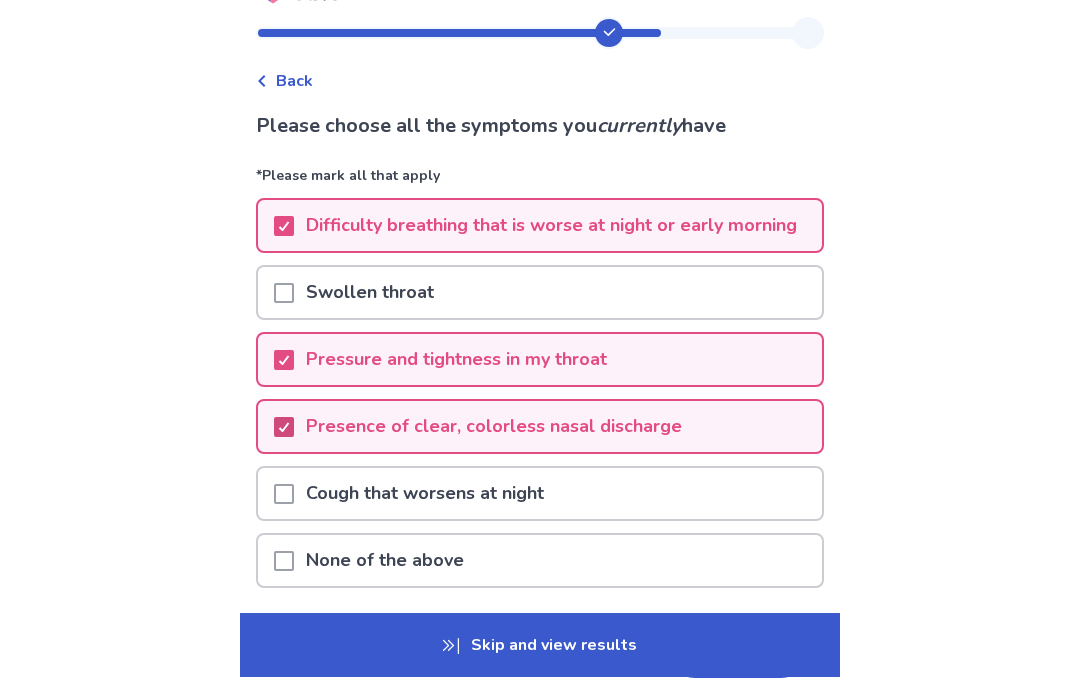 click on "Next" at bounding box center (738, 652) 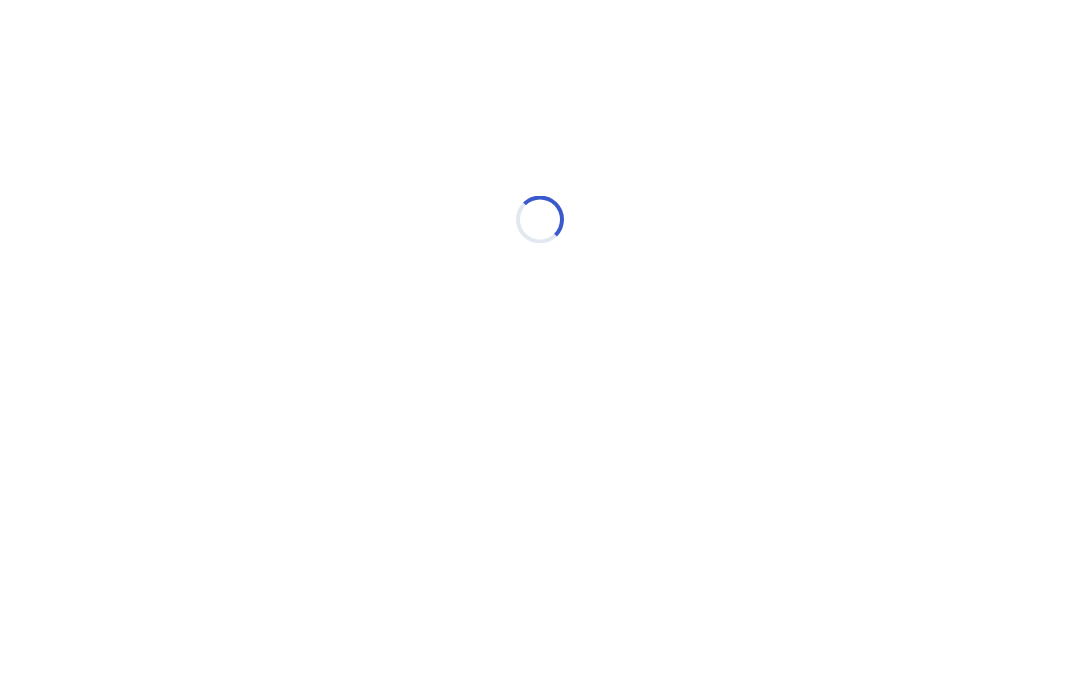 scroll, scrollTop: 0, scrollLeft: 0, axis: both 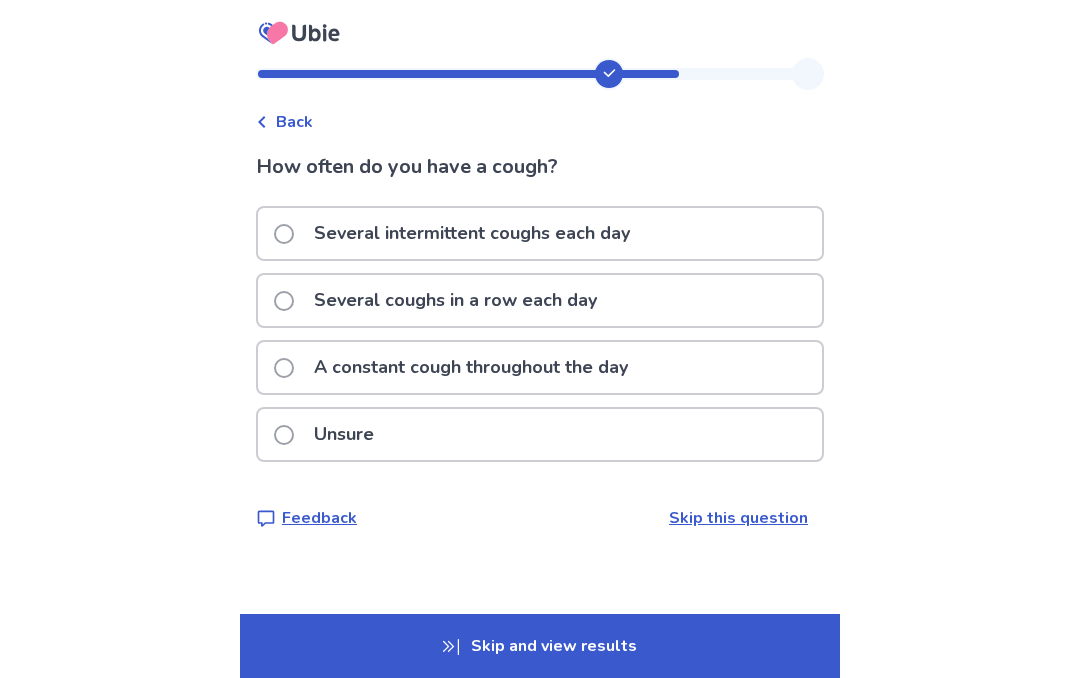 click on "A constant cough throughout the day" at bounding box center (457, 367) 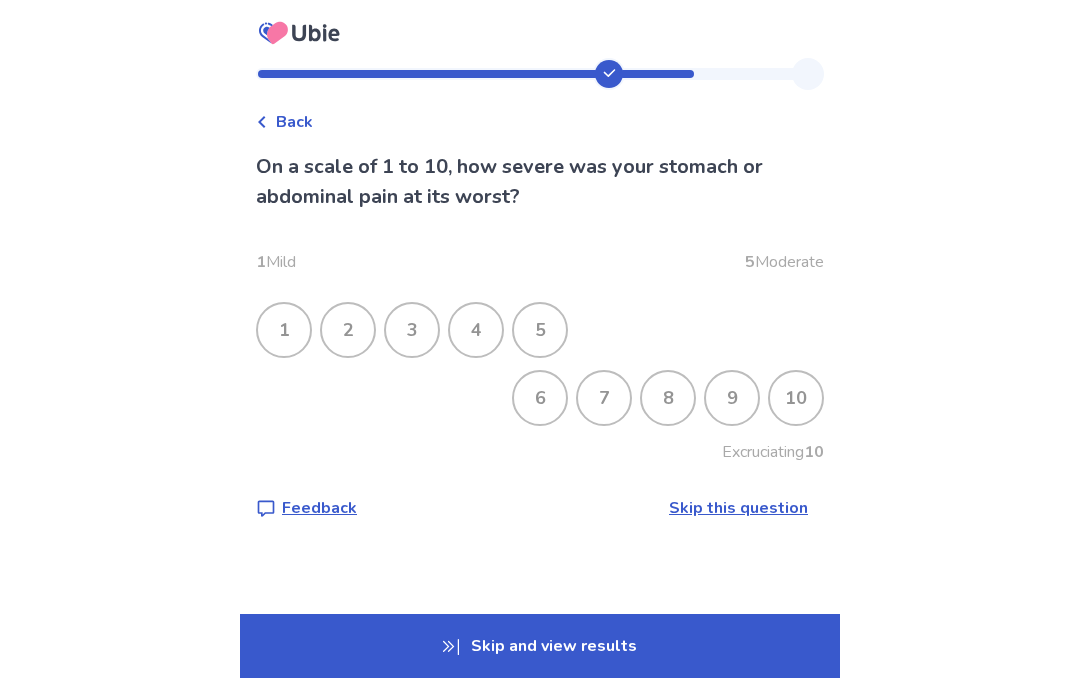 click on "4" at bounding box center (476, 330) 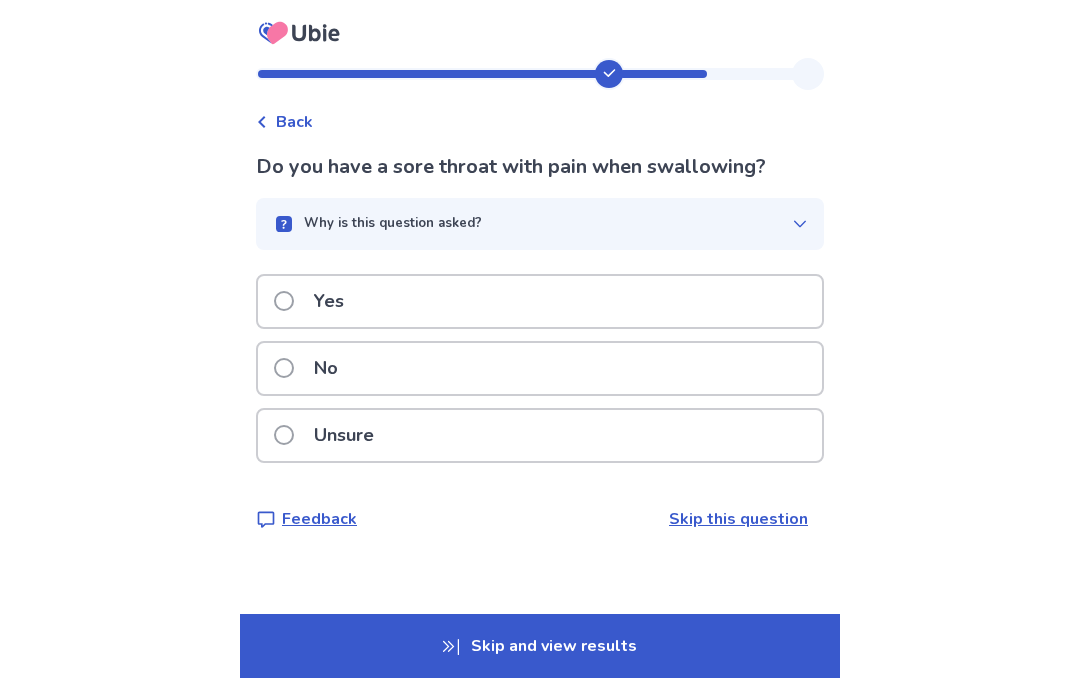 click on "No" at bounding box center (540, 368) 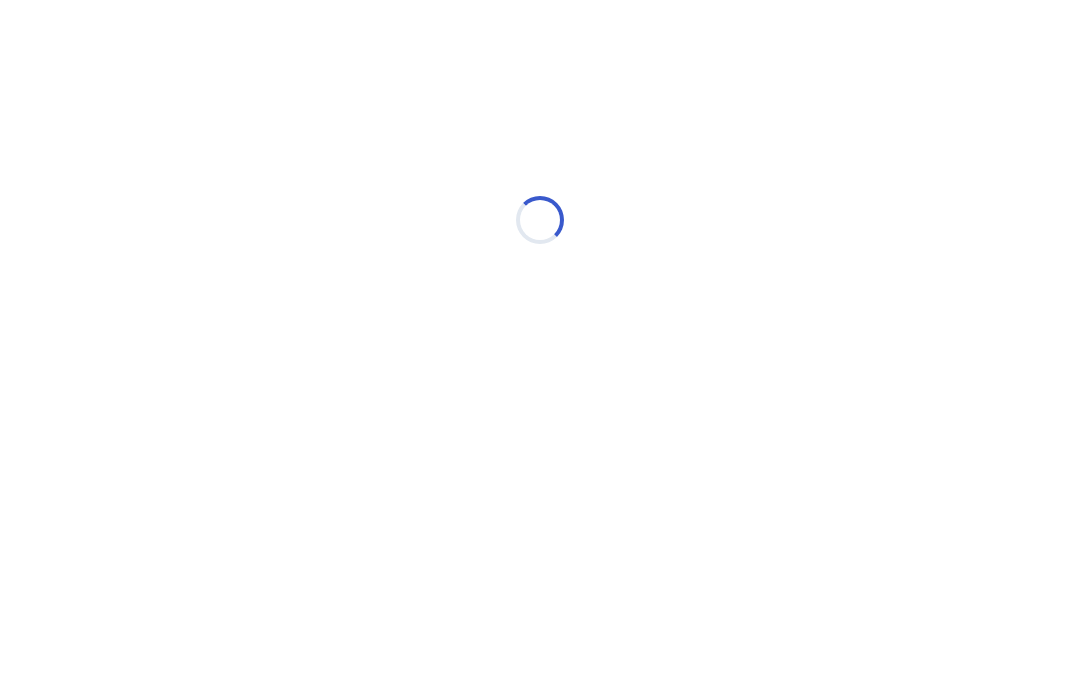 select on "*" 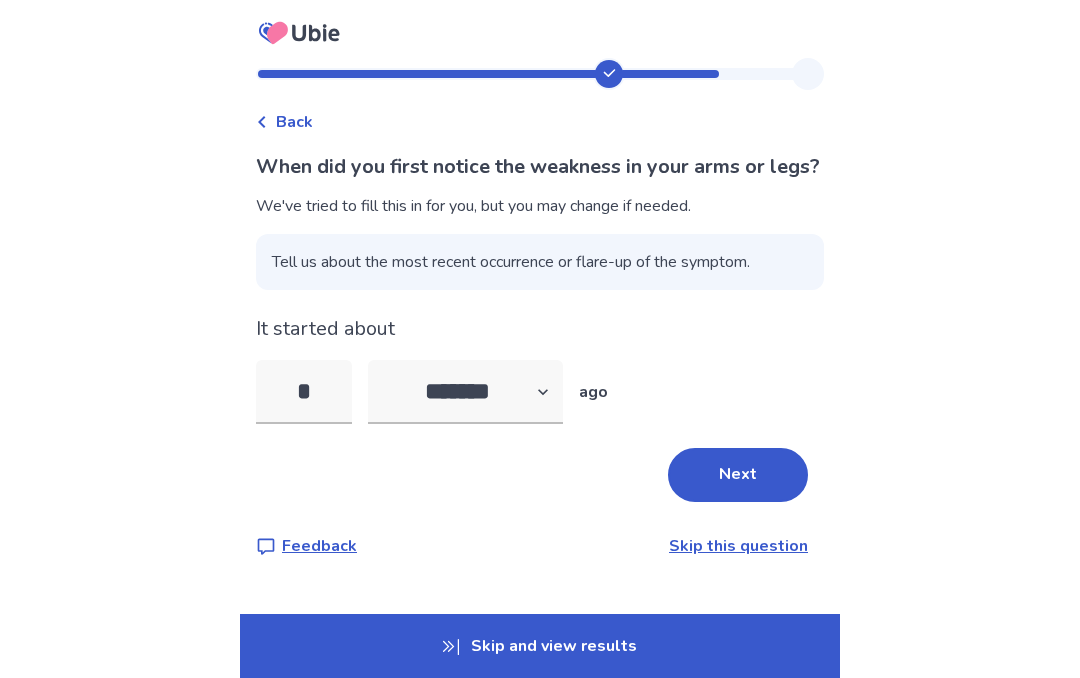 click on "Next" at bounding box center [738, 475] 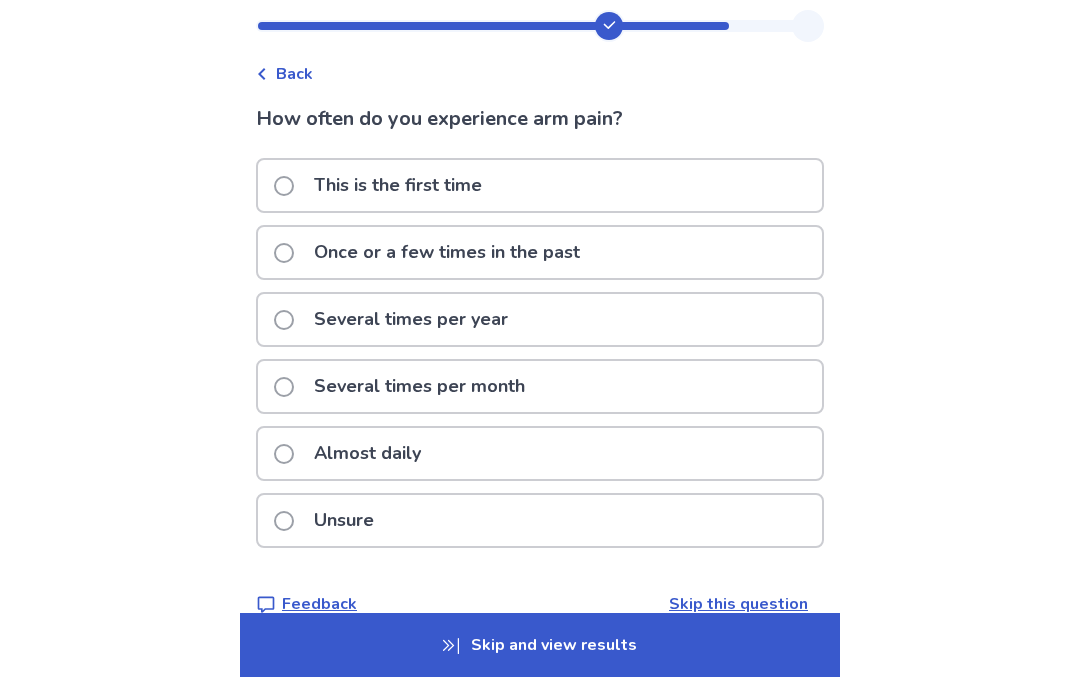 scroll, scrollTop: 67, scrollLeft: 0, axis: vertical 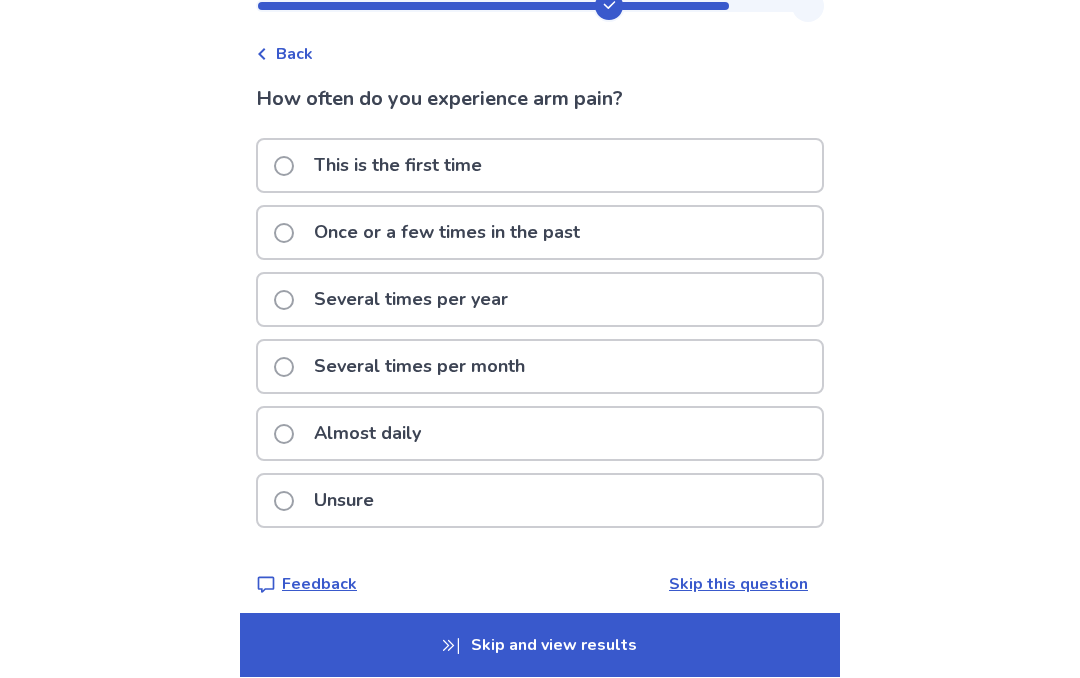 click on "Skip this question" at bounding box center (738, 585) 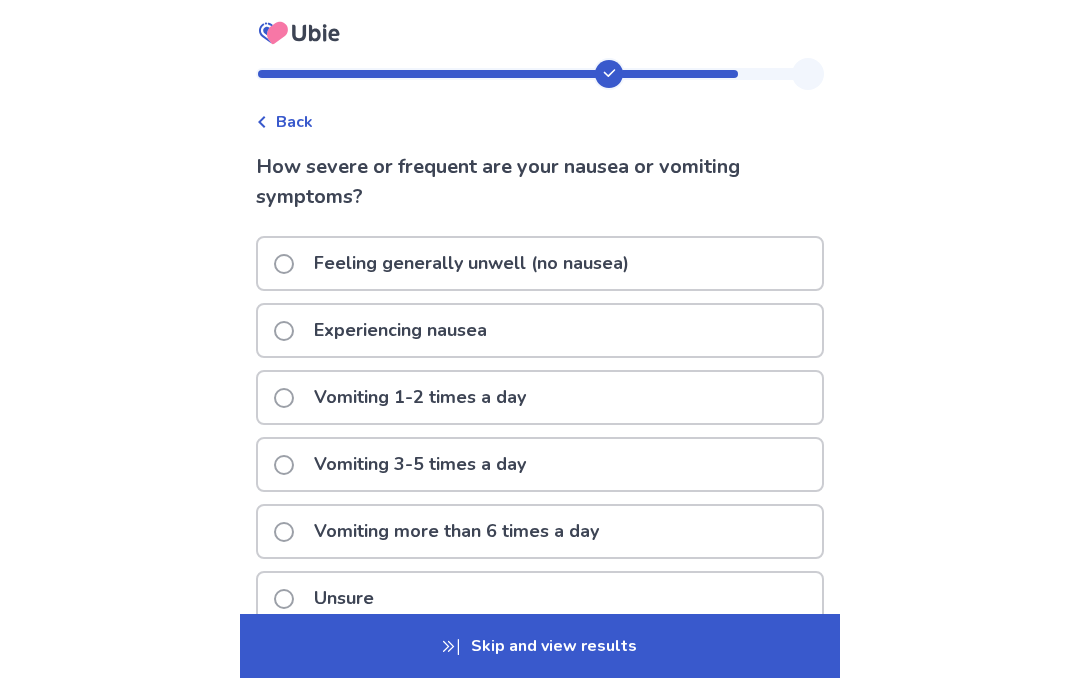 scroll, scrollTop: 22, scrollLeft: 0, axis: vertical 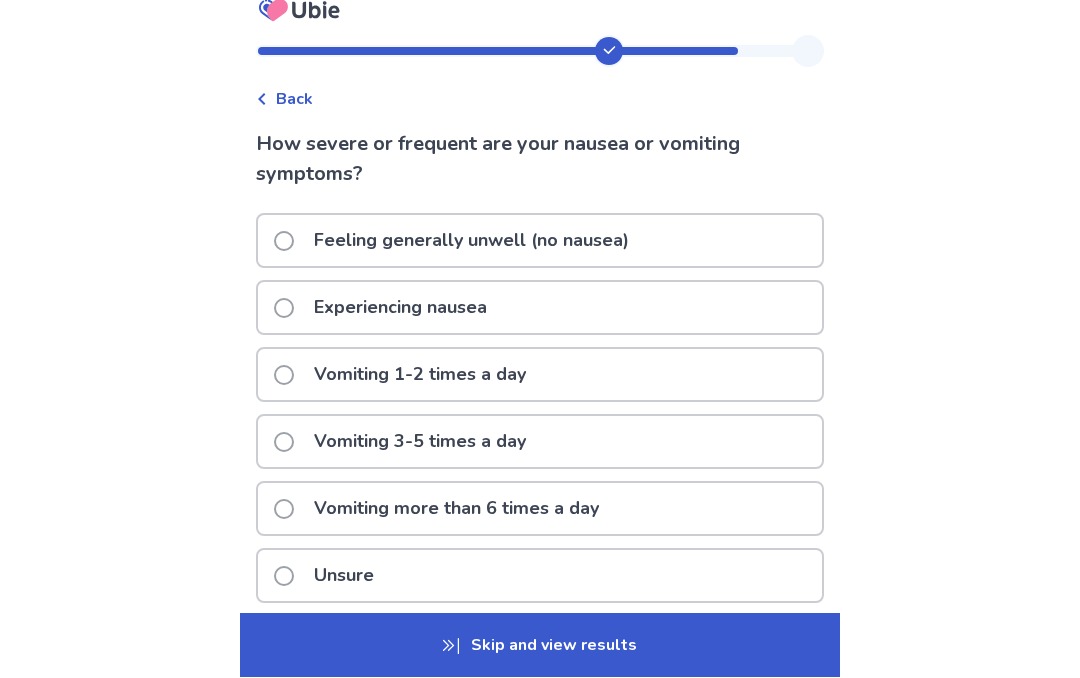 click on "Vomiting 1-2 times a day" at bounding box center [406, 375] 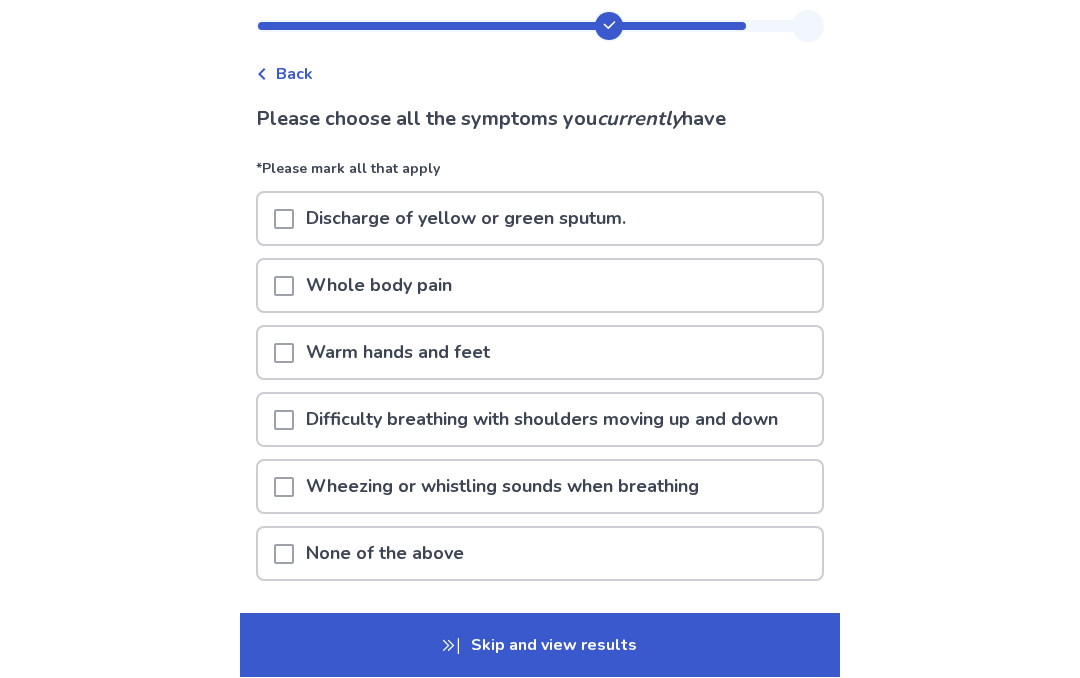 click at bounding box center (284, 220) 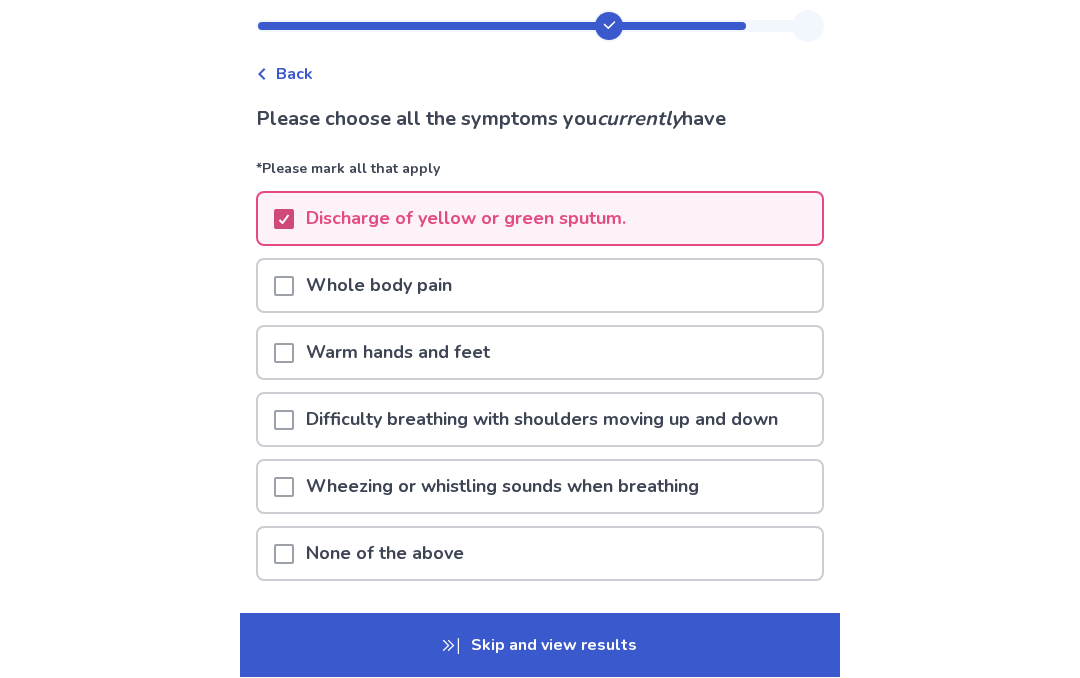 scroll, scrollTop: 48, scrollLeft: 0, axis: vertical 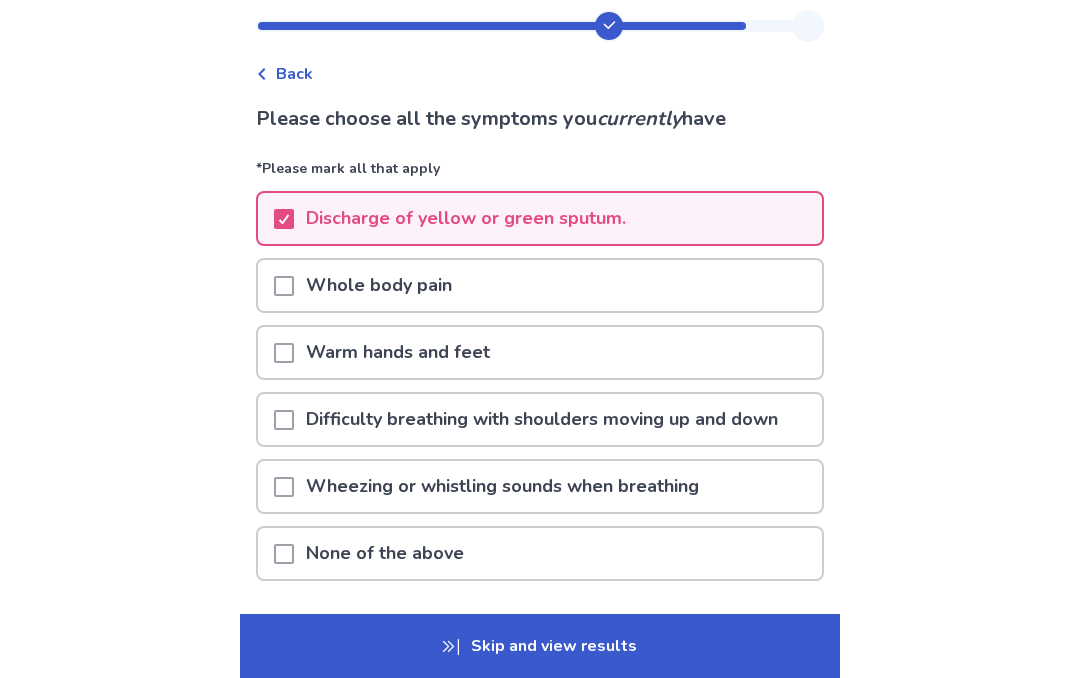 click at bounding box center (284, 353) 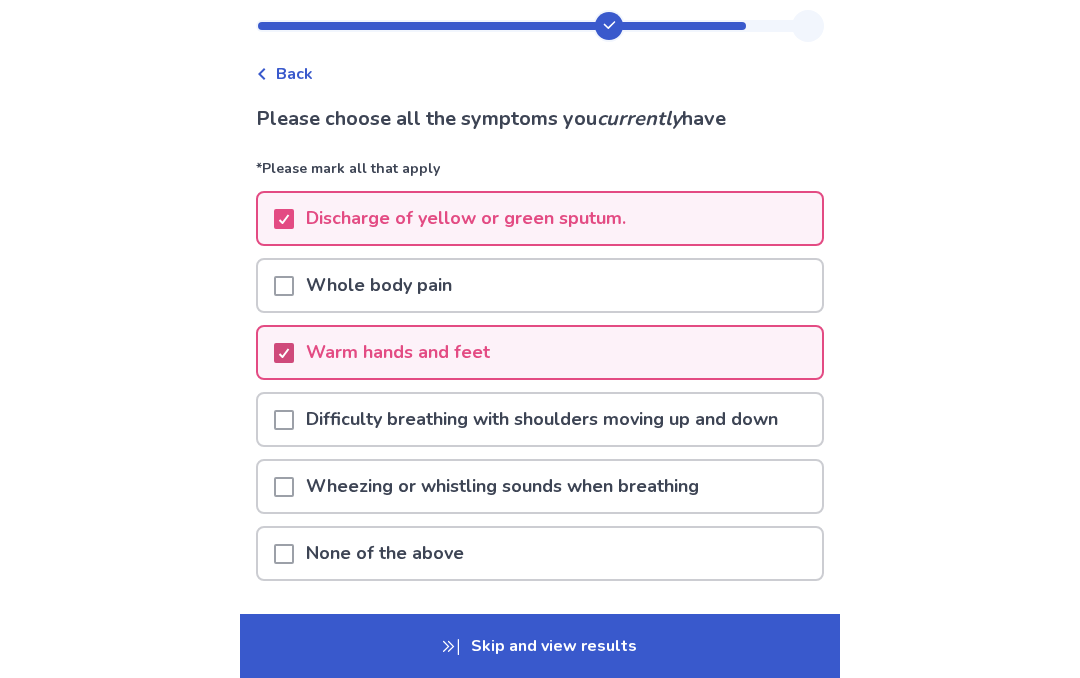 click at bounding box center [284, 419] 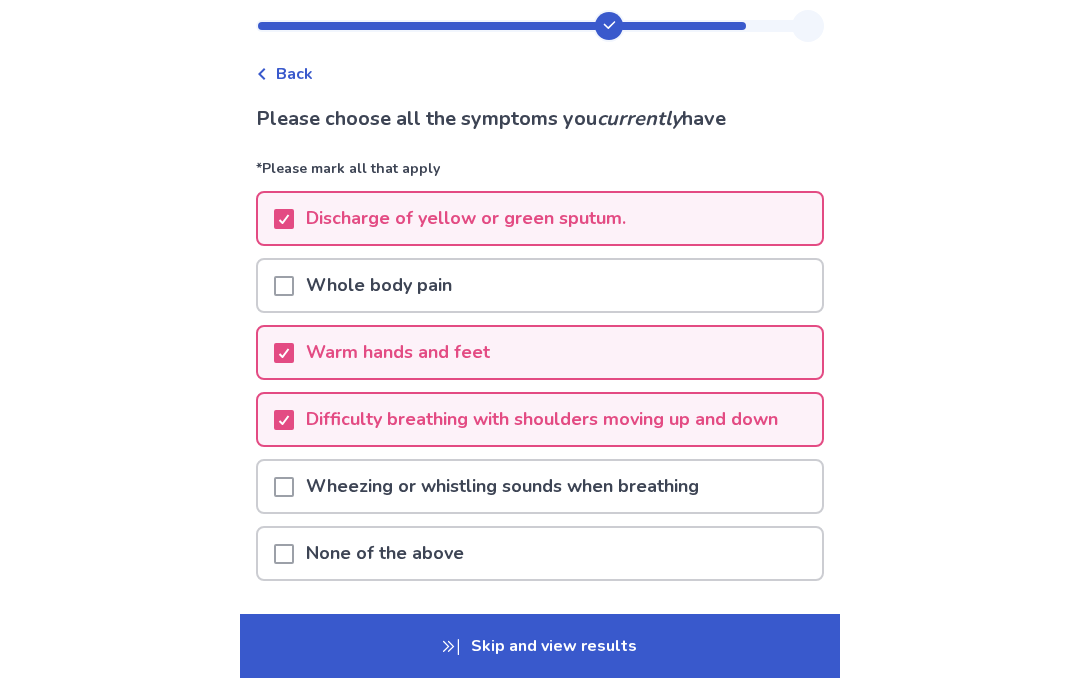 click at bounding box center [284, 487] 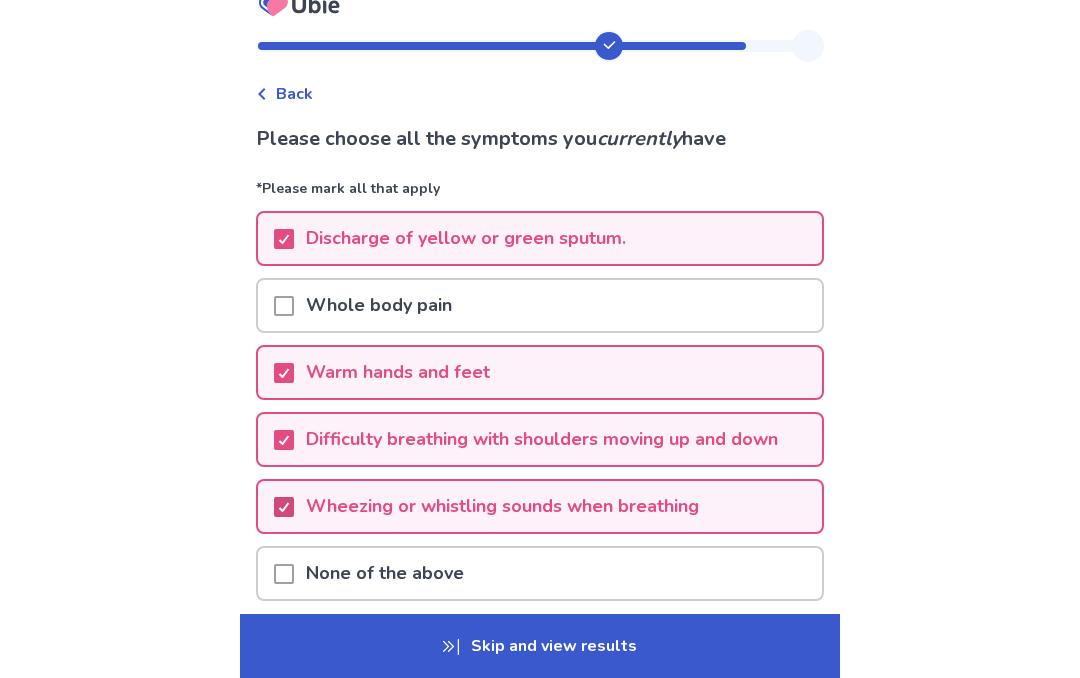 scroll, scrollTop: 22, scrollLeft: 0, axis: vertical 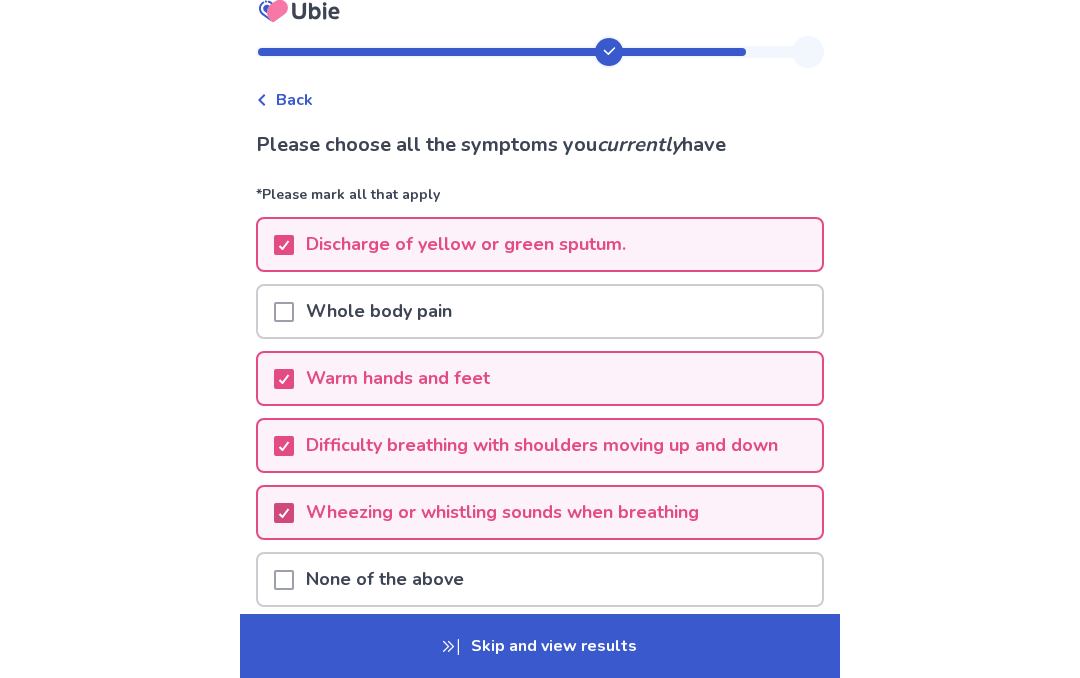 click on "Next" at bounding box center (738, 670) 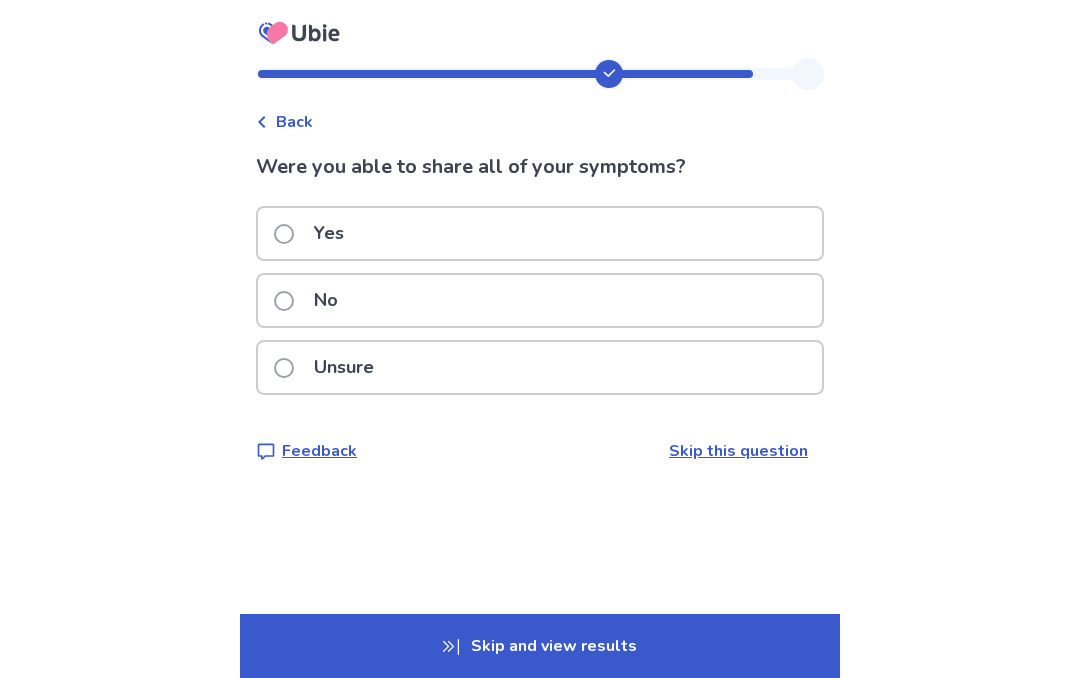 click on "No" at bounding box center (312, 300) 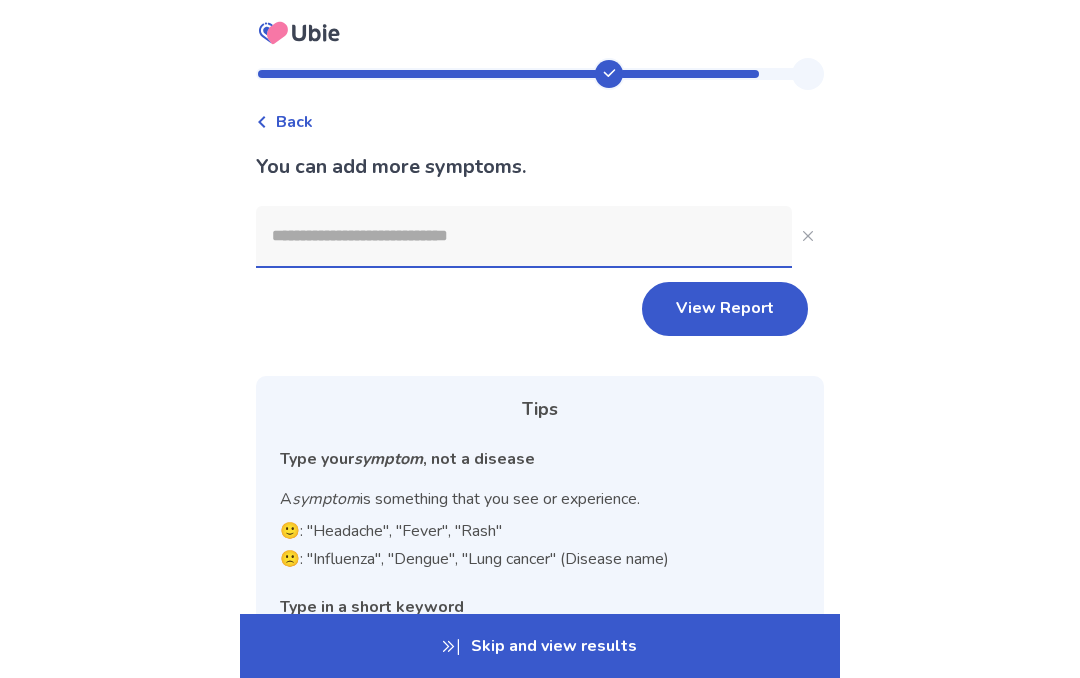 click 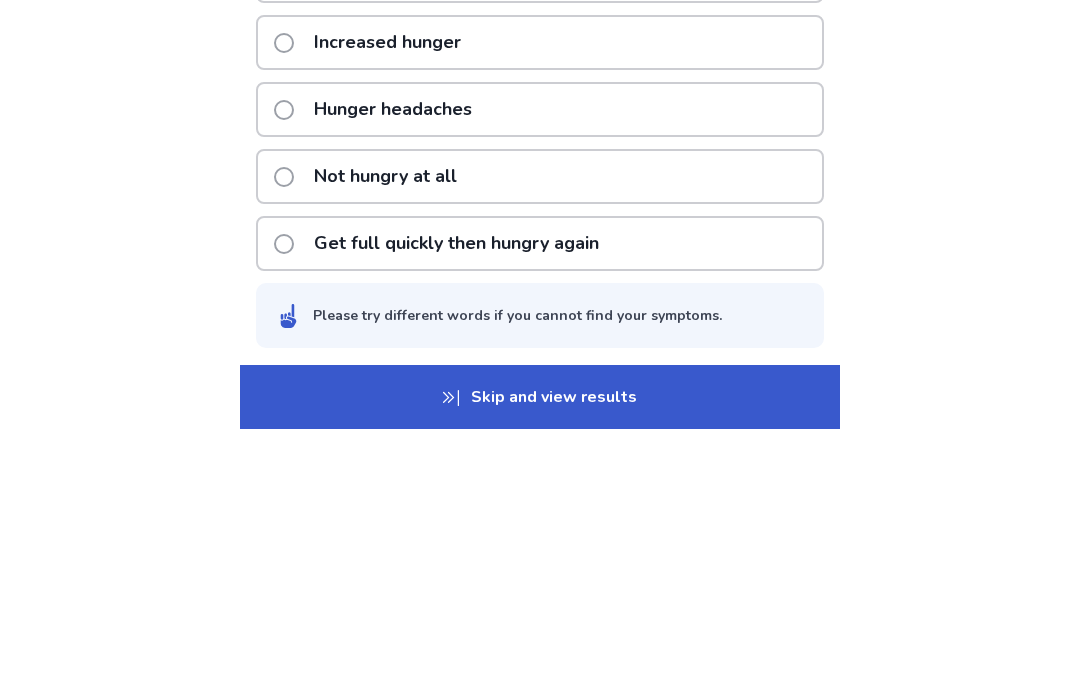 scroll, scrollTop: 259, scrollLeft: 0, axis: vertical 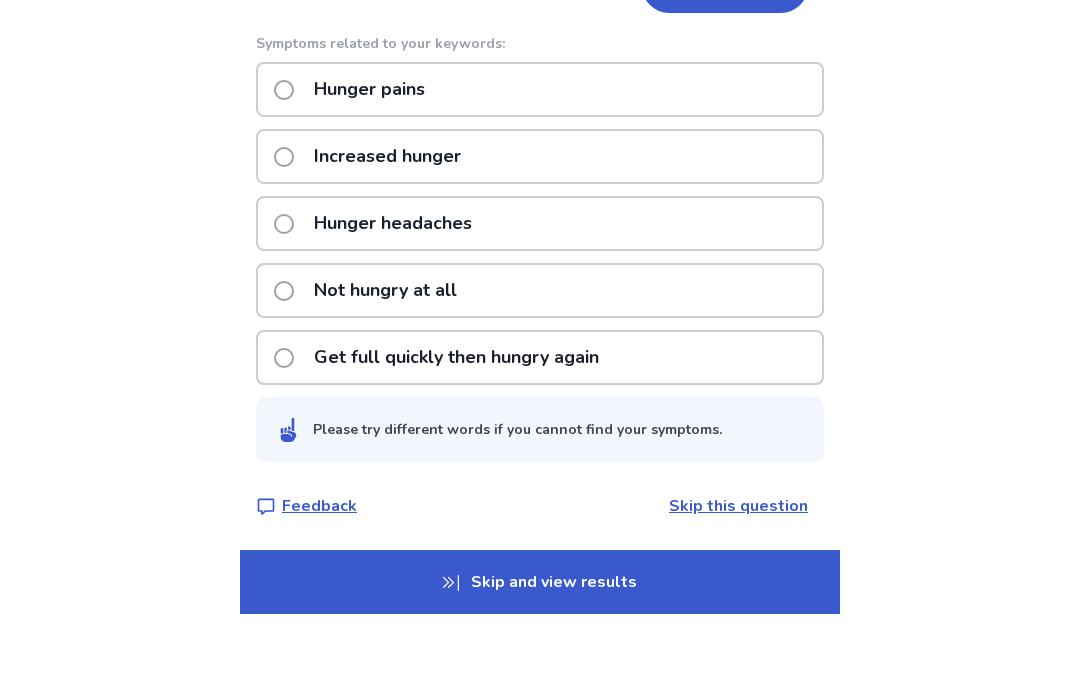 type on "******" 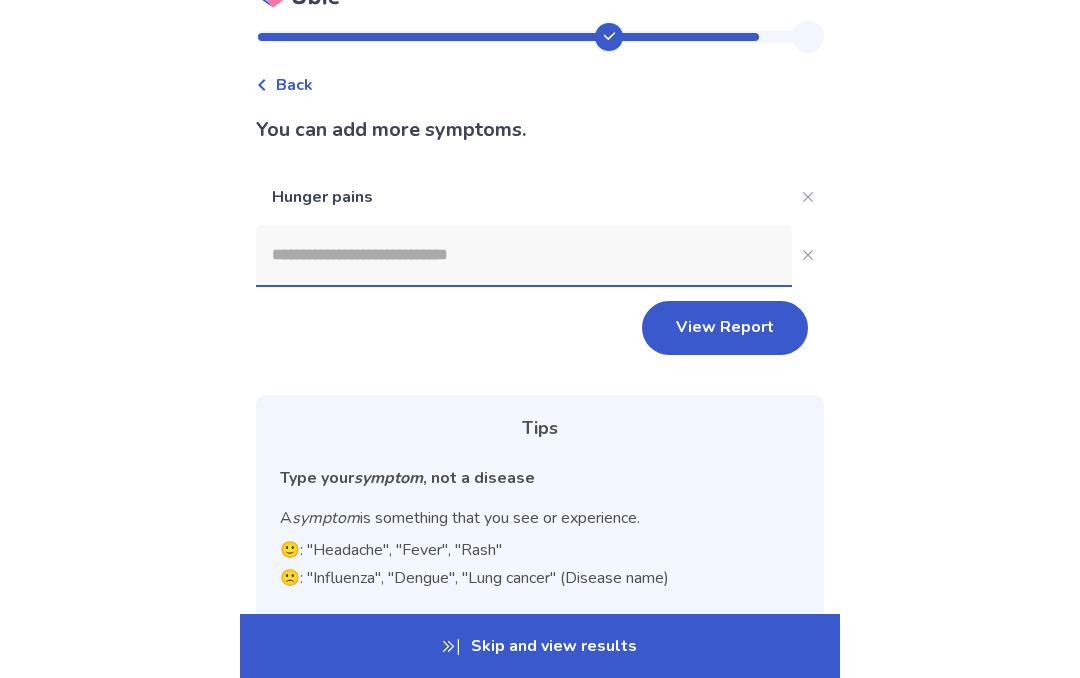 scroll, scrollTop: 0, scrollLeft: 0, axis: both 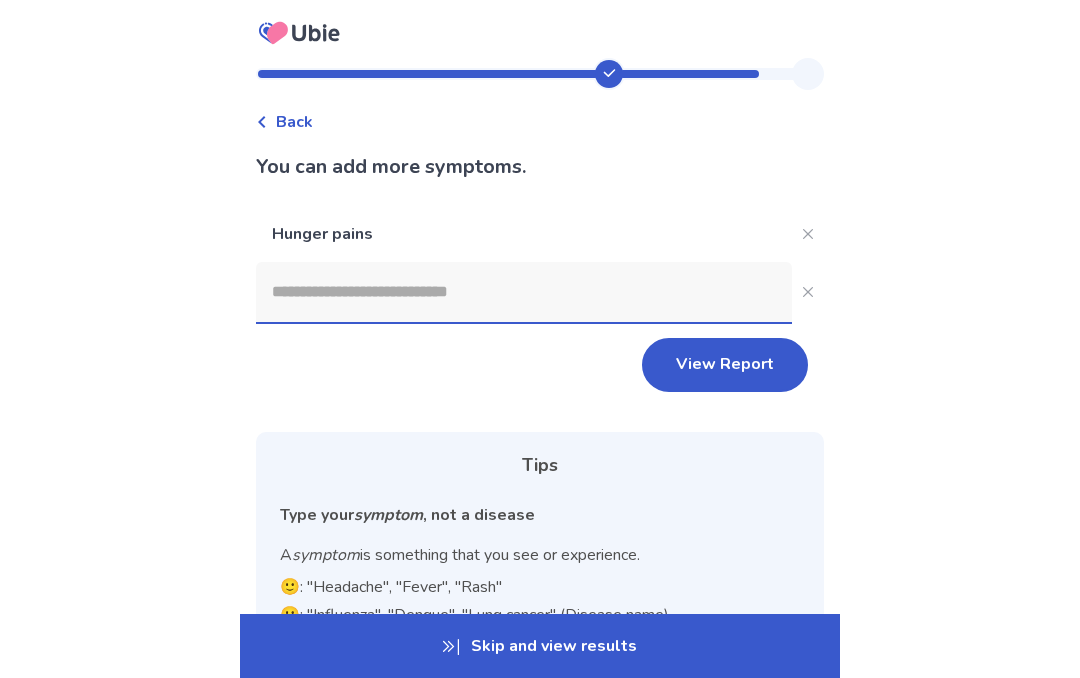 click 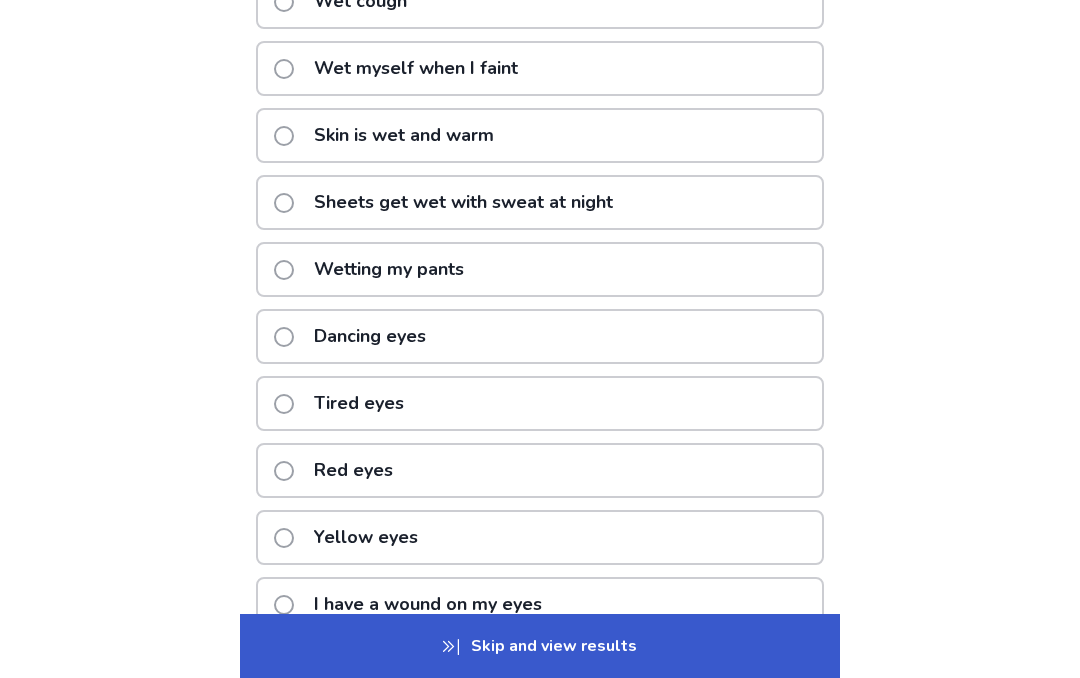 scroll, scrollTop: 320, scrollLeft: 0, axis: vertical 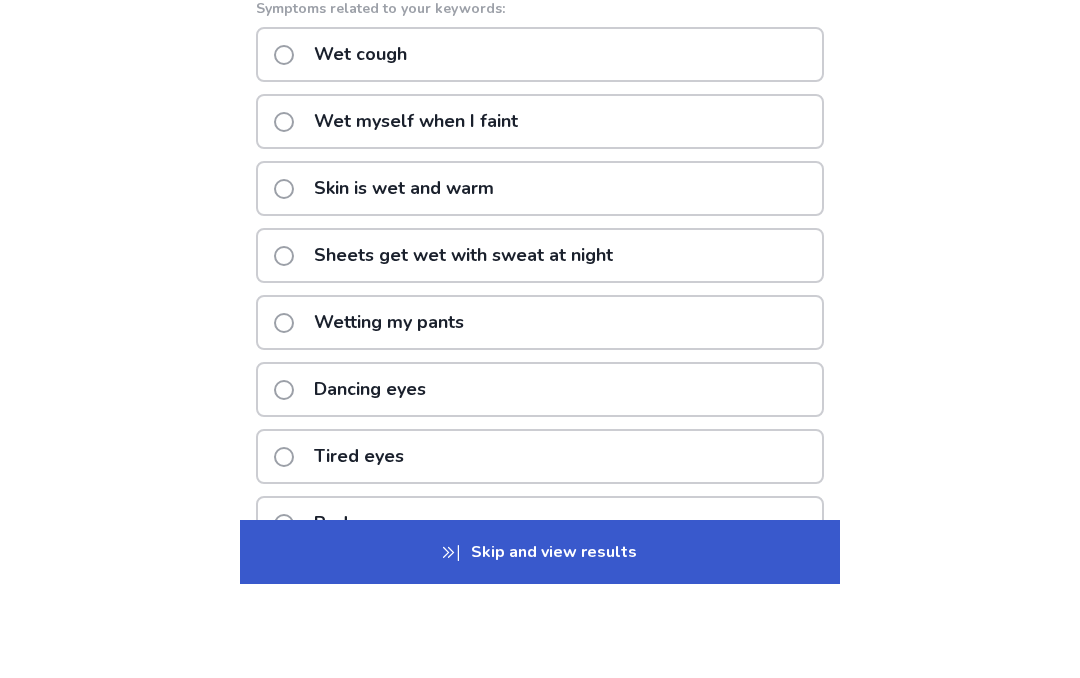 type on "********" 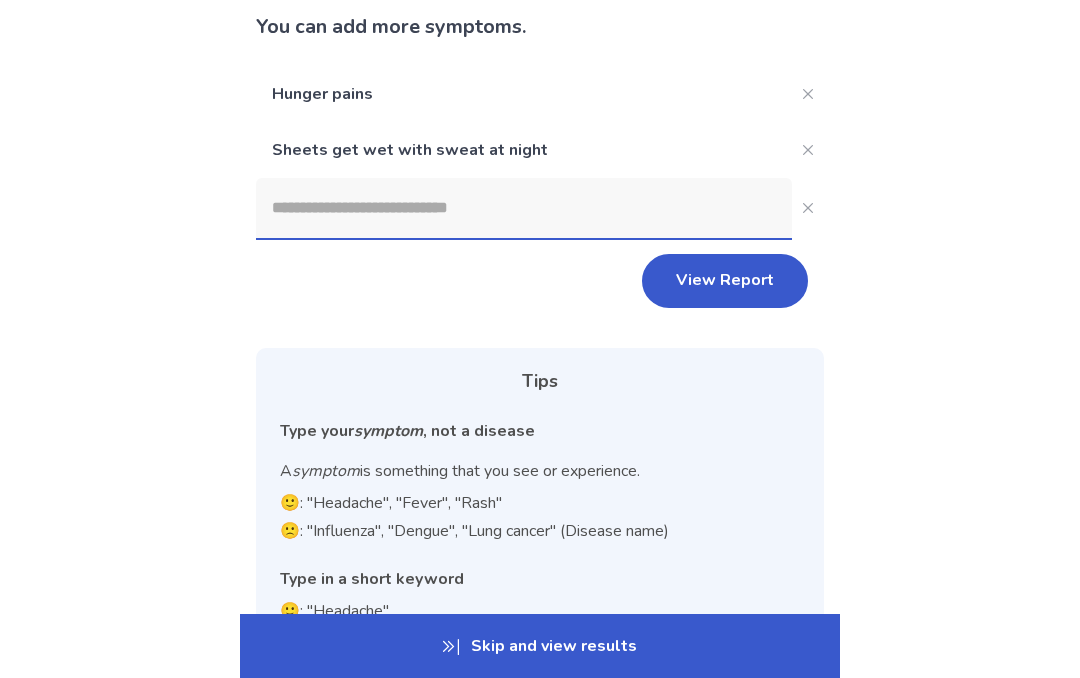 scroll, scrollTop: 141, scrollLeft: 0, axis: vertical 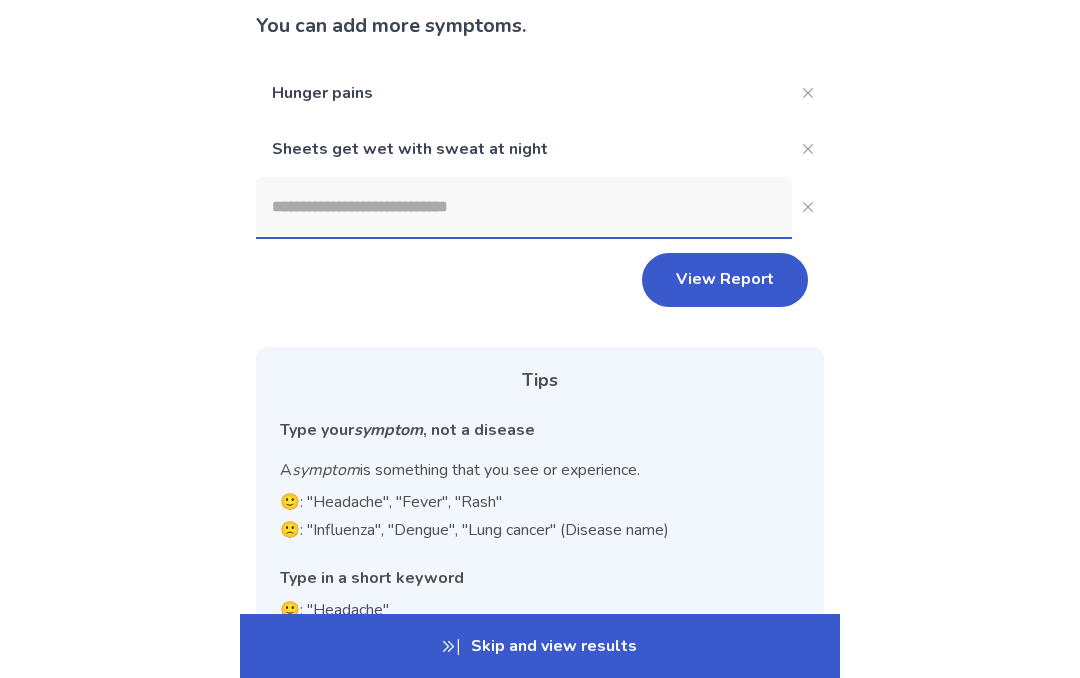 click 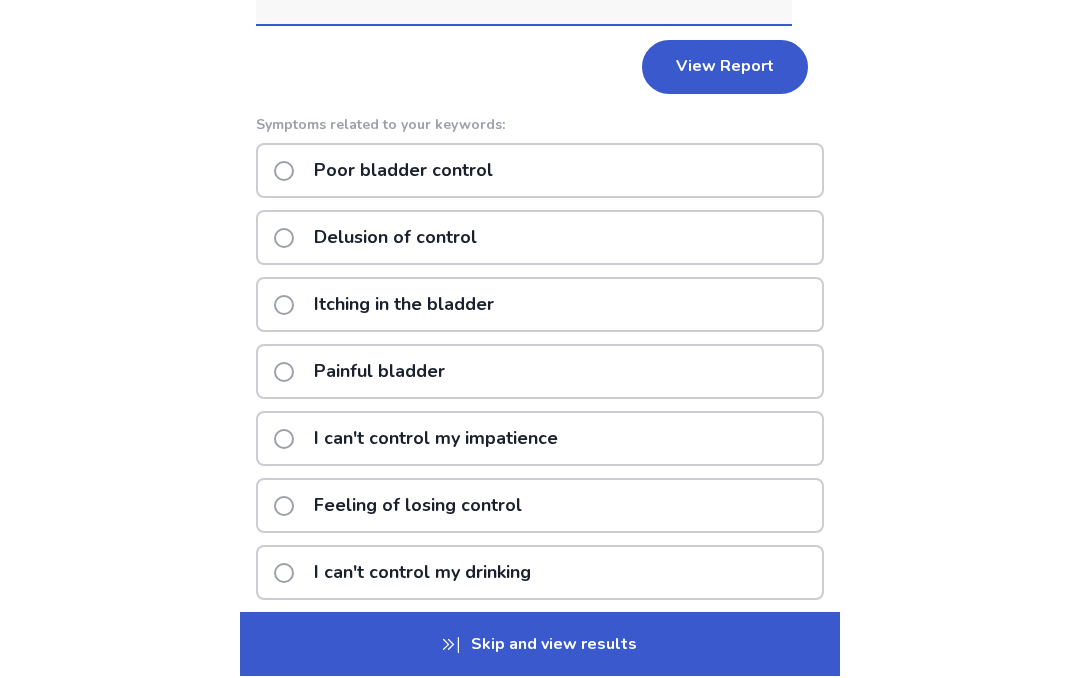 scroll, scrollTop: 351, scrollLeft: 0, axis: vertical 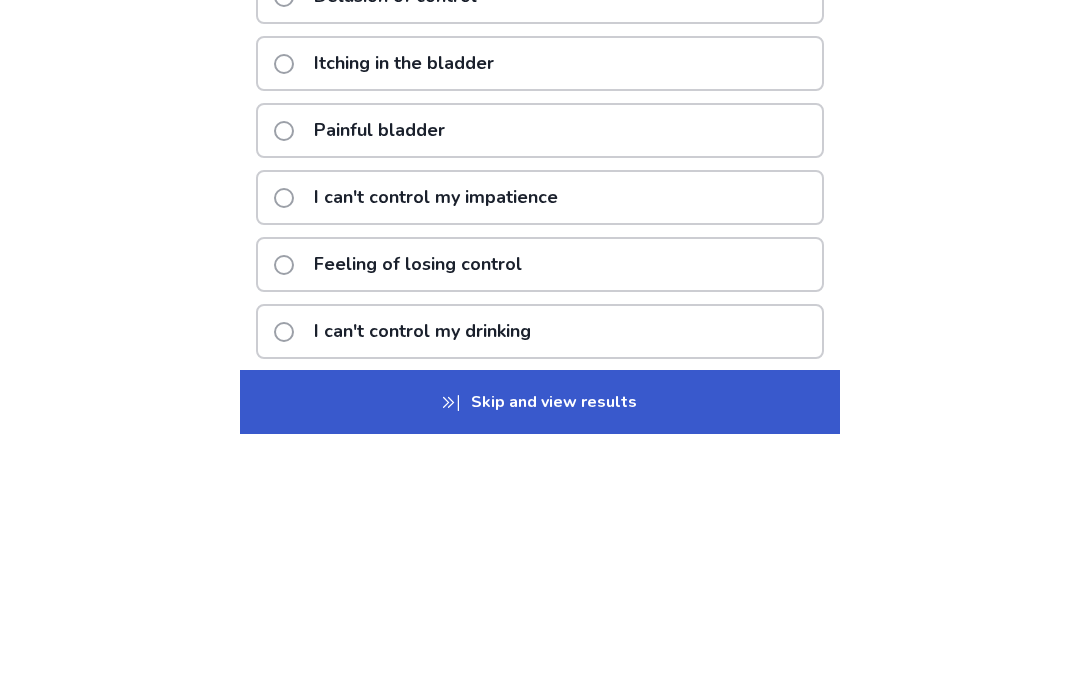 type on "**********" 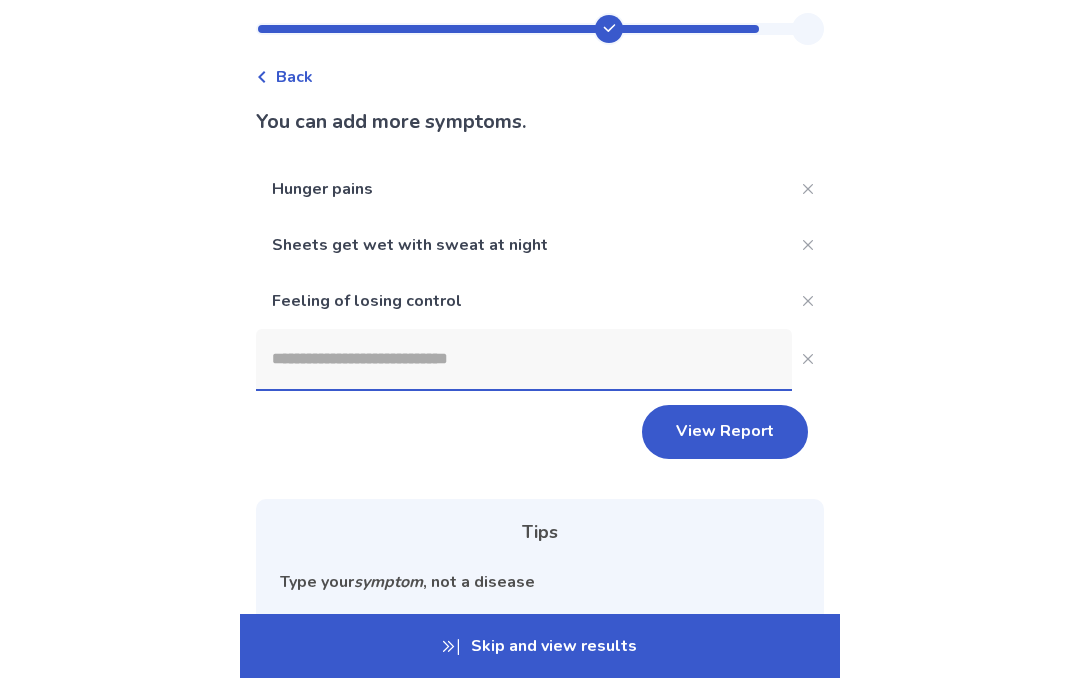 scroll, scrollTop: 43, scrollLeft: 0, axis: vertical 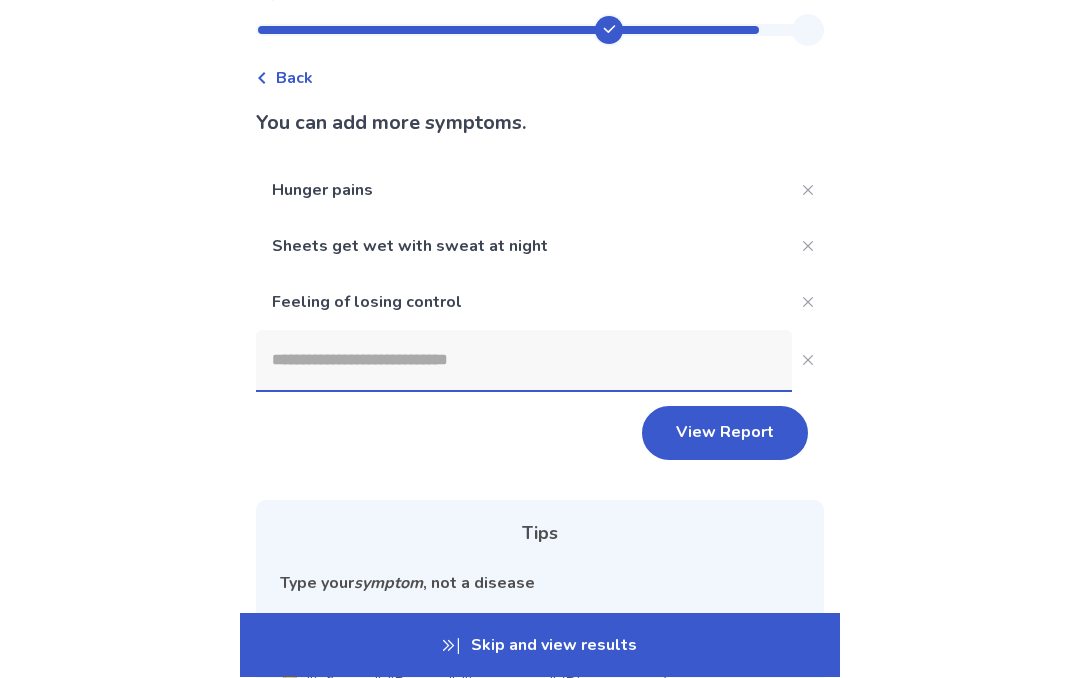click 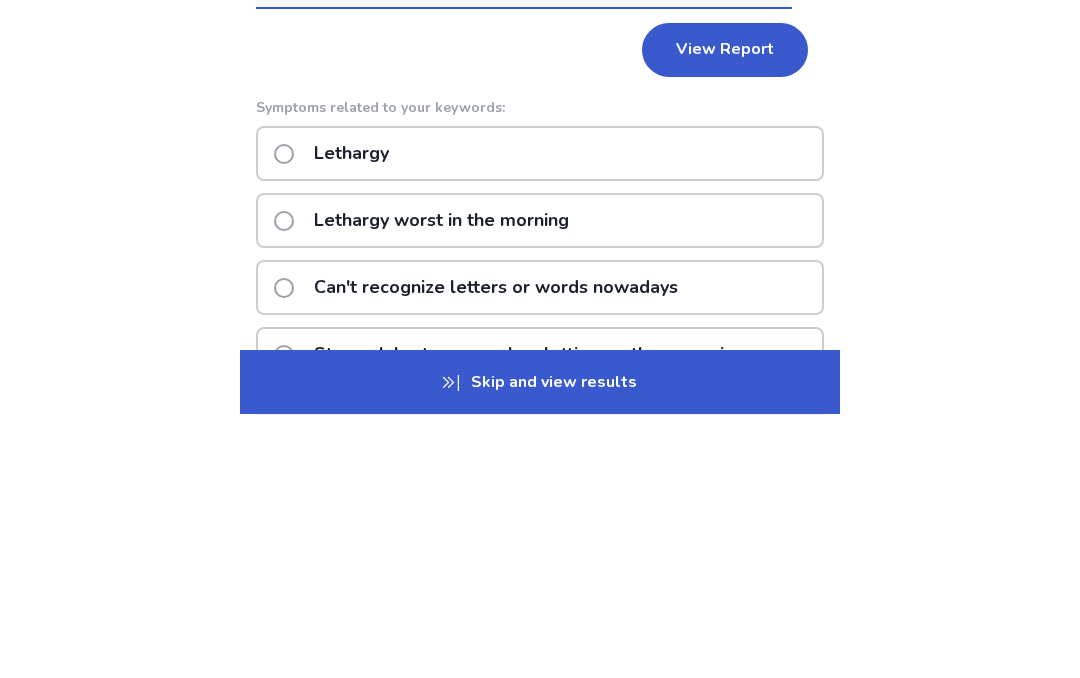 scroll, scrollTop: 360, scrollLeft: 0, axis: vertical 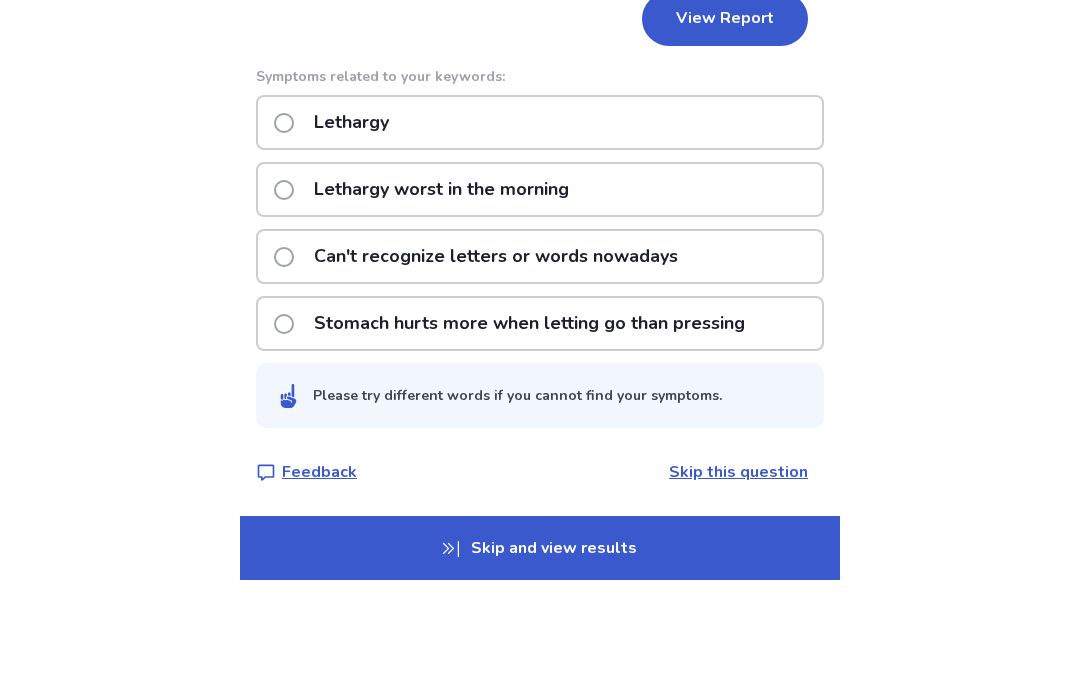 type on "********" 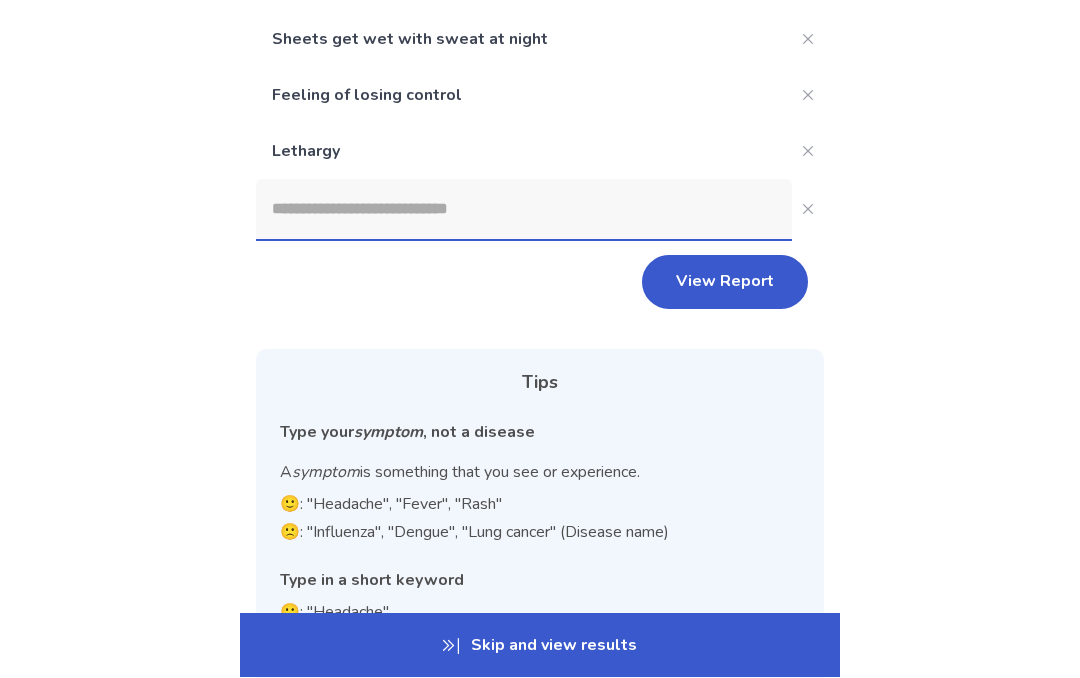 scroll, scrollTop: 239, scrollLeft: 0, axis: vertical 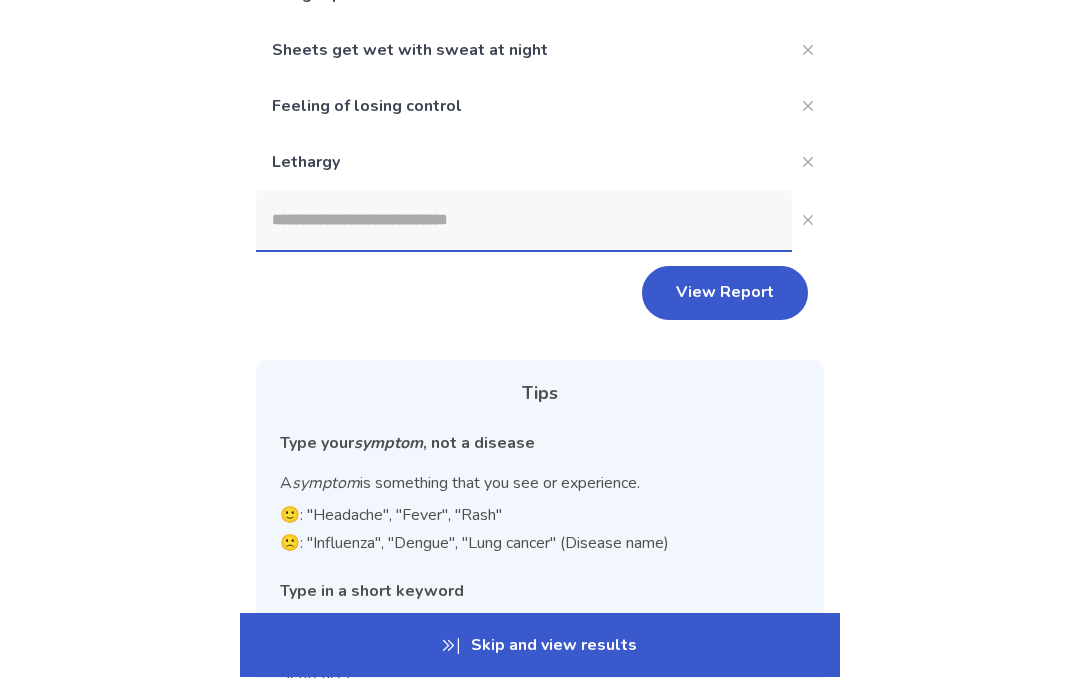 click 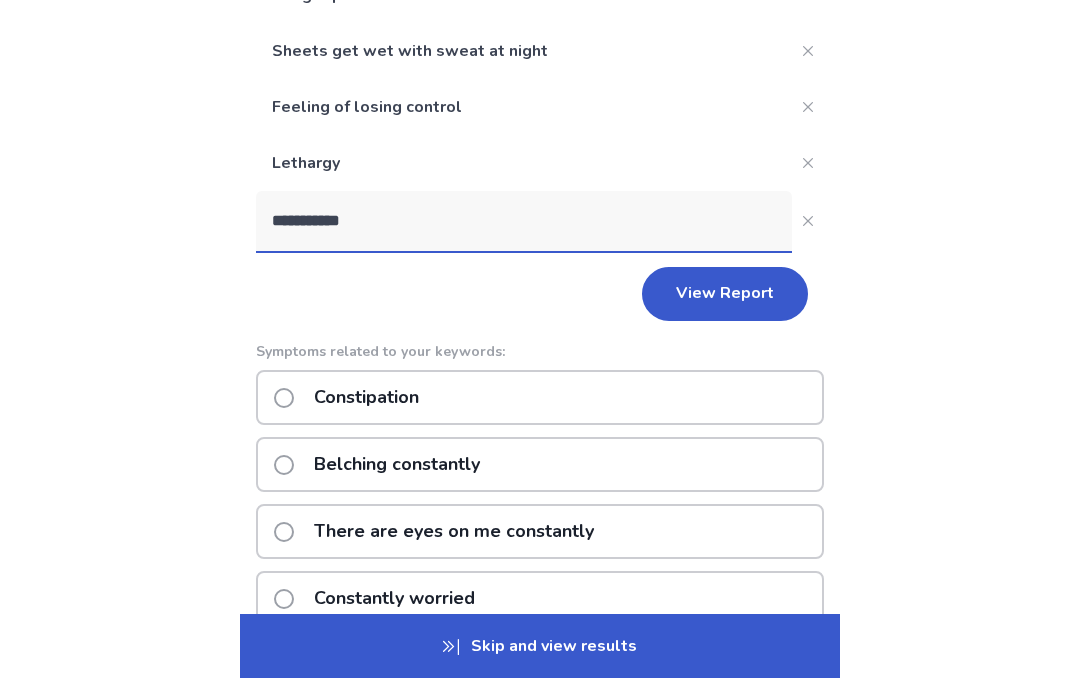 type on "**********" 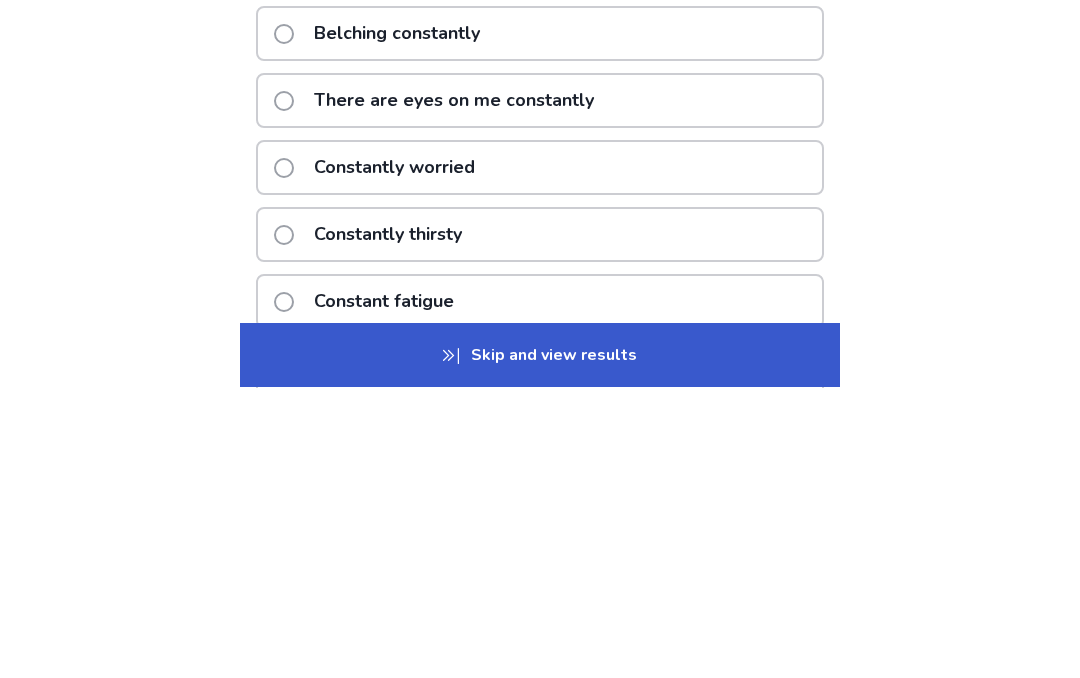 click on "Constantly worried" 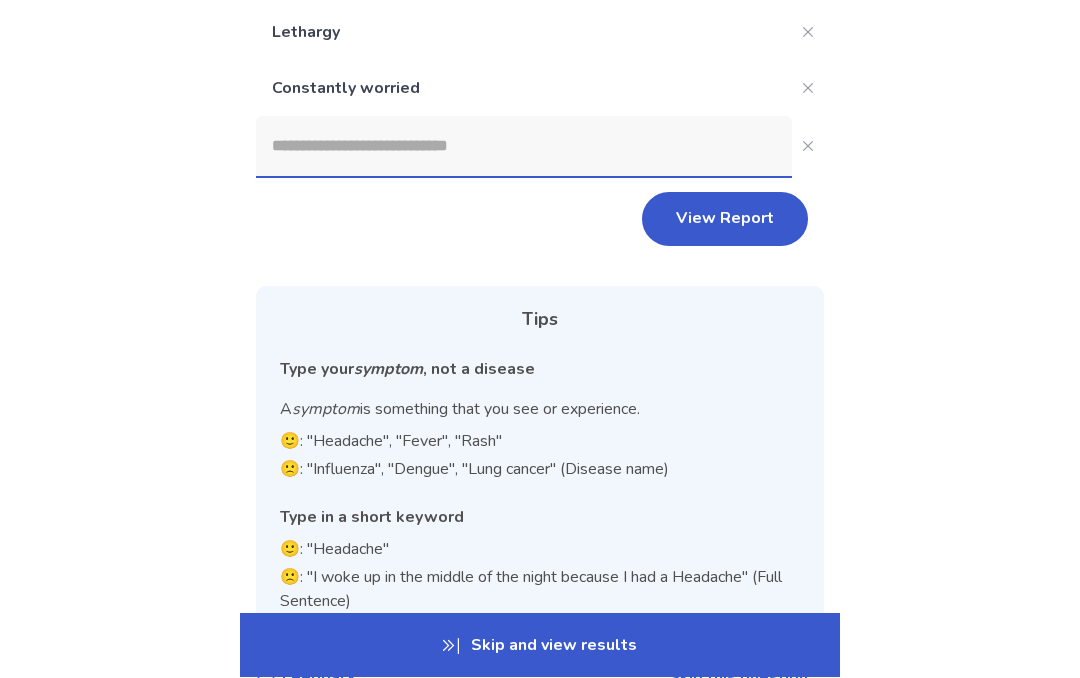 scroll, scrollTop: 342, scrollLeft: 0, axis: vertical 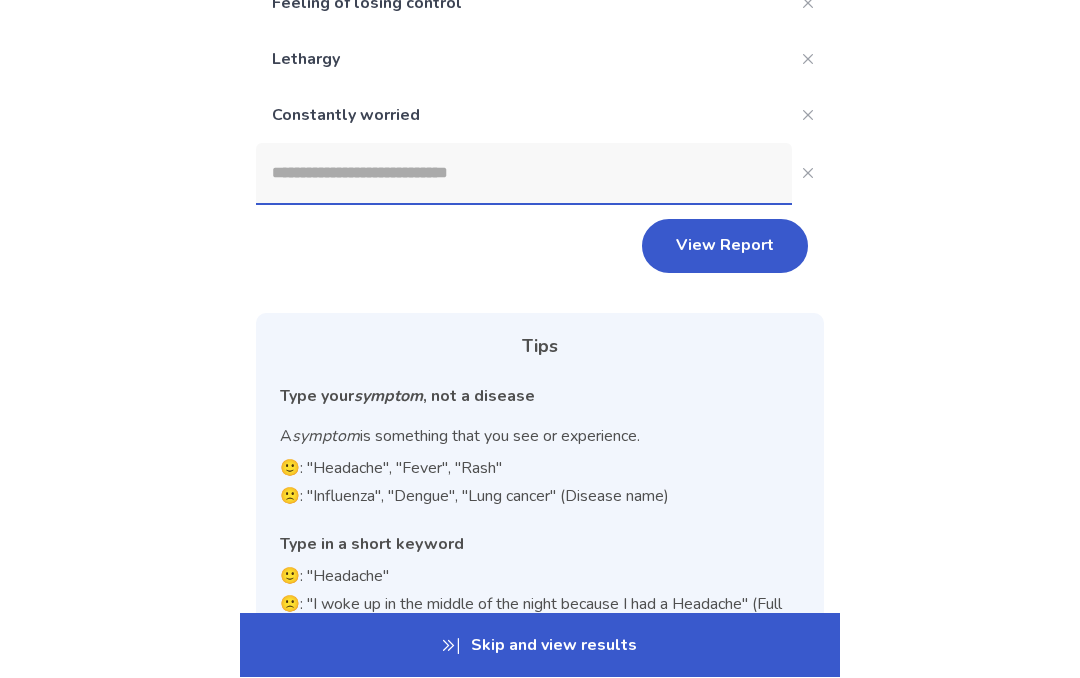 click 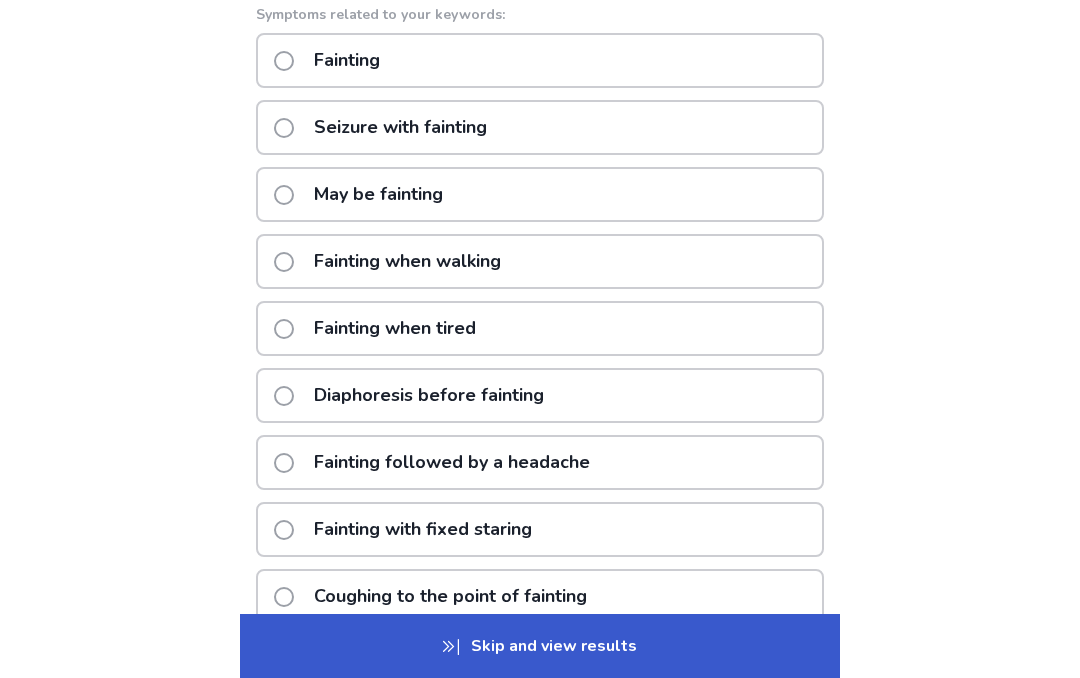 scroll, scrollTop: 627, scrollLeft: 0, axis: vertical 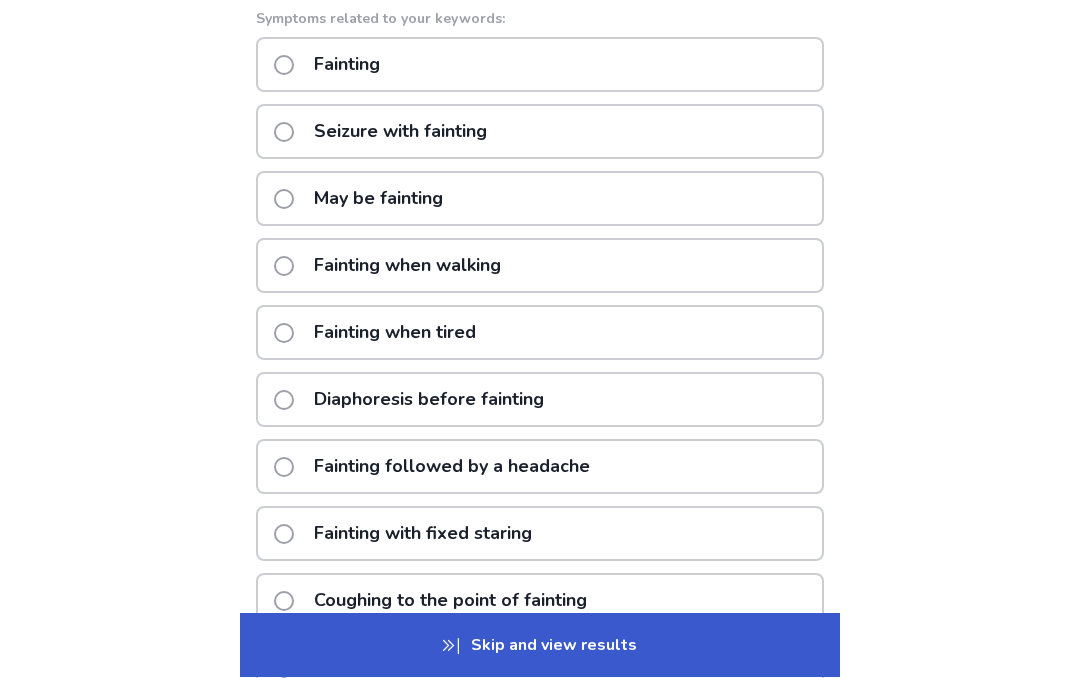 type on "********" 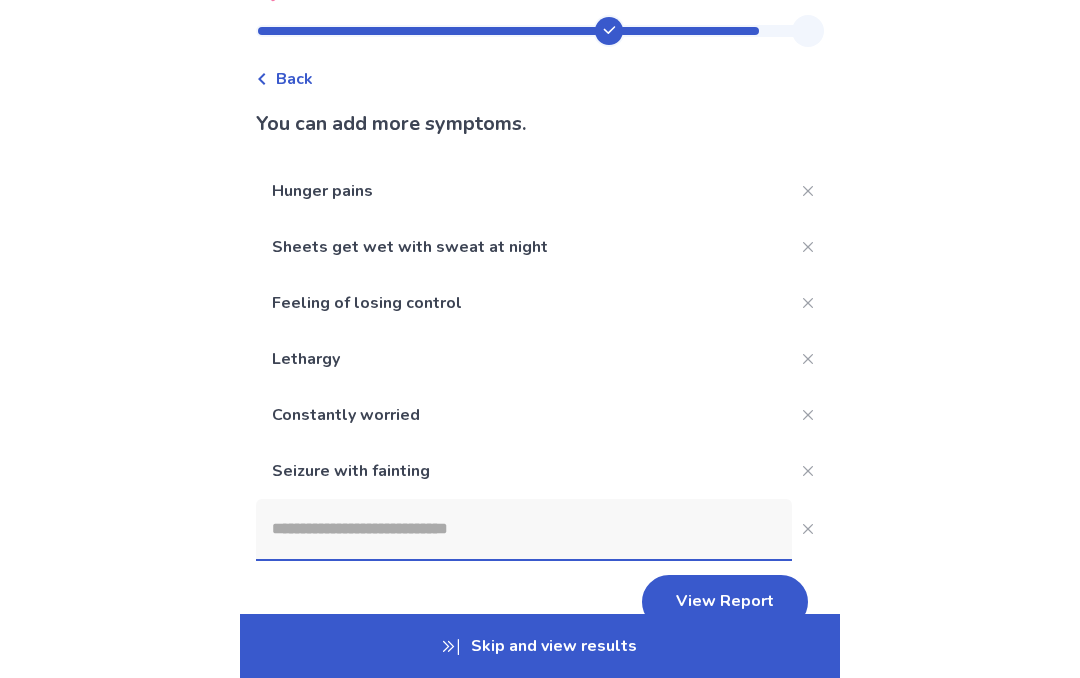 scroll, scrollTop: 66, scrollLeft: 0, axis: vertical 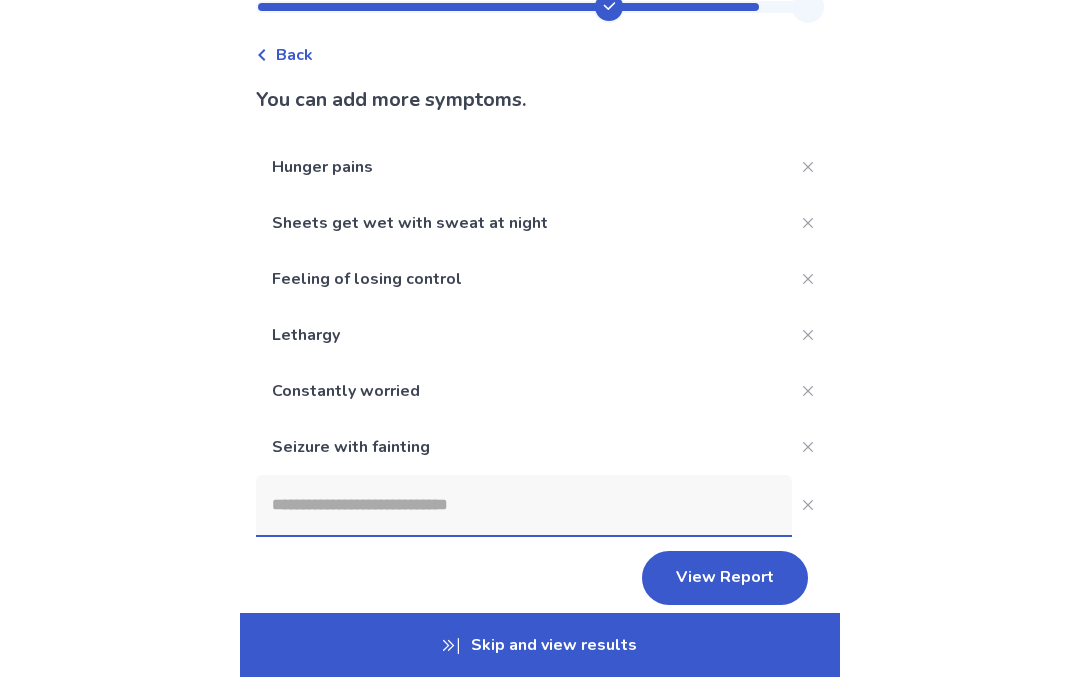 click 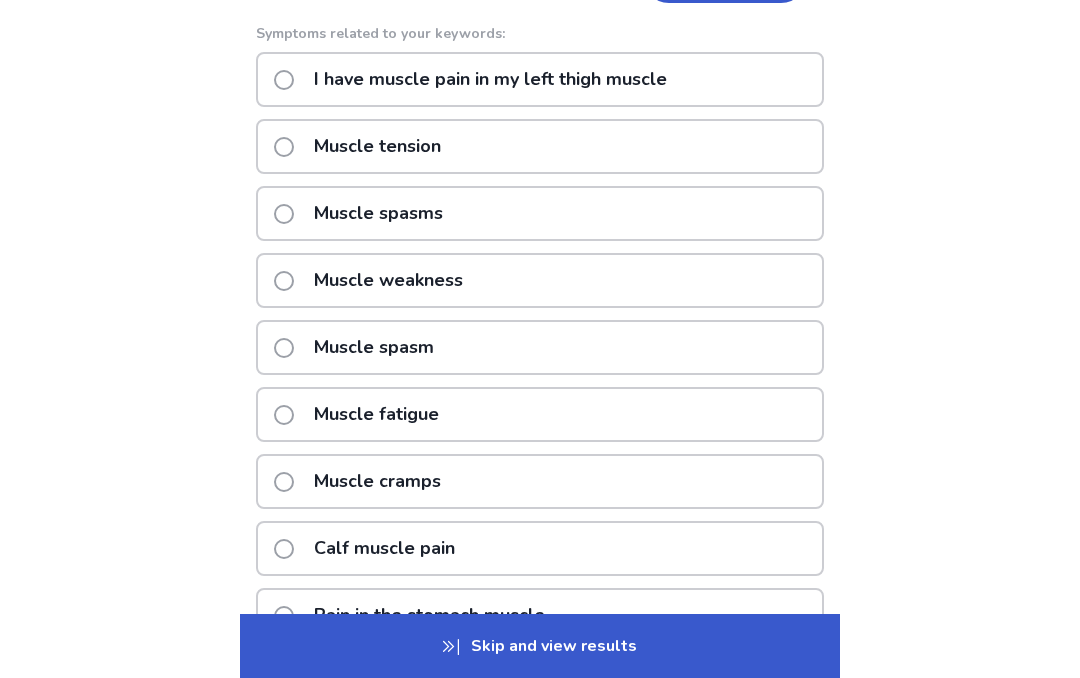type on "**********" 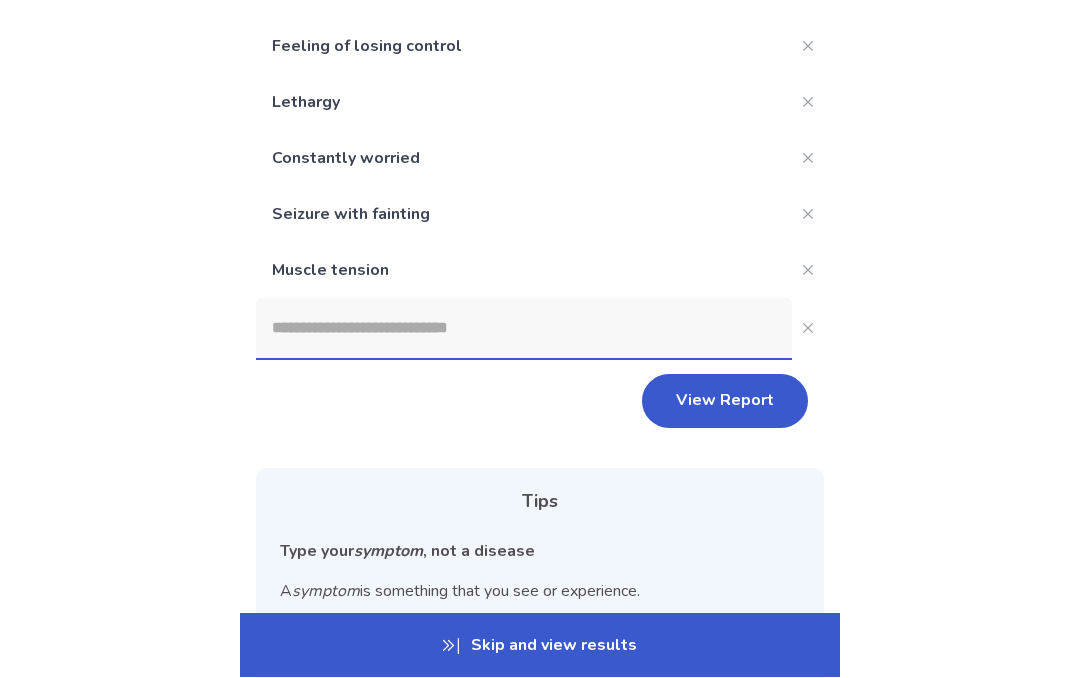 scroll, scrollTop: 284, scrollLeft: 0, axis: vertical 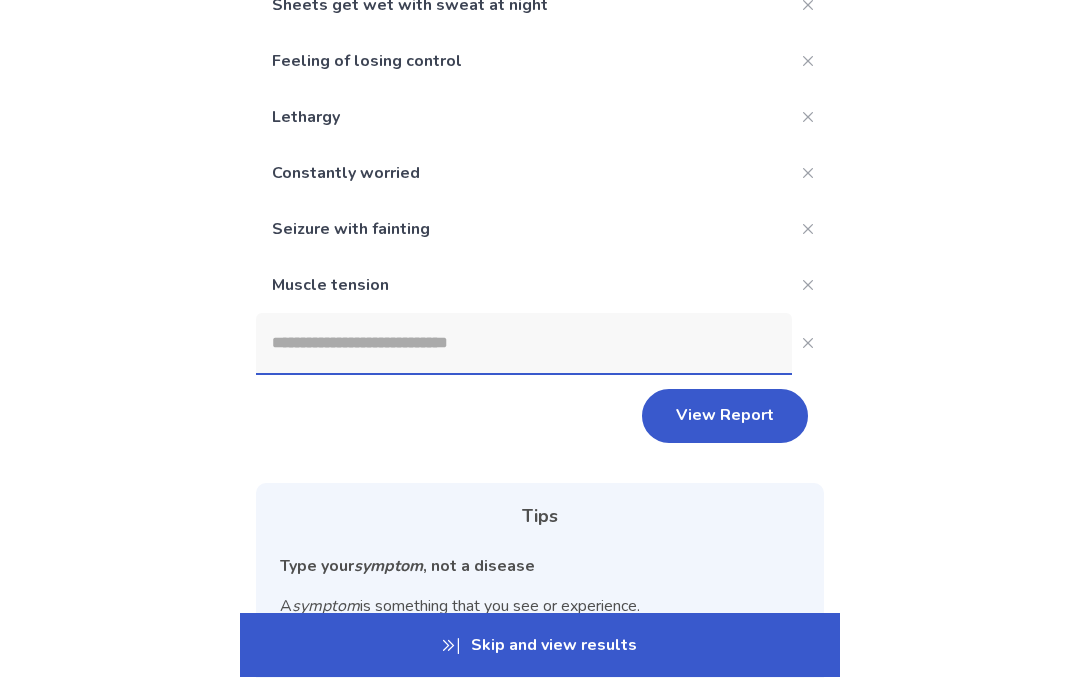 click 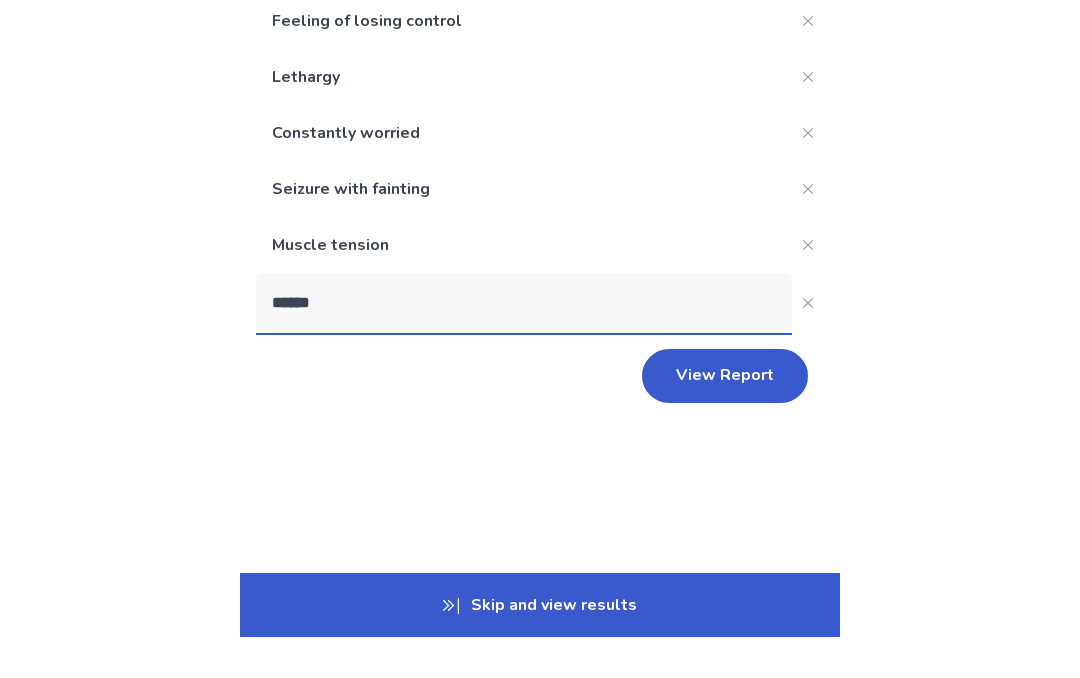 type on "*******" 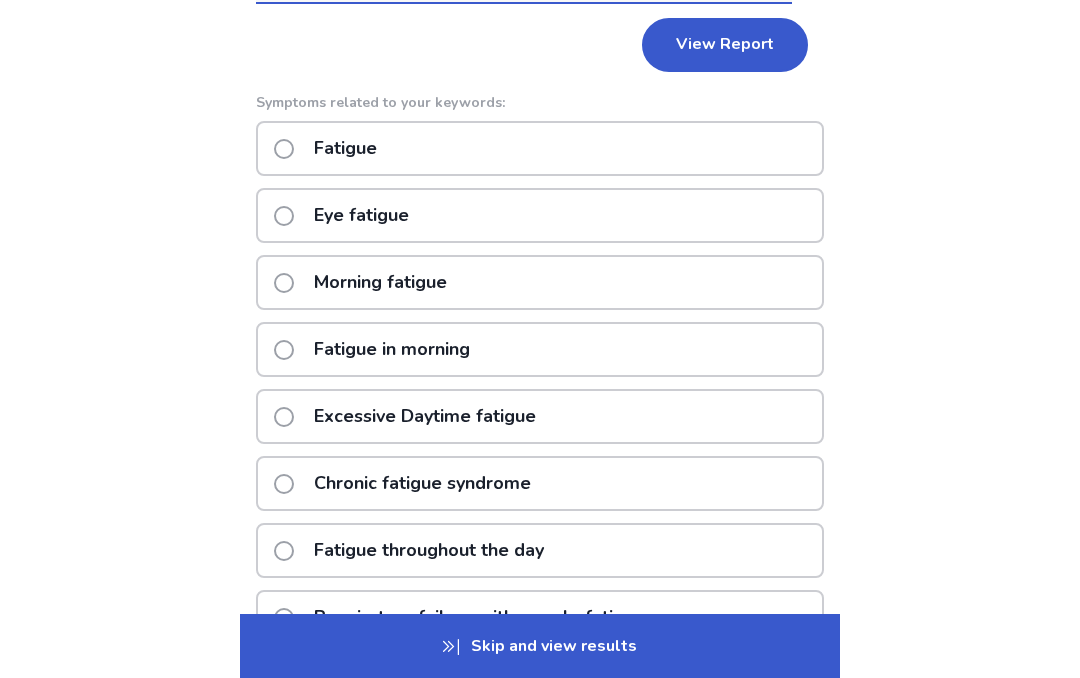 scroll, scrollTop: 454, scrollLeft: 0, axis: vertical 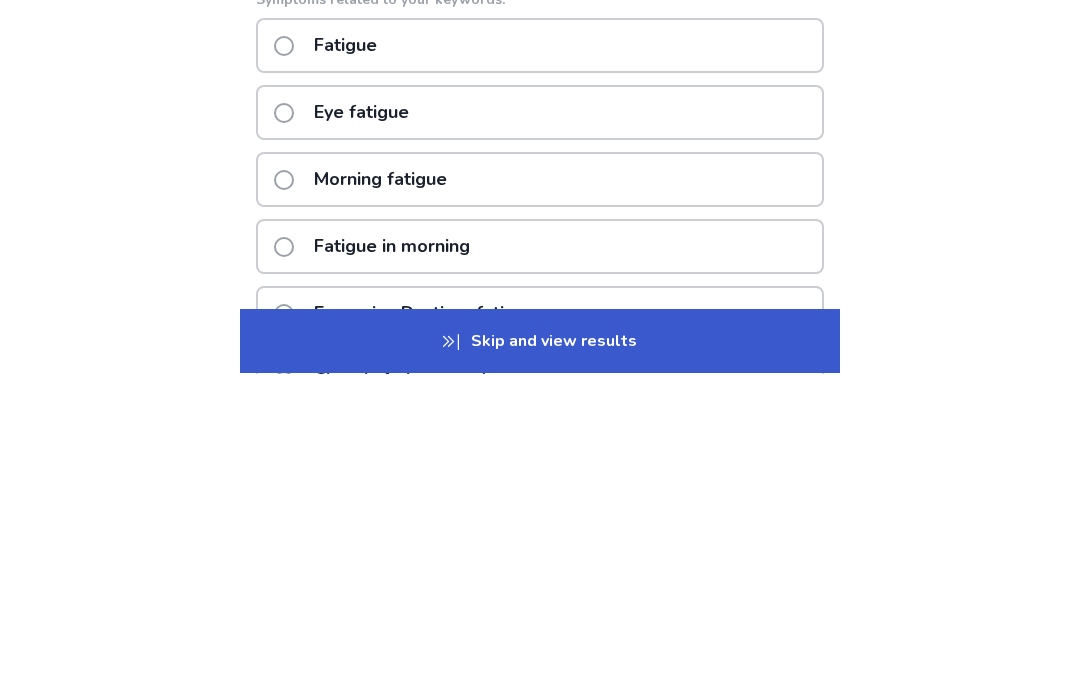 click on "Excessive Daytime fatigue" 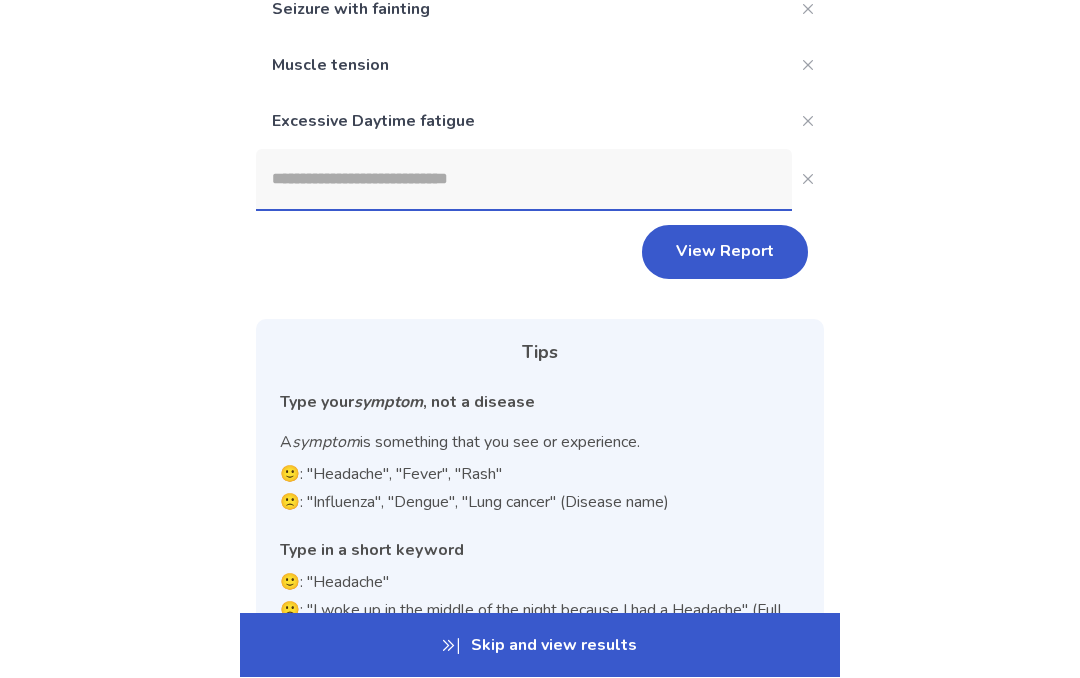 scroll, scrollTop: 476, scrollLeft: 0, axis: vertical 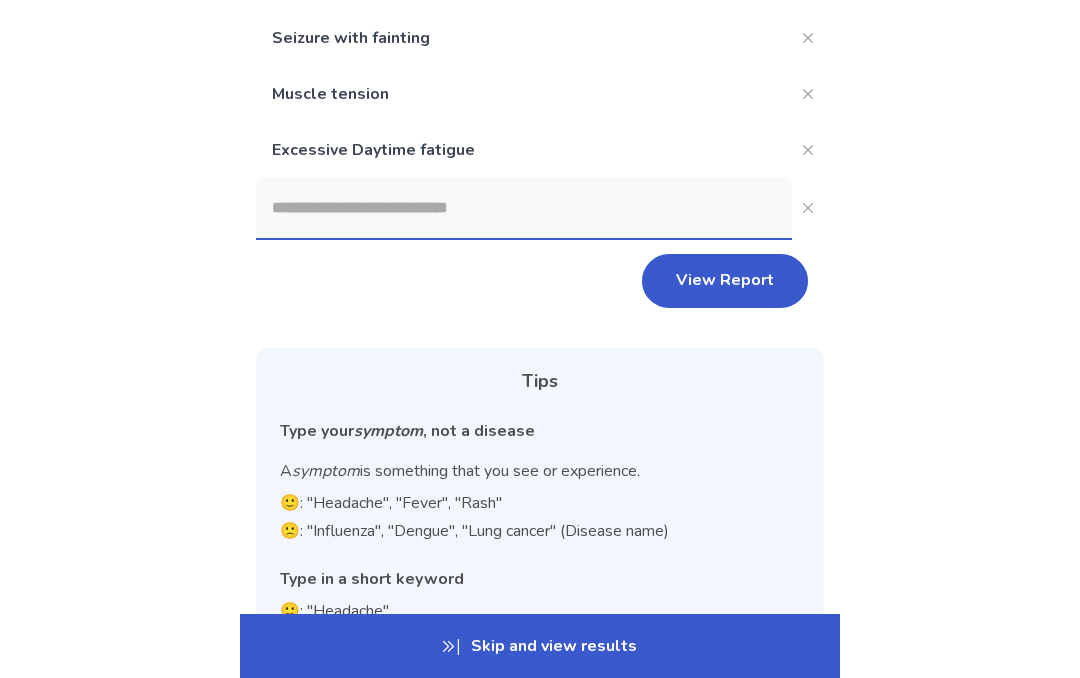 click 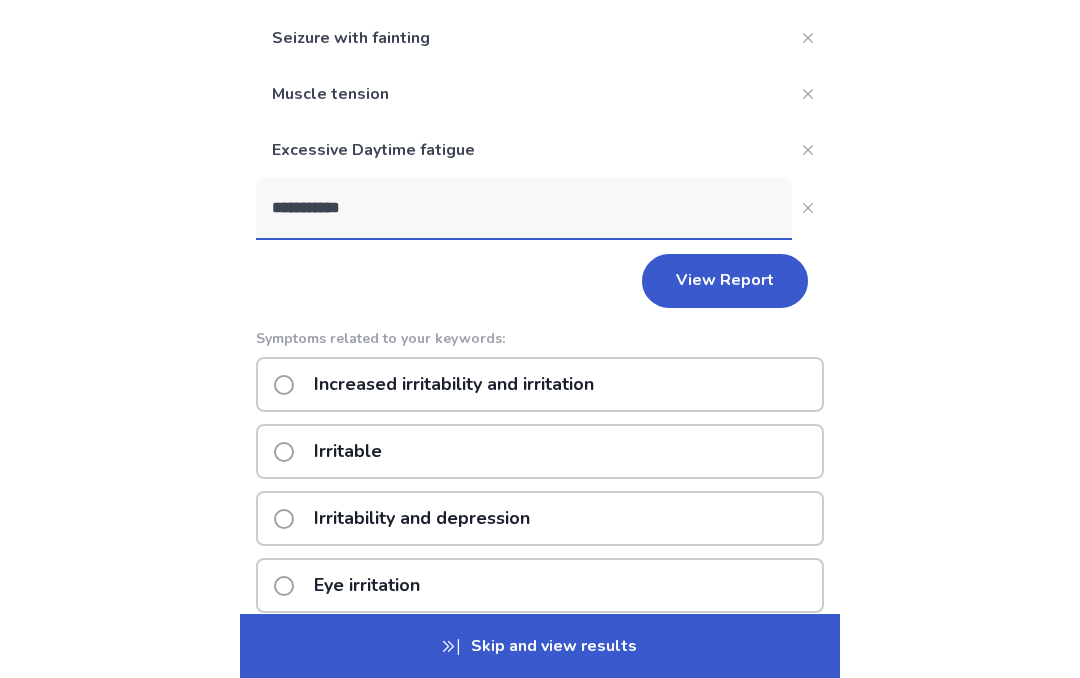 type on "**********" 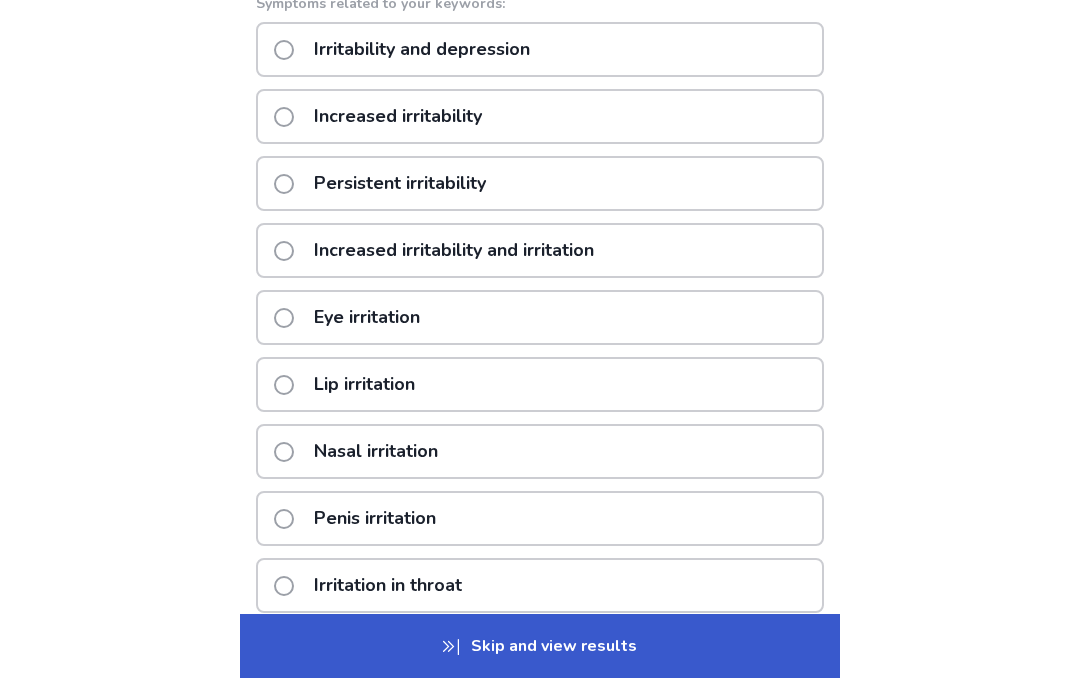 click on "Increased irritability" 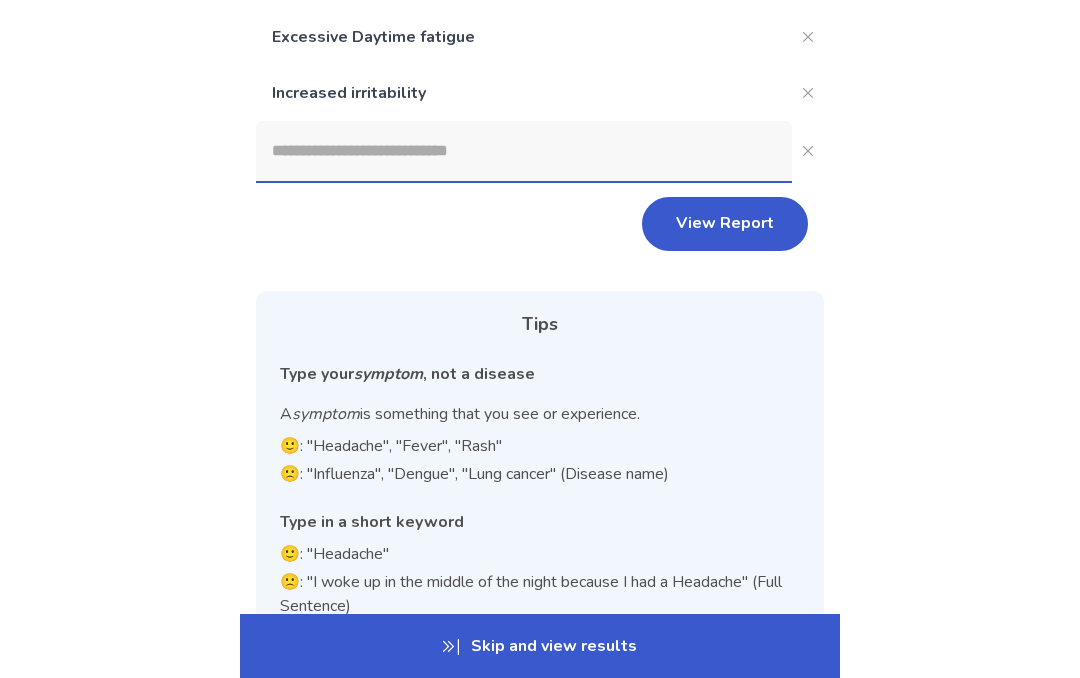 scroll, scrollTop: 587, scrollLeft: 0, axis: vertical 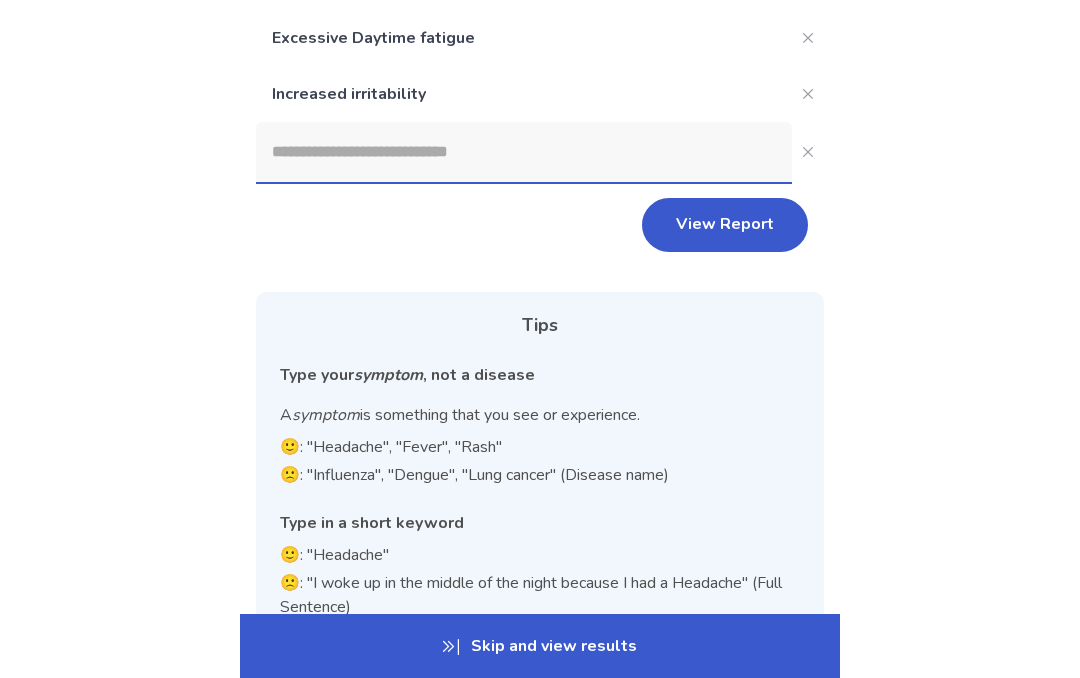 click 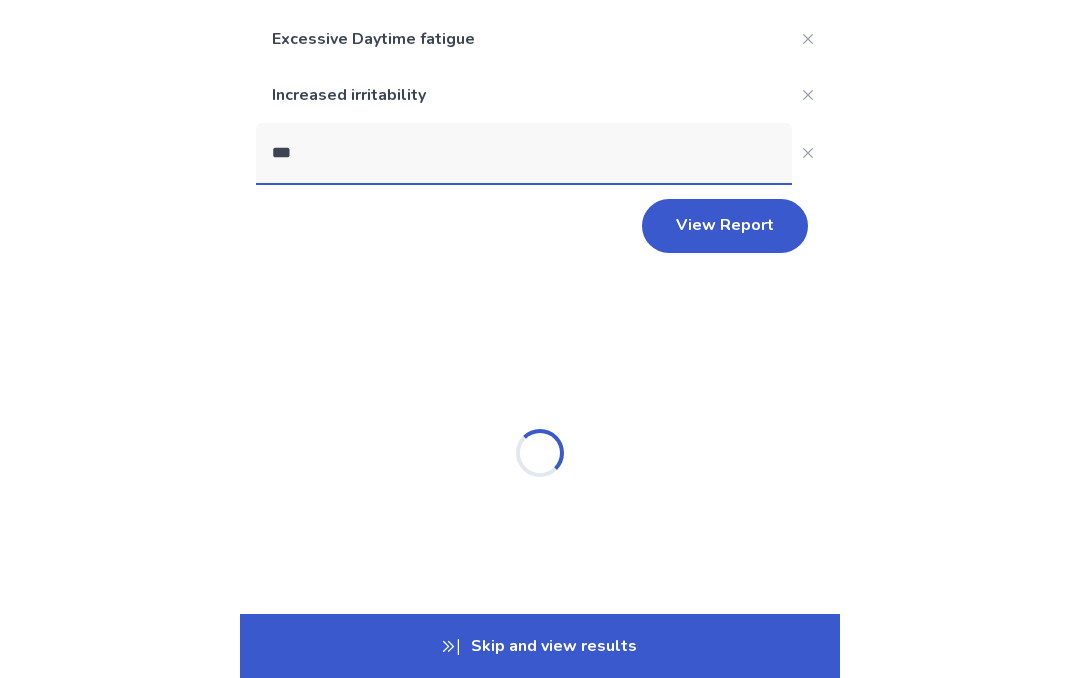 scroll, scrollTop: 437, scrollLeft: 0, axis: vertical 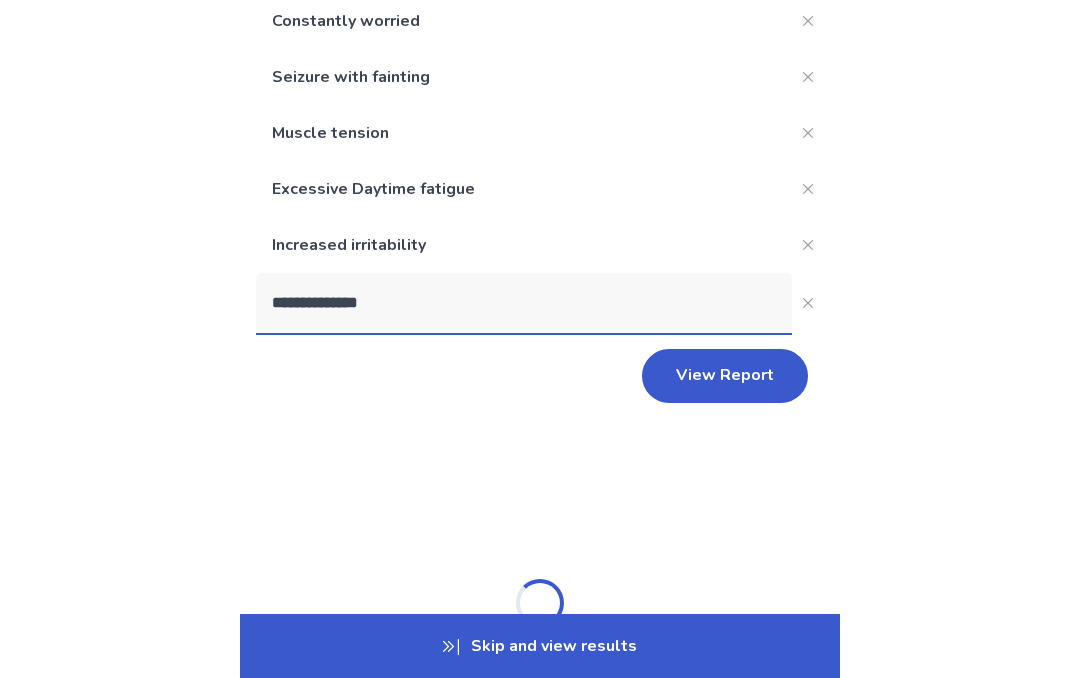 type on "**********" 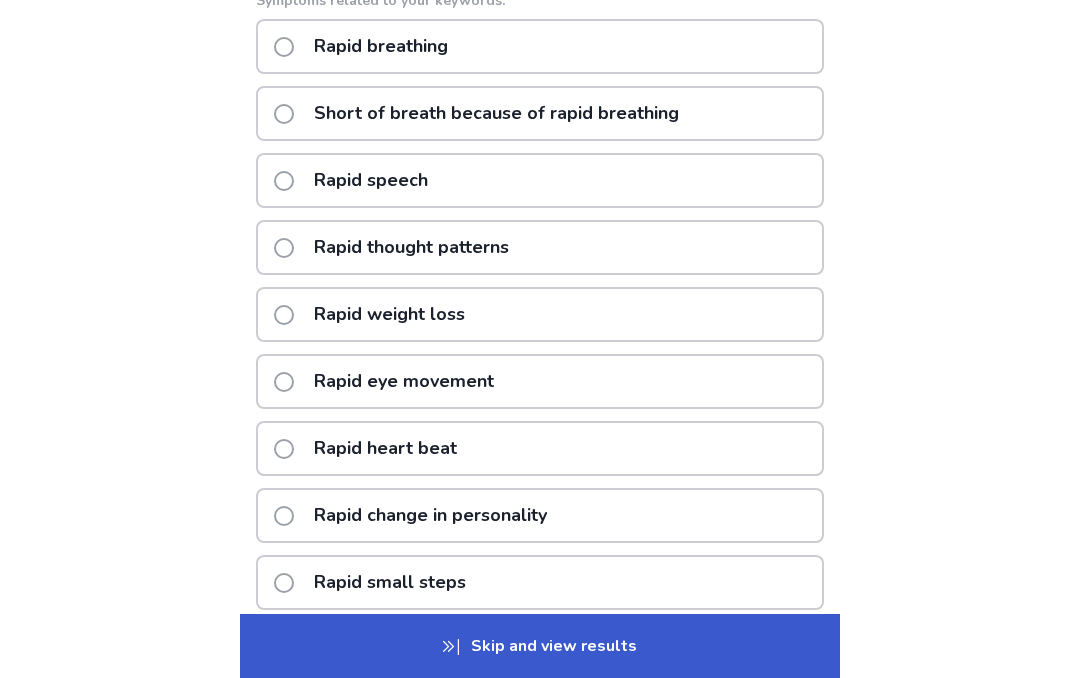 scroll, scrollTop: 856, scrollLeft: 0, axis: vertical 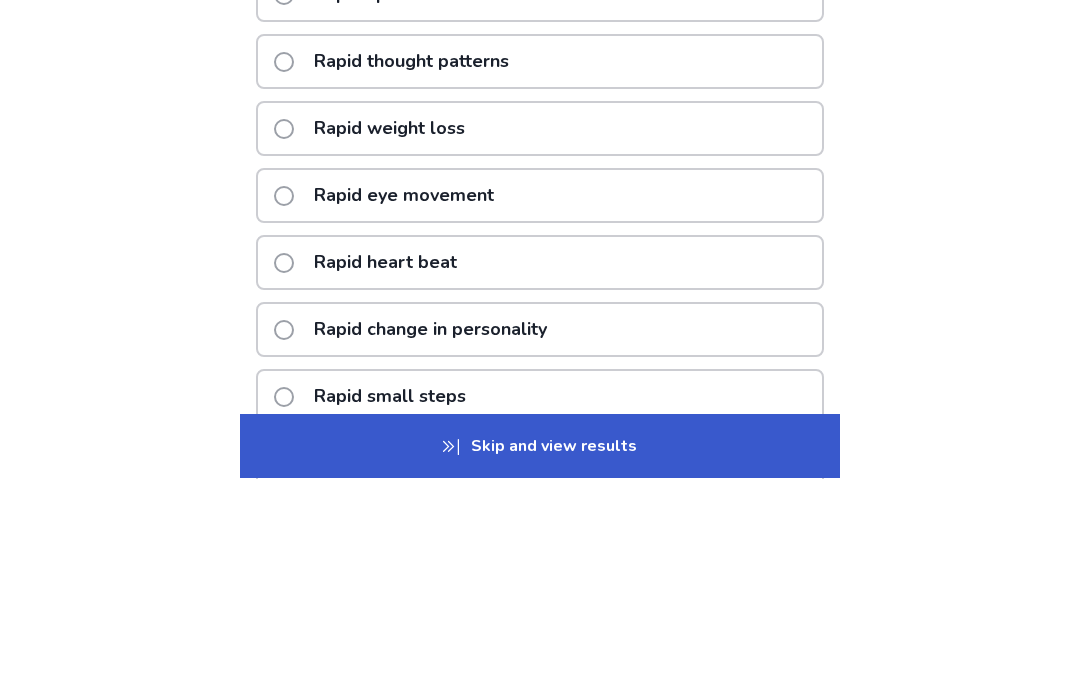 click on "Rapid eye movement" 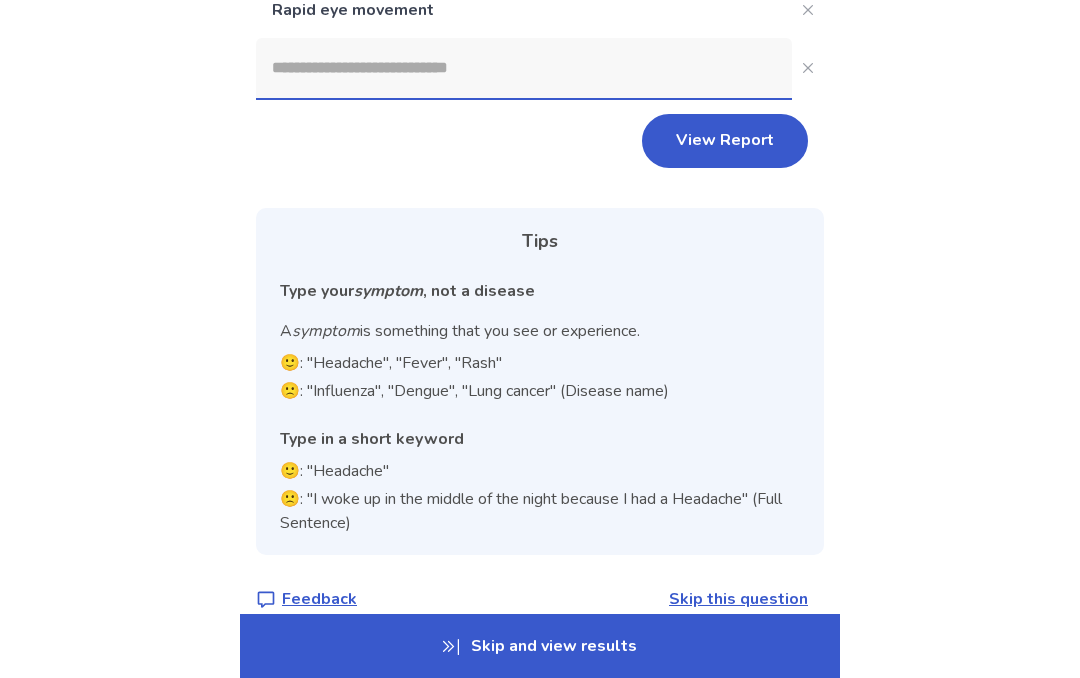 scroll, scrollTop: 633, scrollLeft: 0, axis: vertical 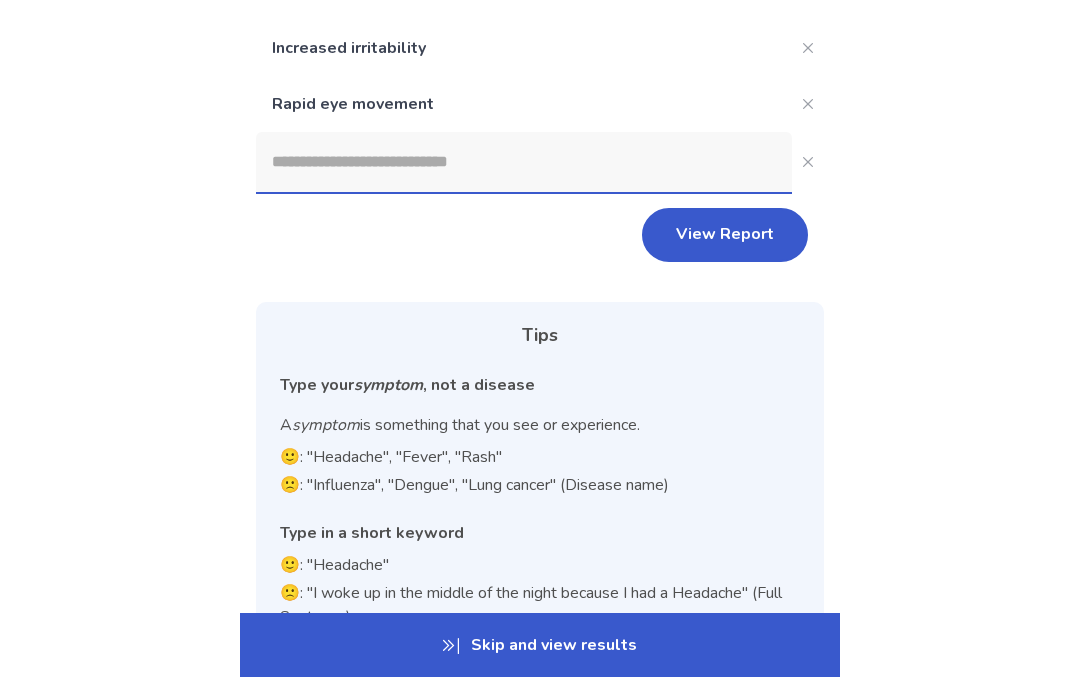 click 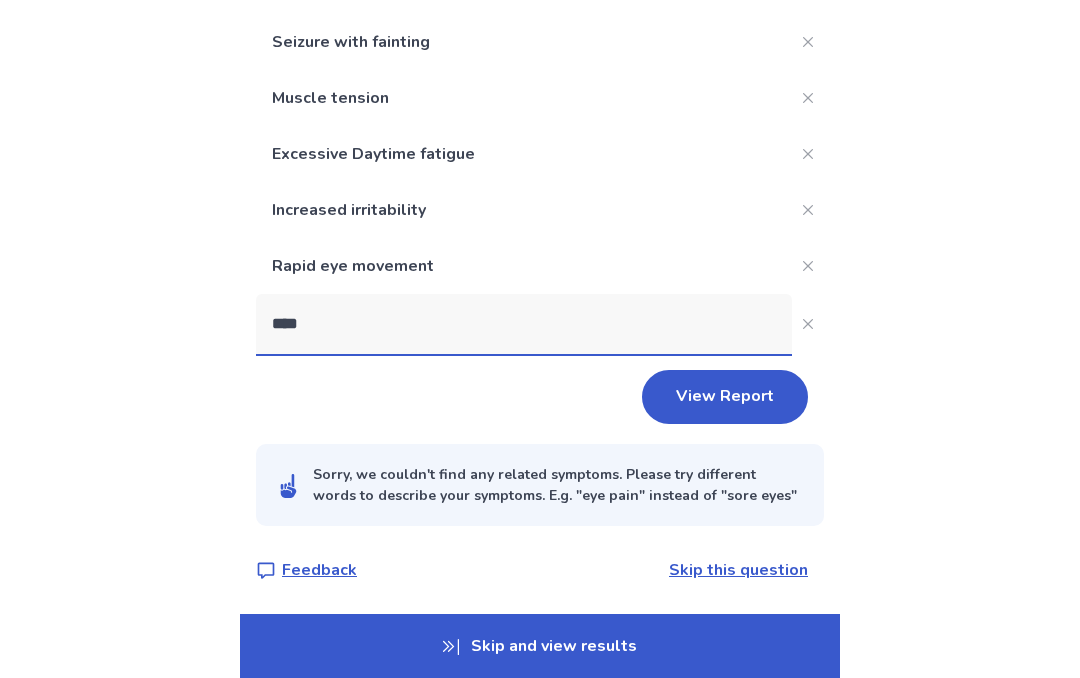 scroll, scrollTop: 493, scrollLeft: 0, axis: vertical 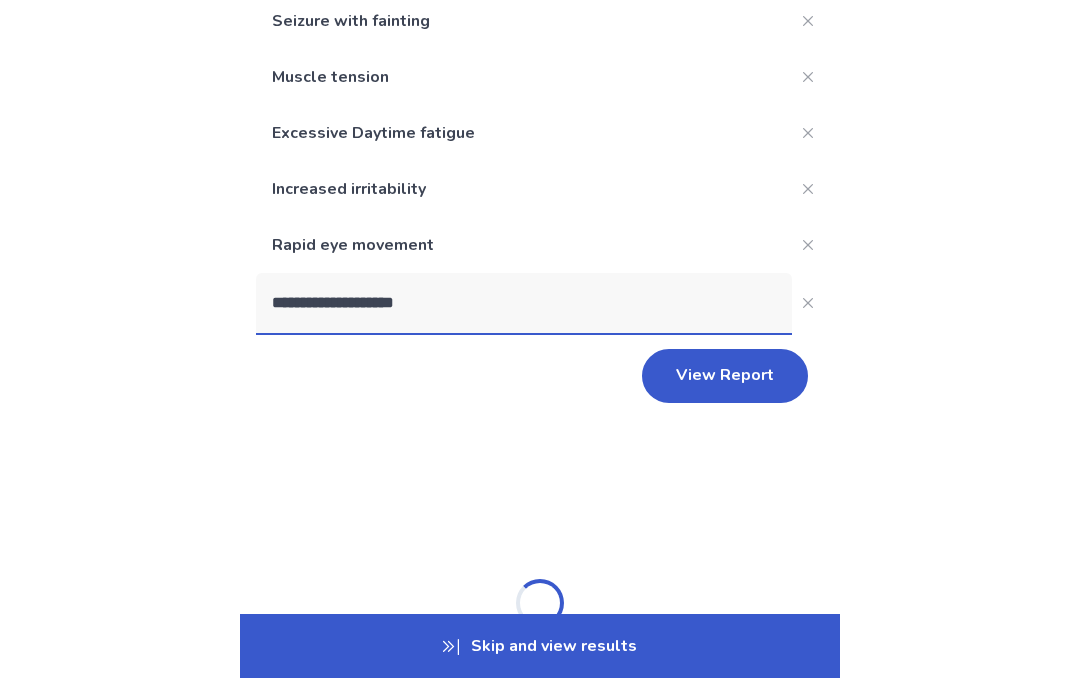 type on "**********" 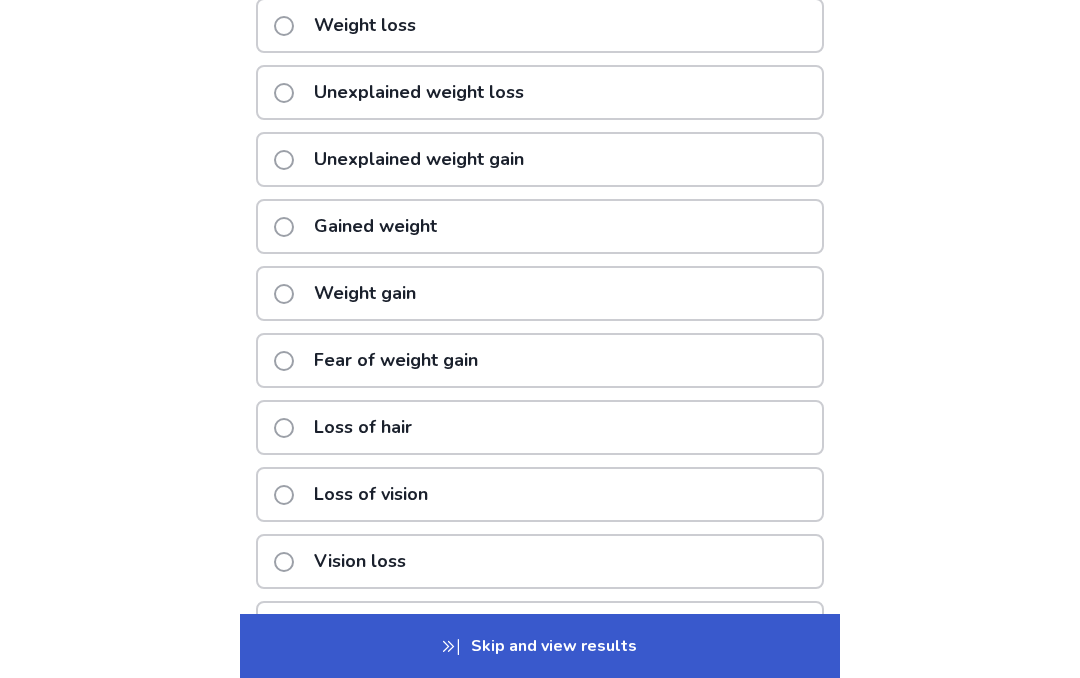 scroll, scrollTop: 946, scrollLeft: 0, axis: vertical 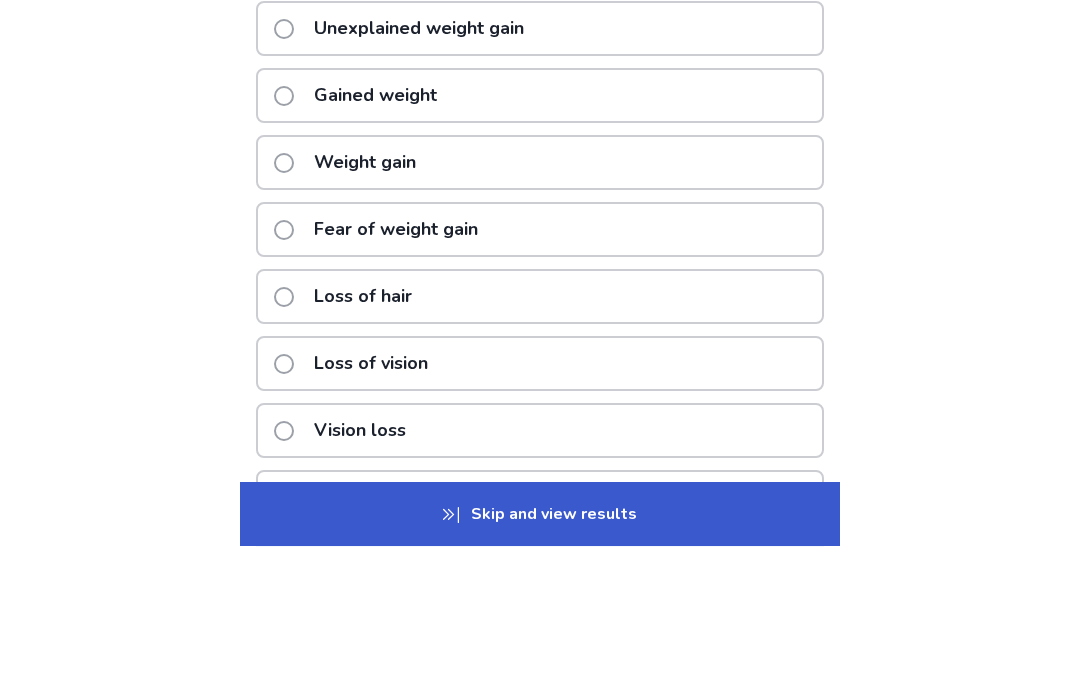 click on "Loss of hair" 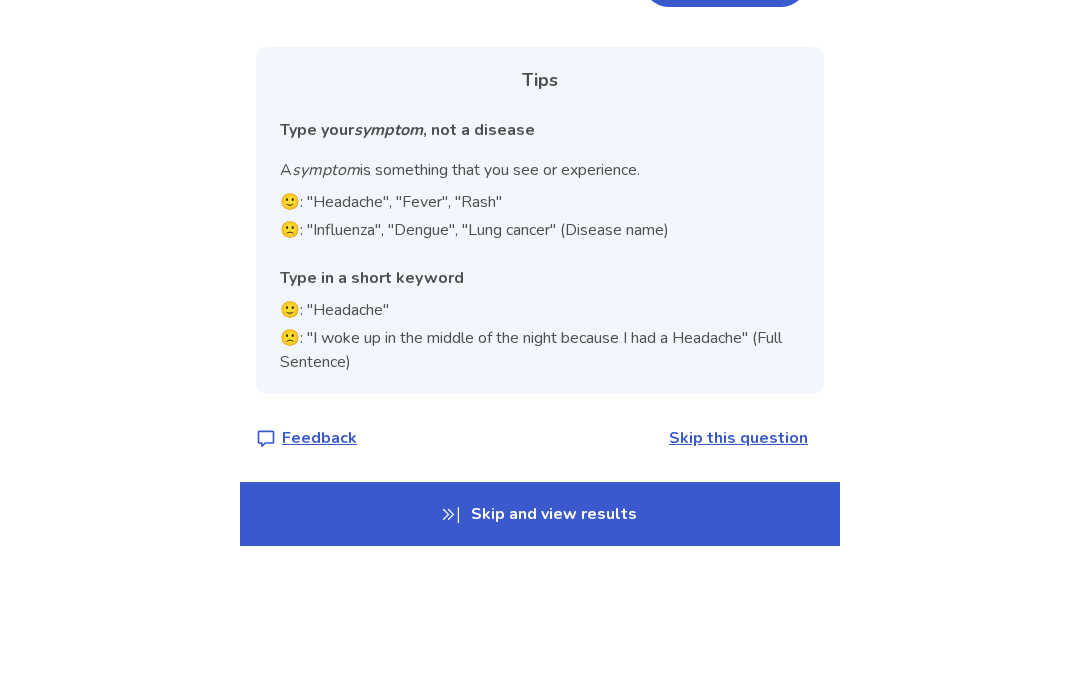 scroll, scrollTop: 736, scrollLeft: 0, axis: vertical 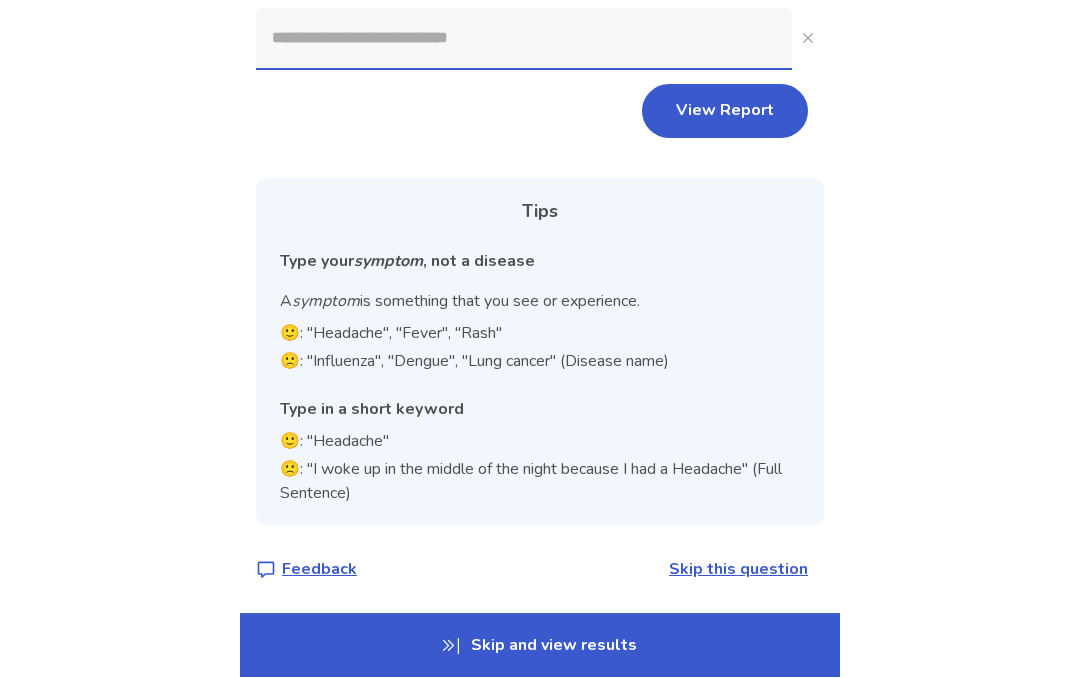 click 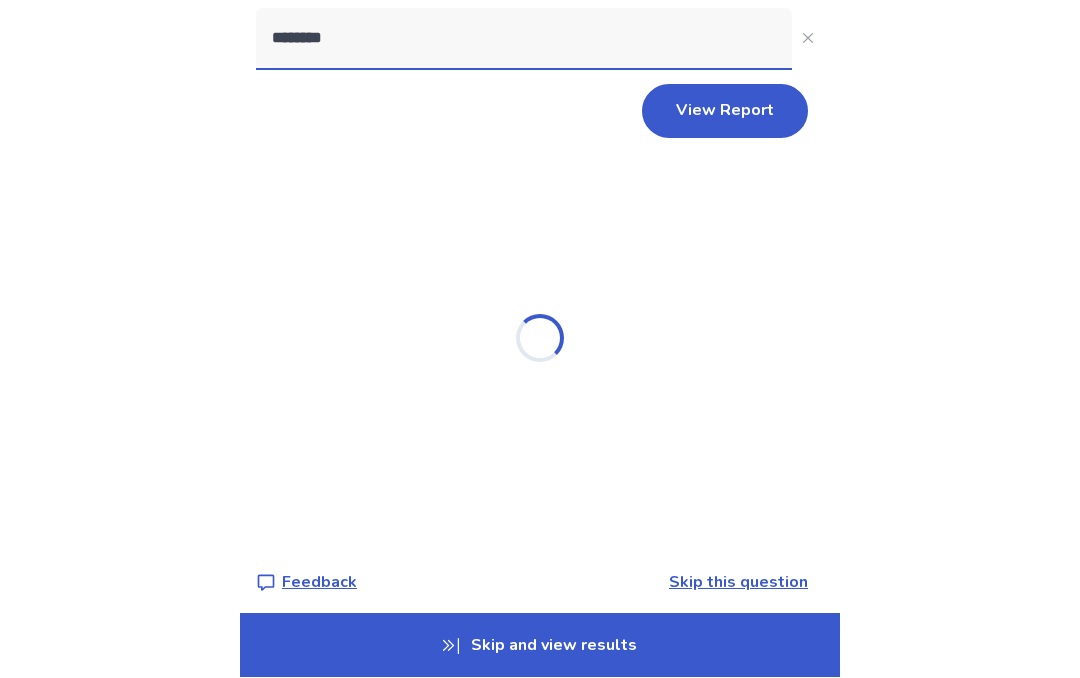 type on "*********" 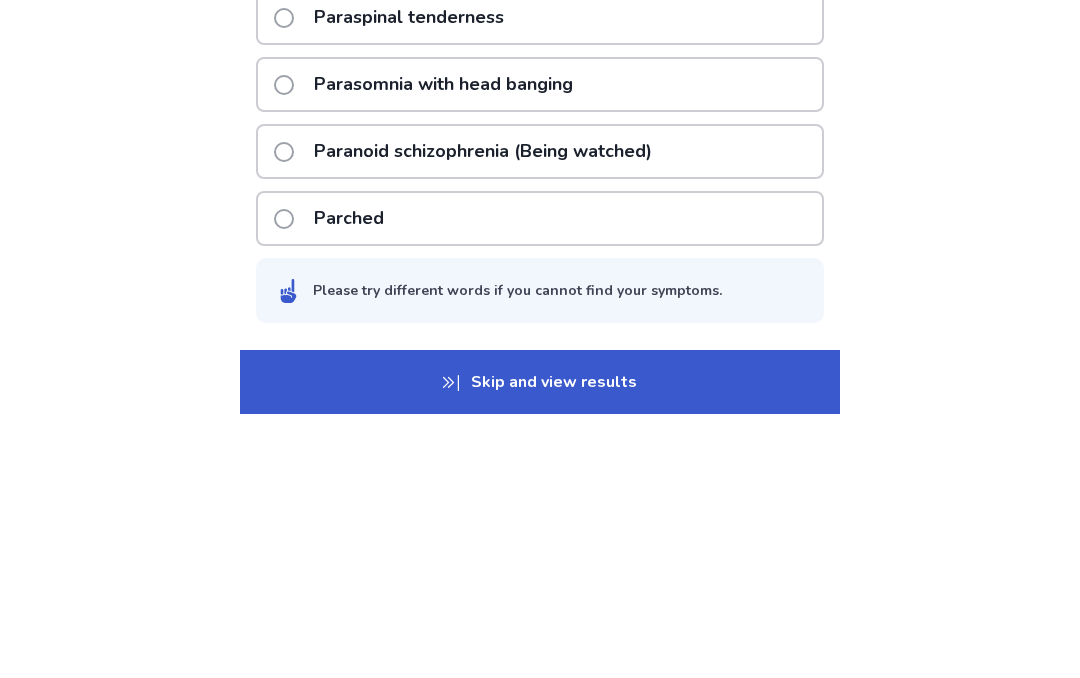 scroll, scrollTop: 1157, scrollLeft: 0, axis: vertical 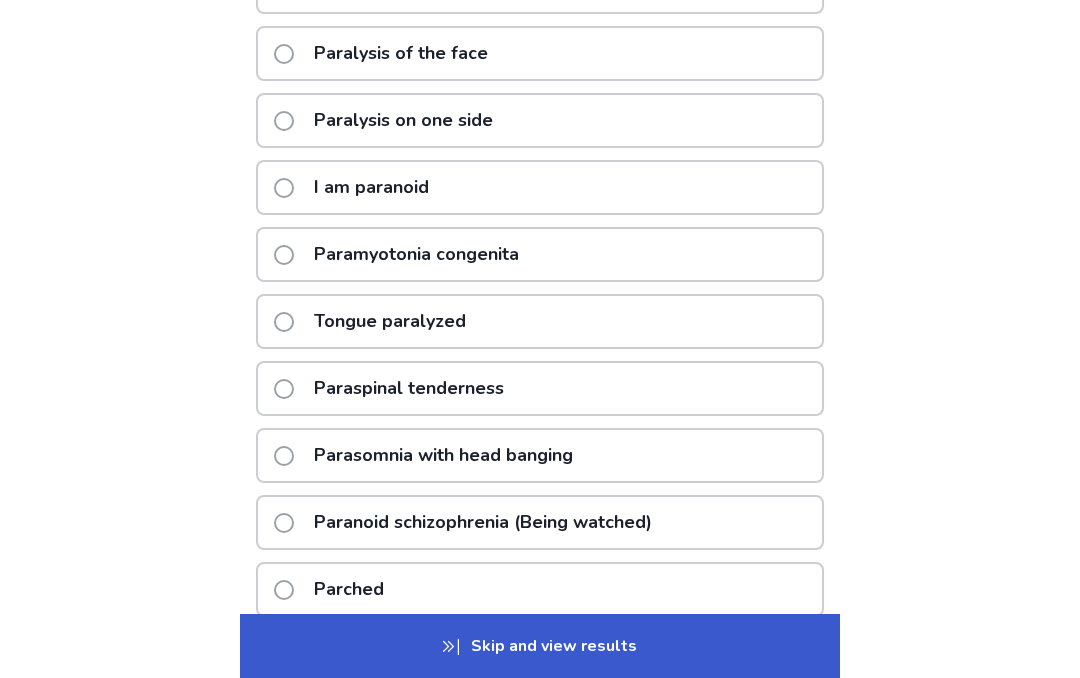 click on "I am paranoid" 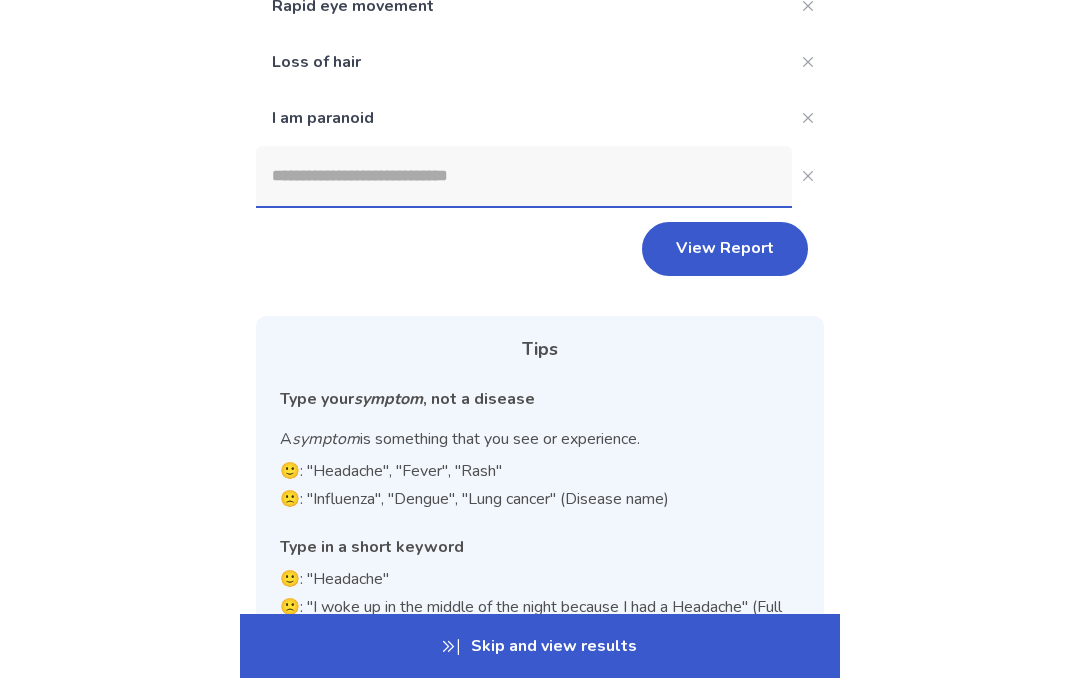 scroll, scrollTop: 731, scrollLeft: 0, axis: vertical 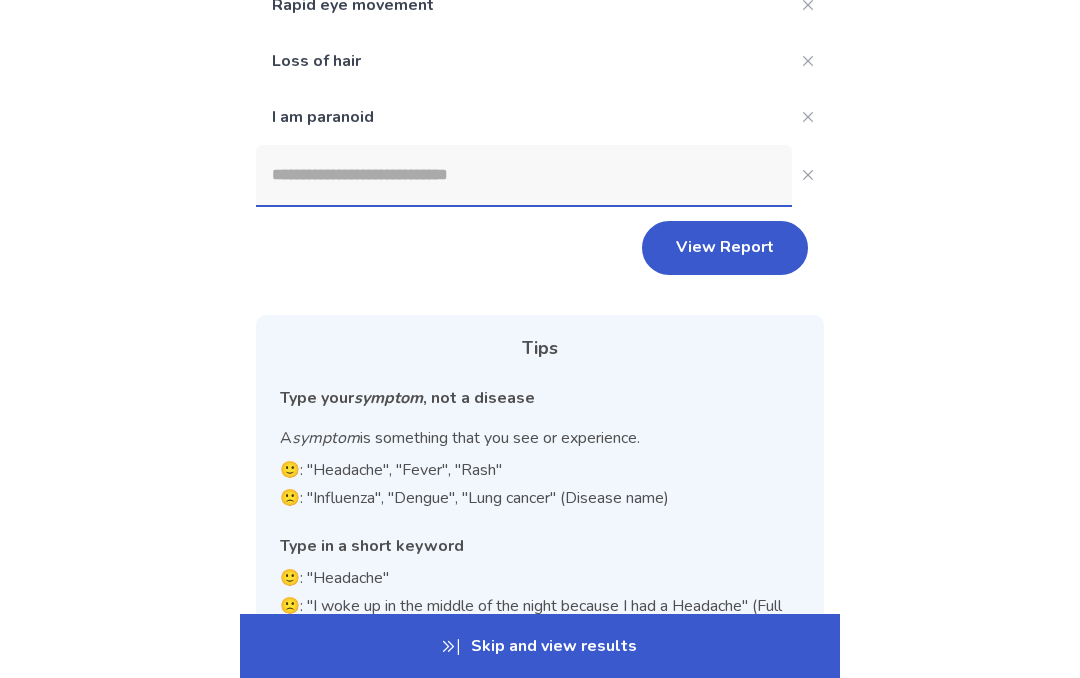 click 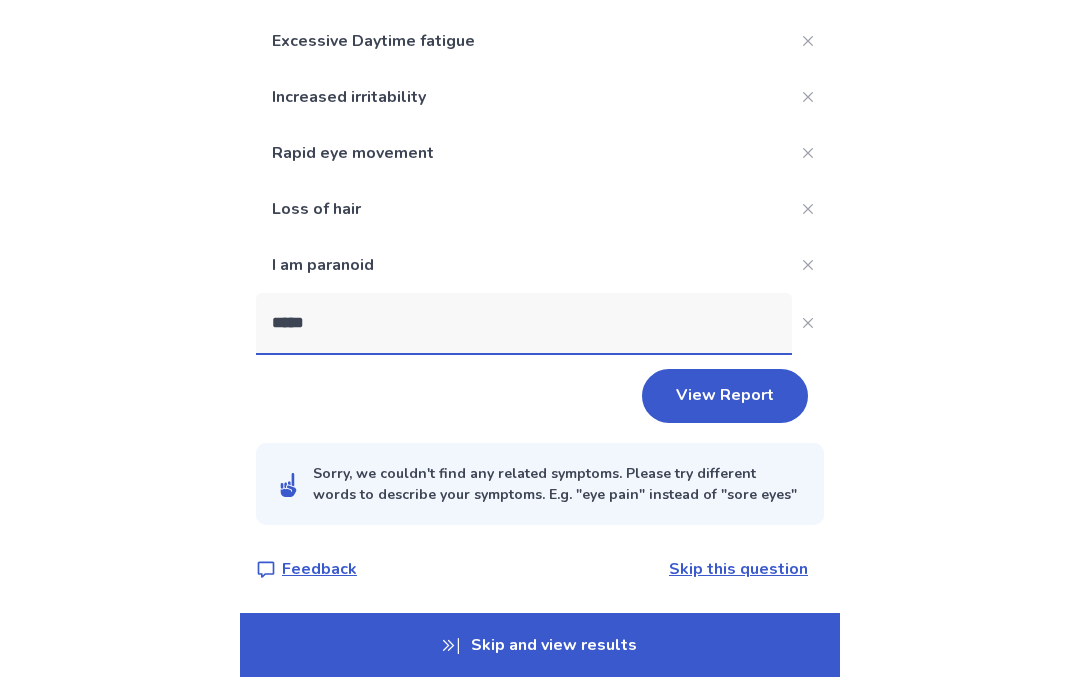 scroll, scrollTop: 605, scrollLeft: 0, axis: vertical 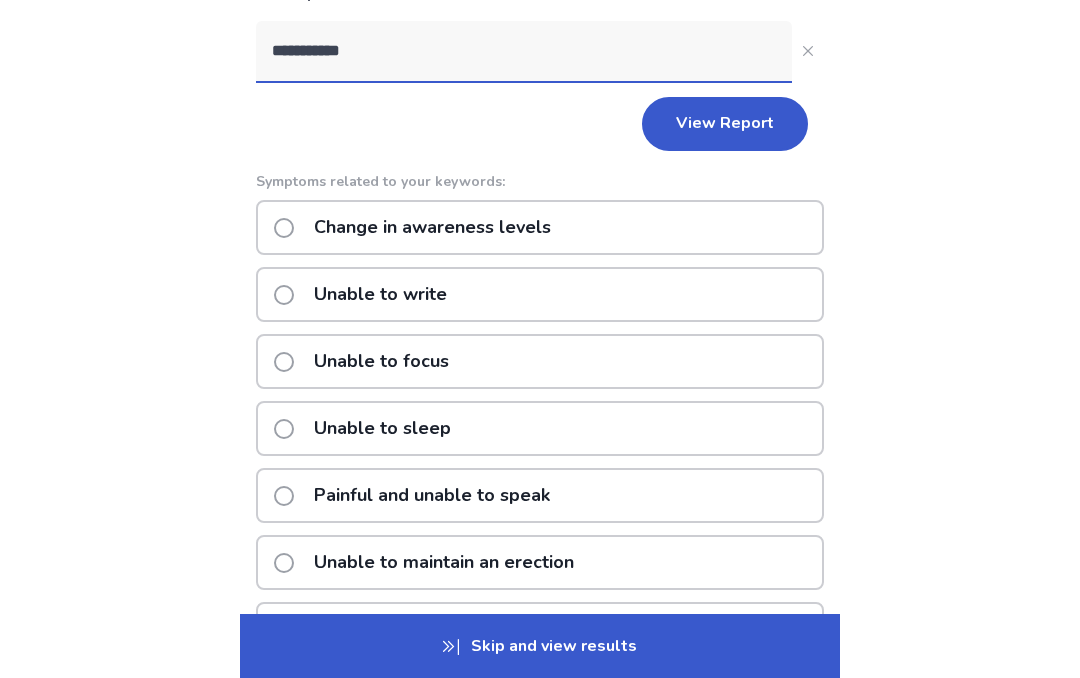 type on "**********" 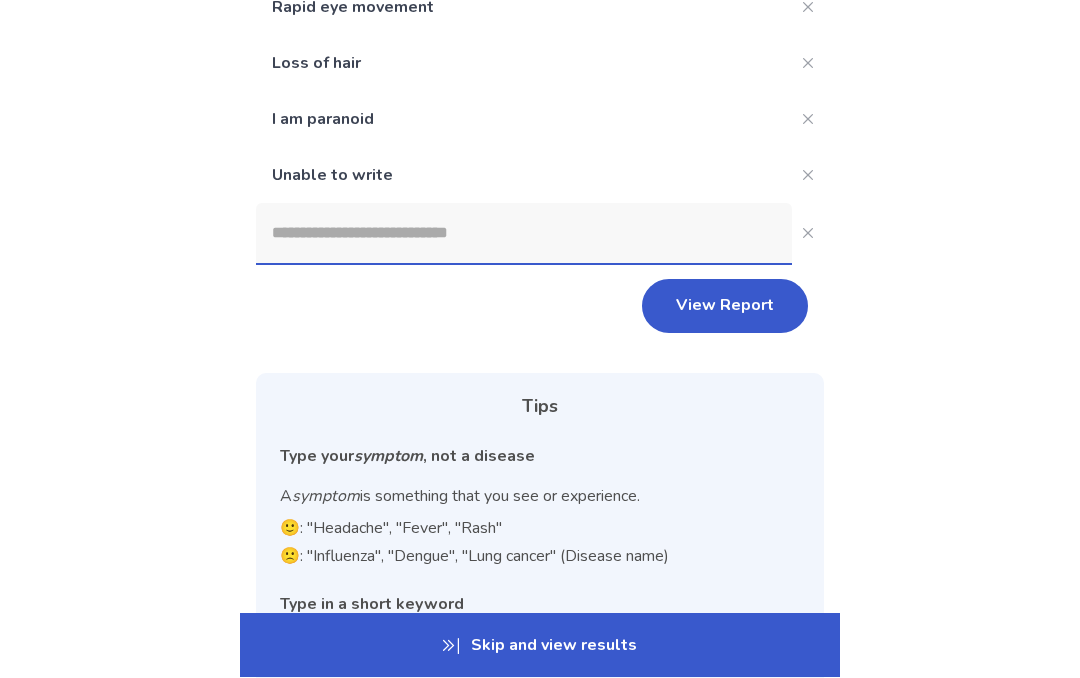 scroll, scrollTop: 730, scrollLeft: 0, axis: vertical 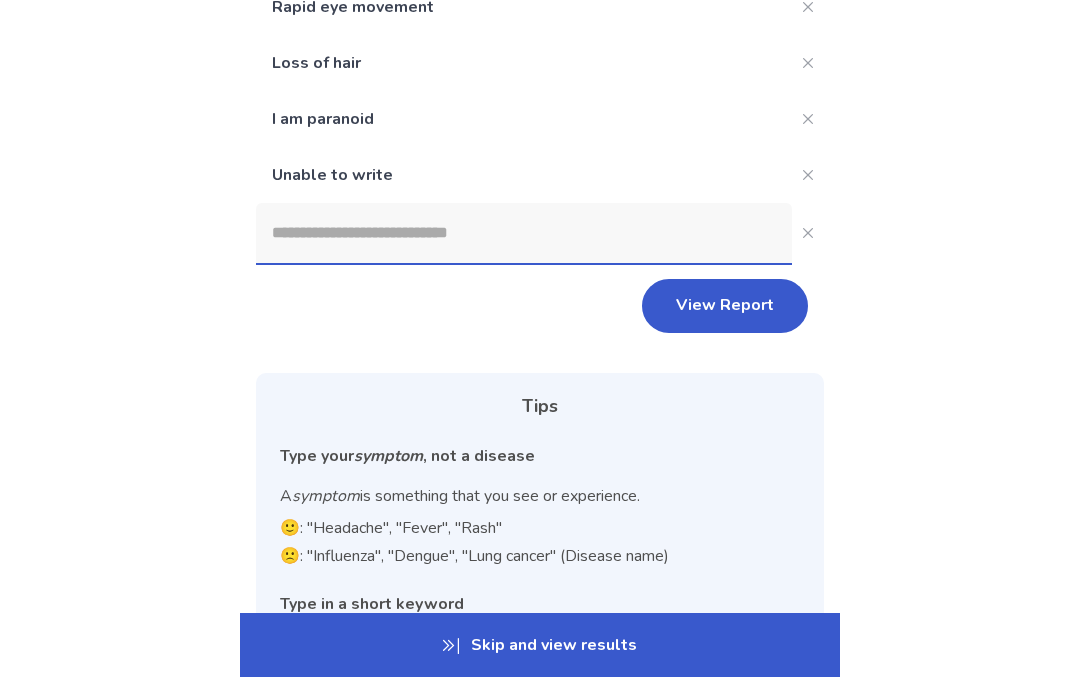 click on "View Report" 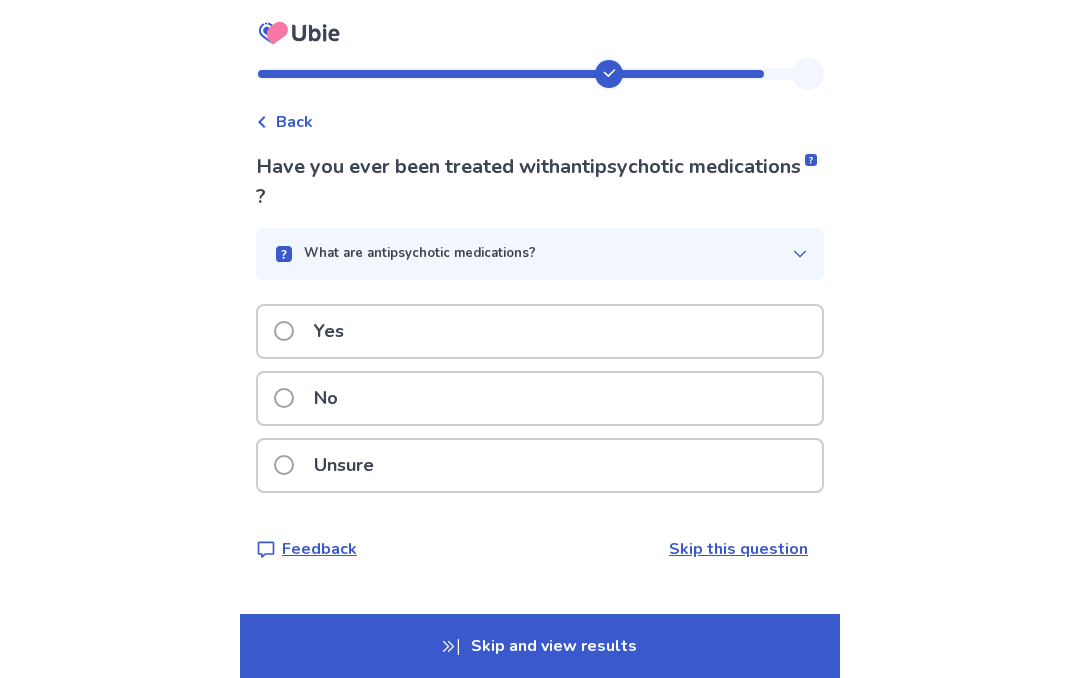 click on "Yes" at bounding box center (329, 331) 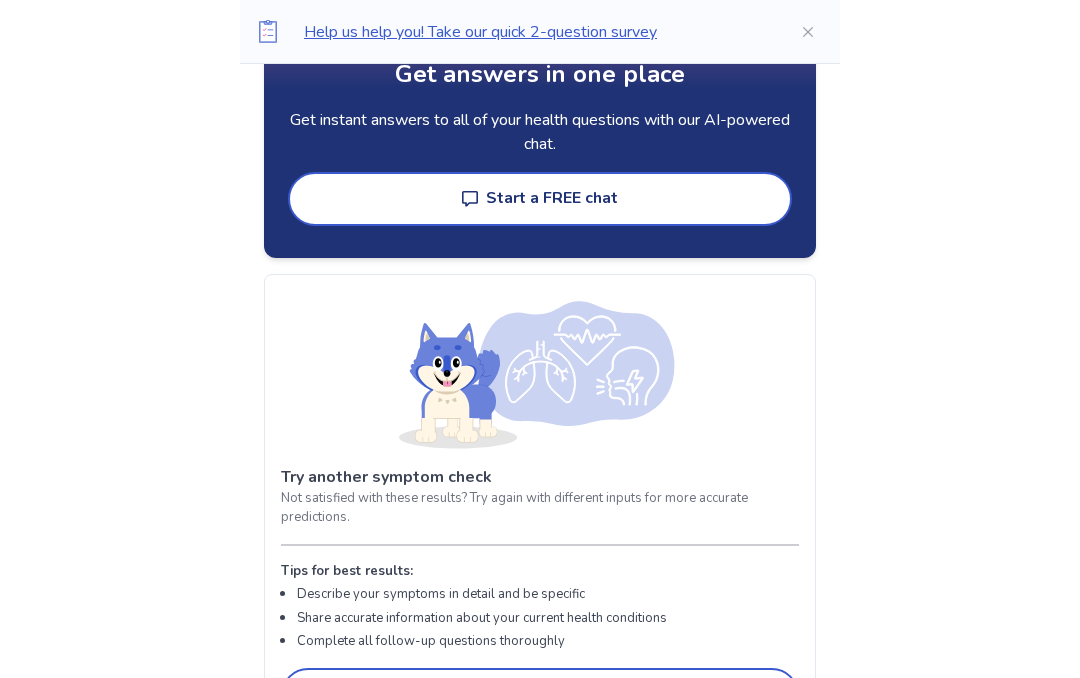 scroll, scrollTop: 3233, scrollLeft: 0, axis: vertical 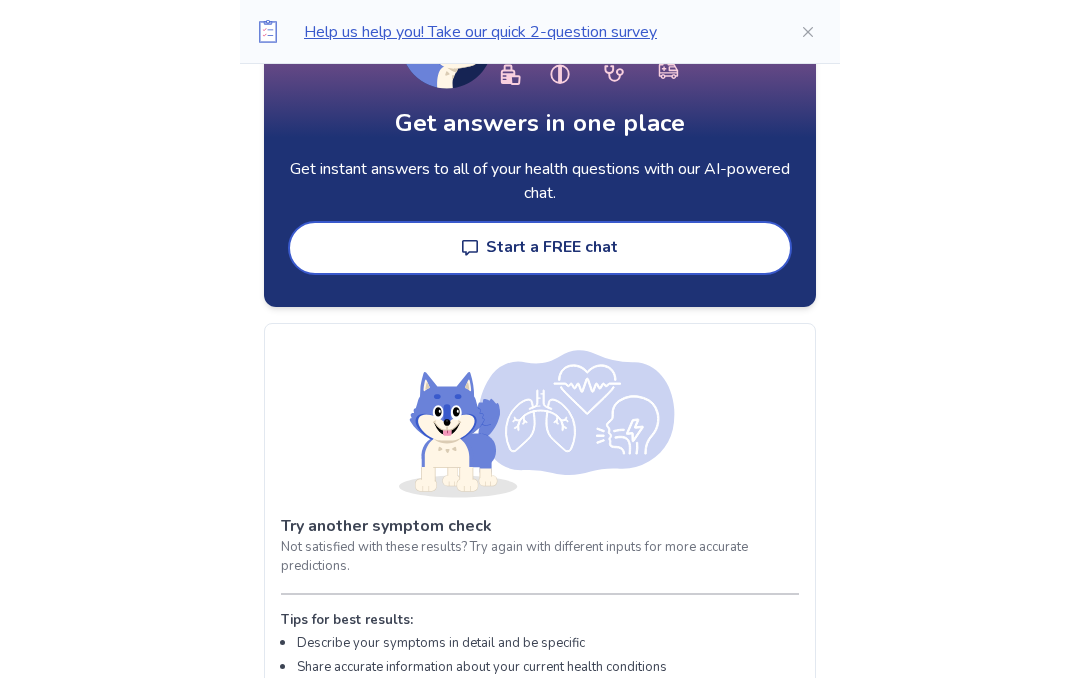 click on "Start a FREE chat" at bounding box center [540, 249] 